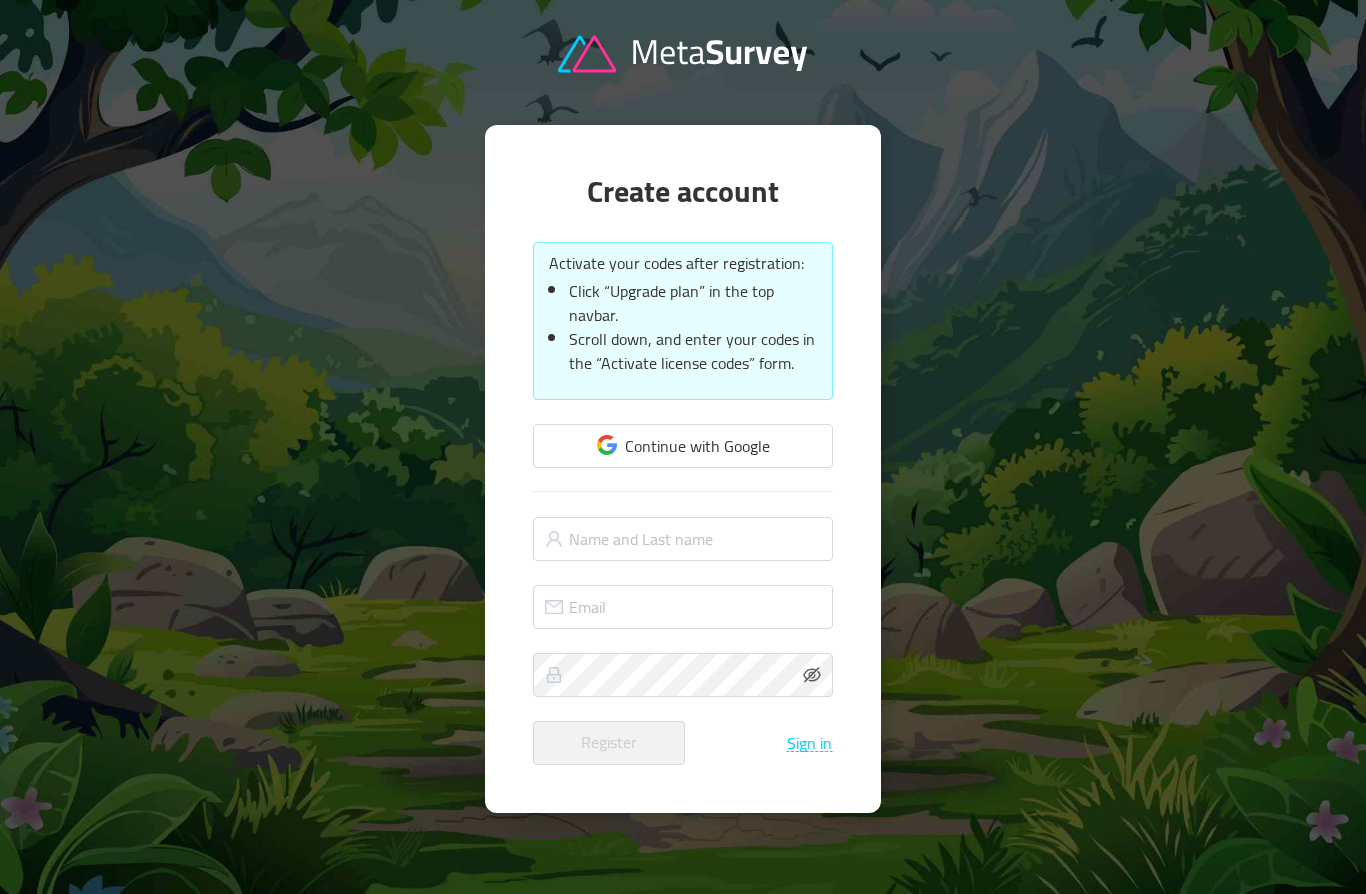 scroll, scrollTop: 0, scrollLeft: 0, axis: both 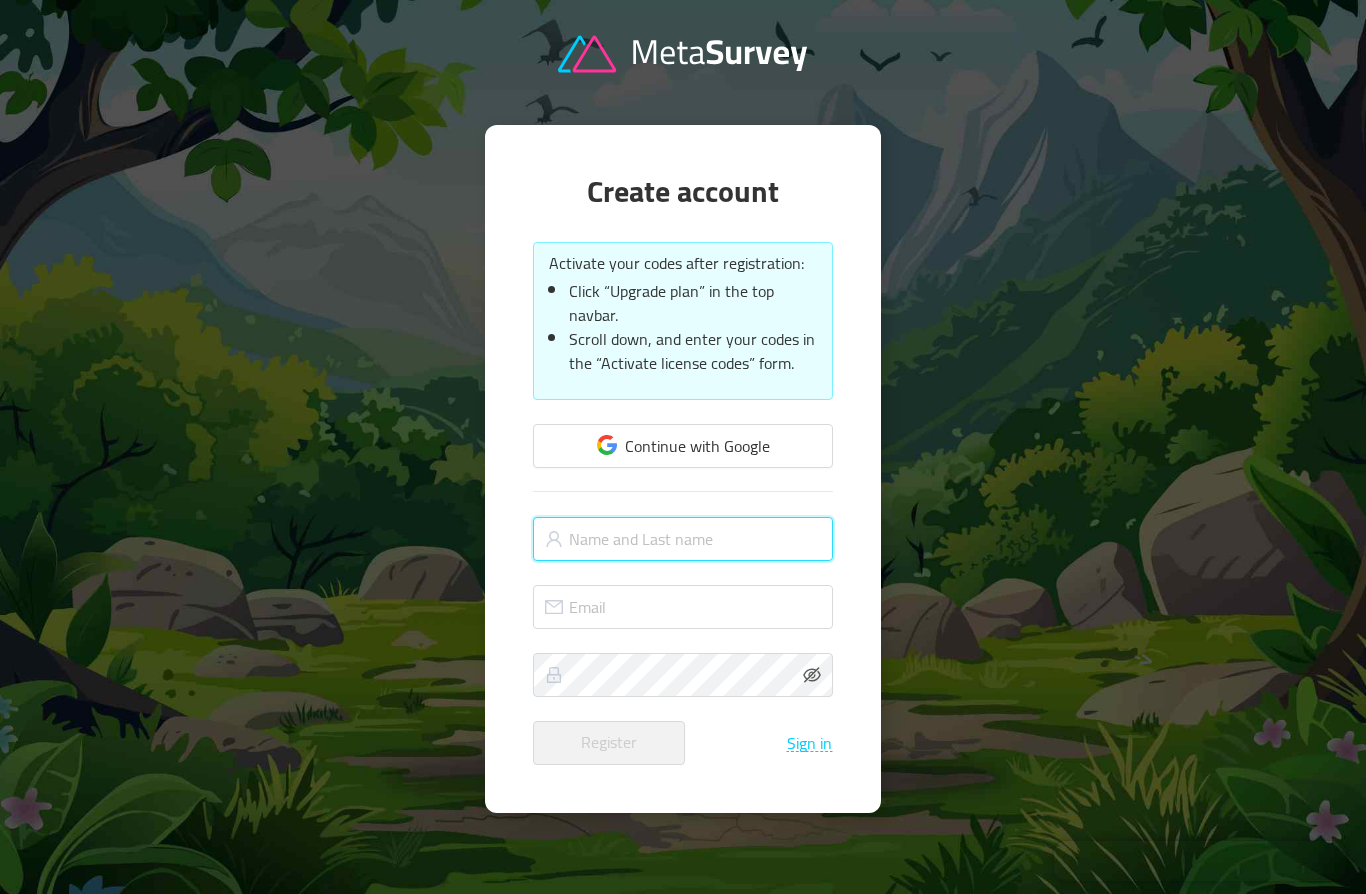 click at bounding box center (683, 539) 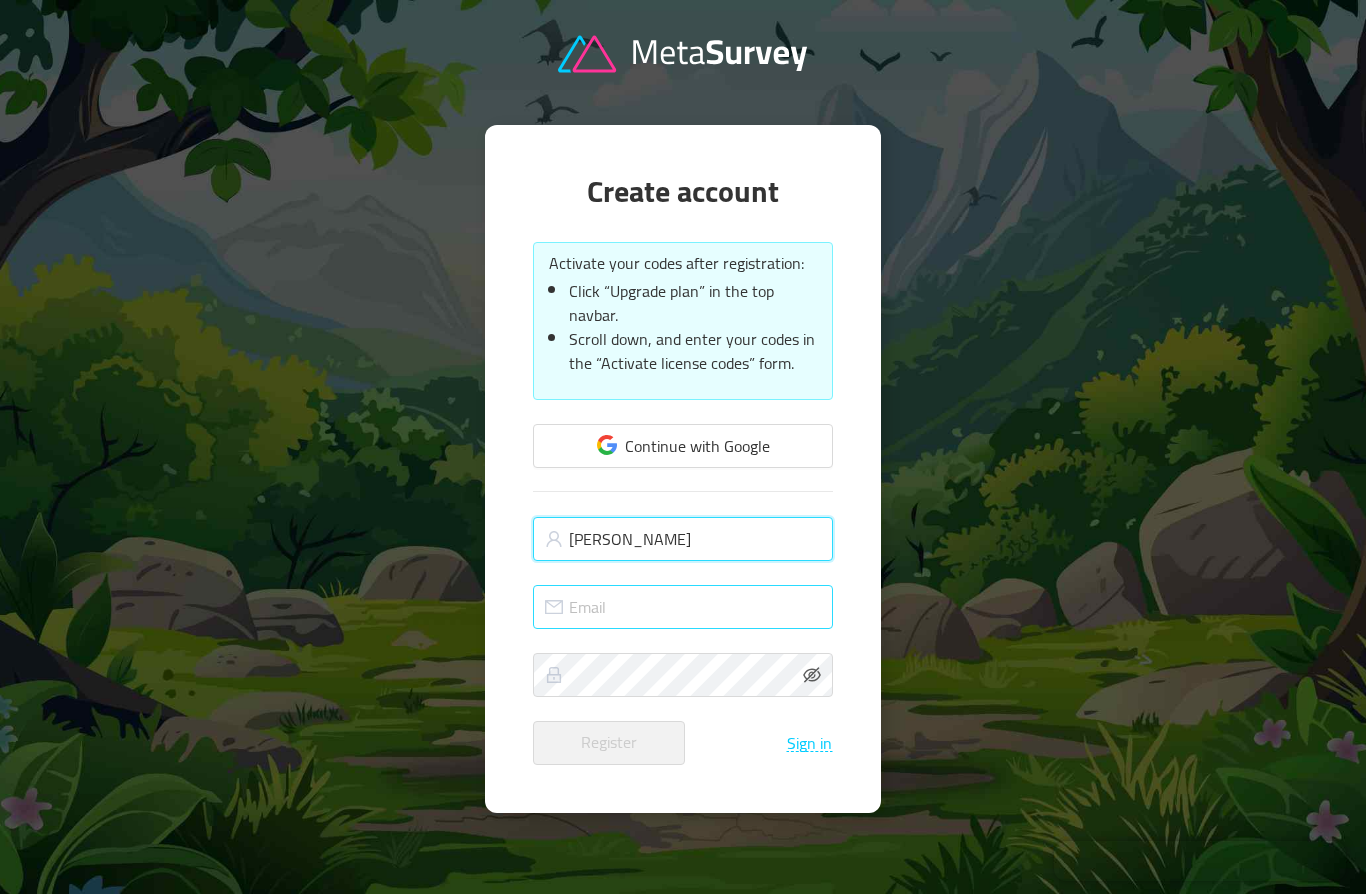 type on "[PERSON_NAME]" 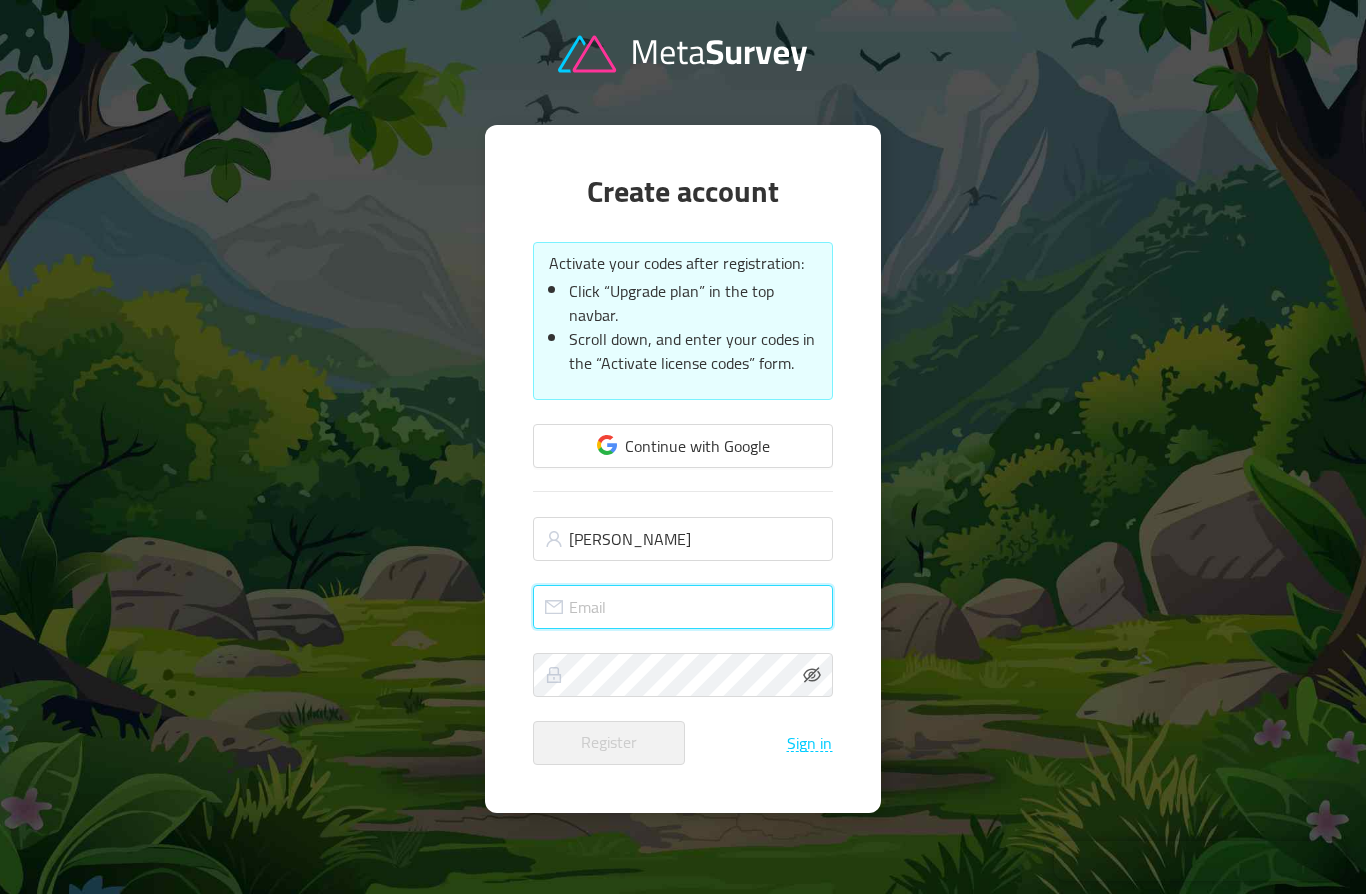 click at bounding box center (683, 607) 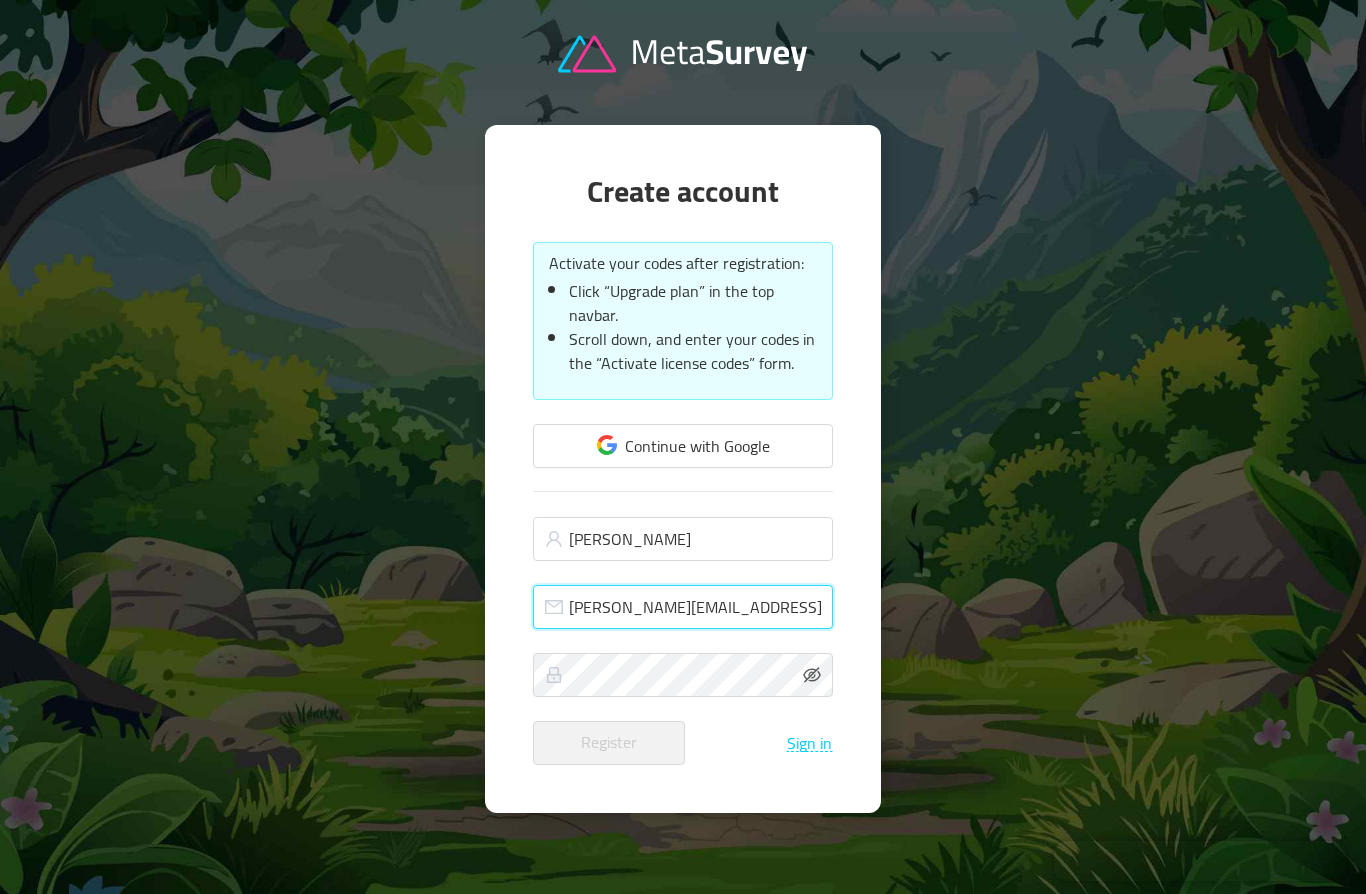 type on "[PERSON_NAME][EMAIL_ADDRESS][DOMAIN_NAME]" 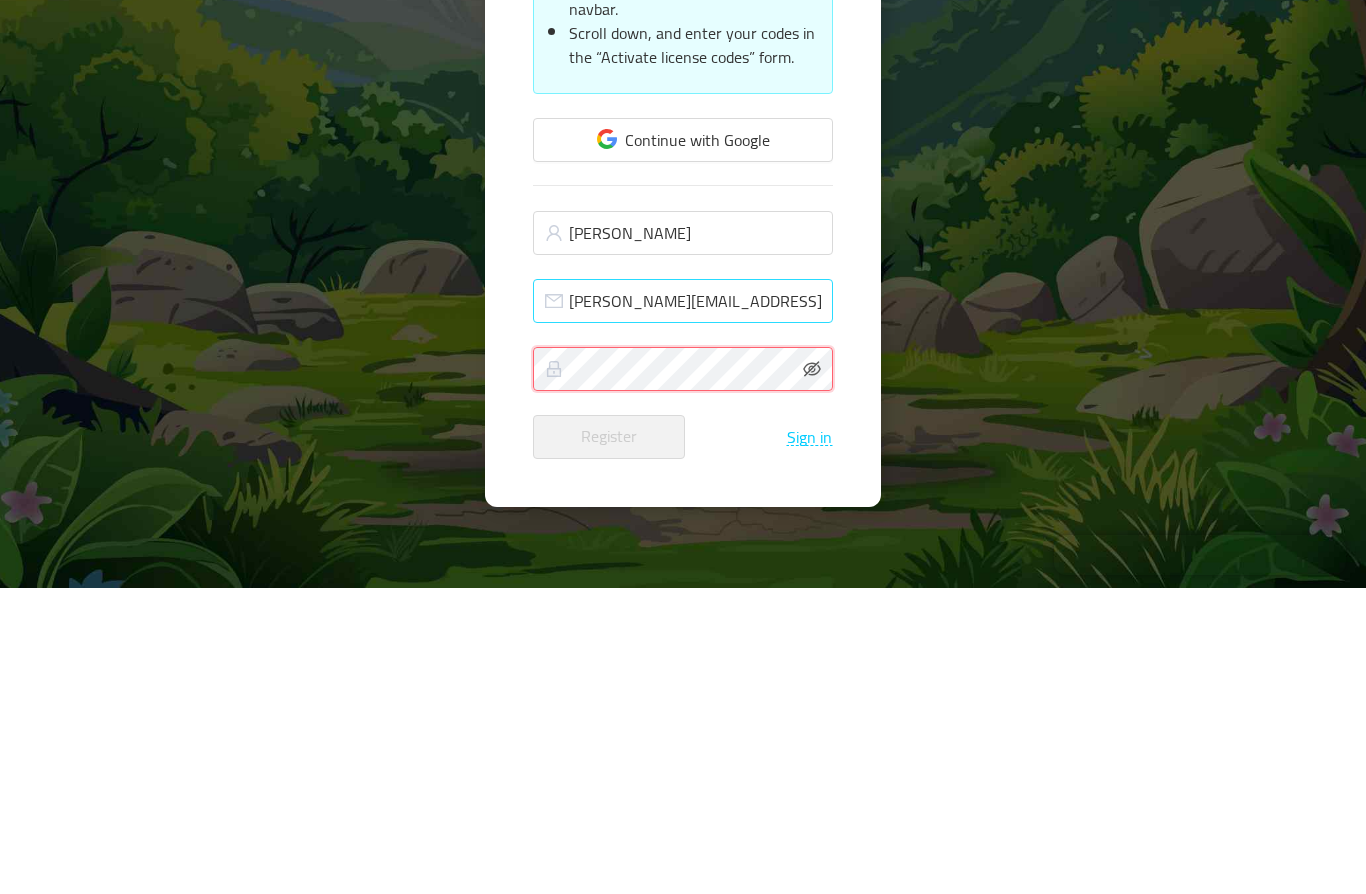 scroll, scrollTop: 87, scrollLeft: 0, axis: vertical 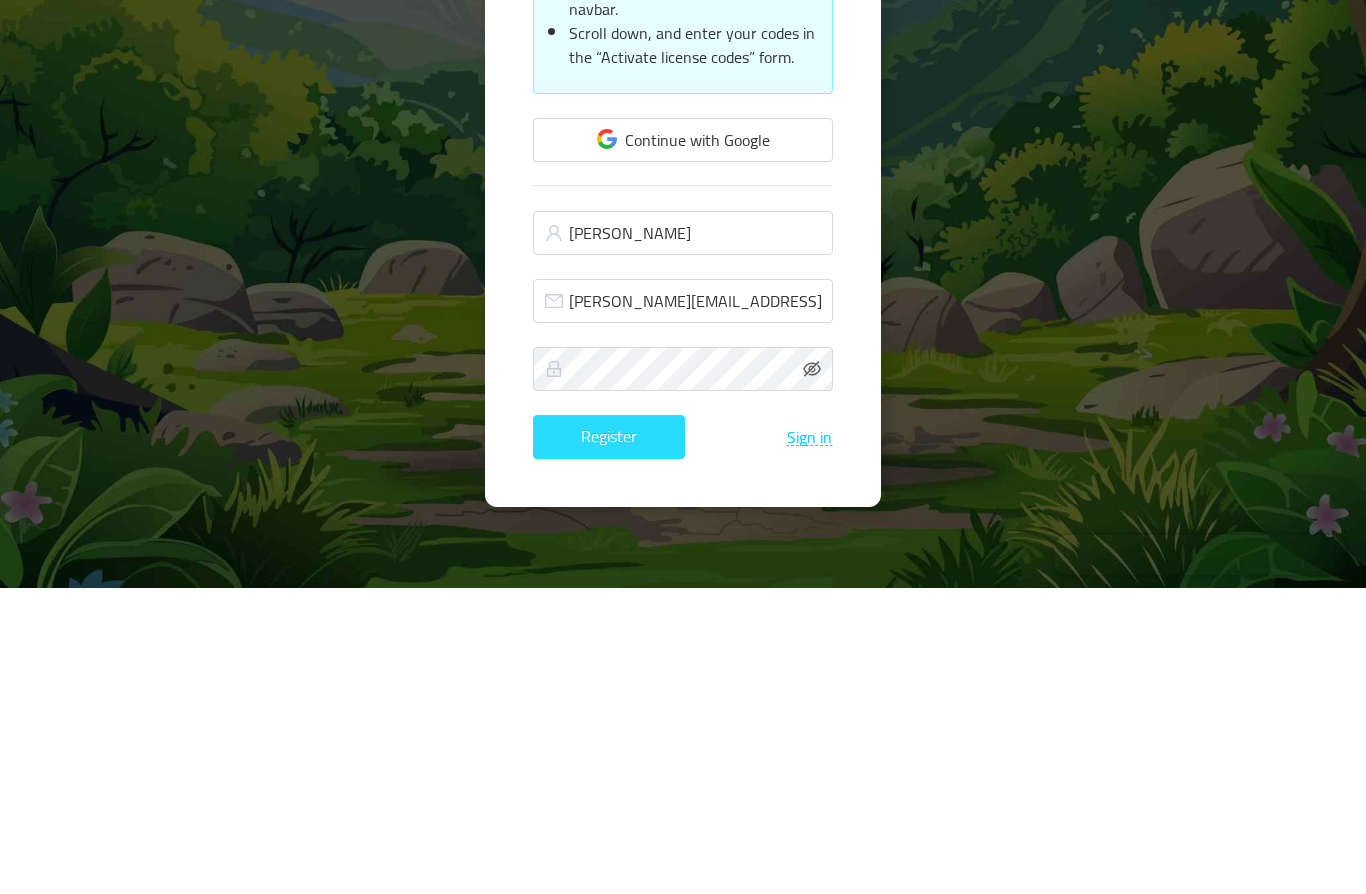 click on "Register" at bounding box center [609, 743] 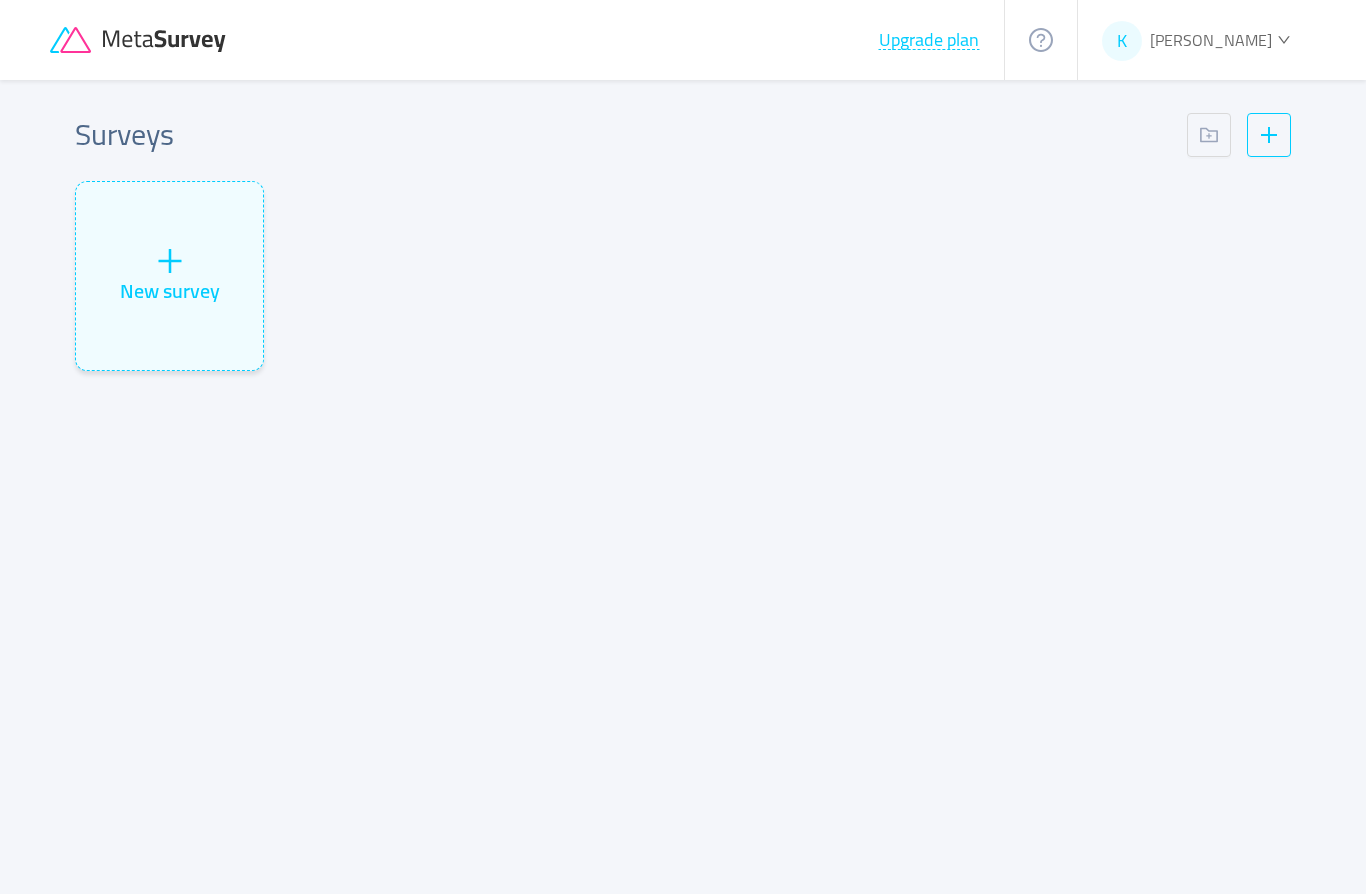 scroll, scrollTop: 0, scrollLeft: 0, axis: both 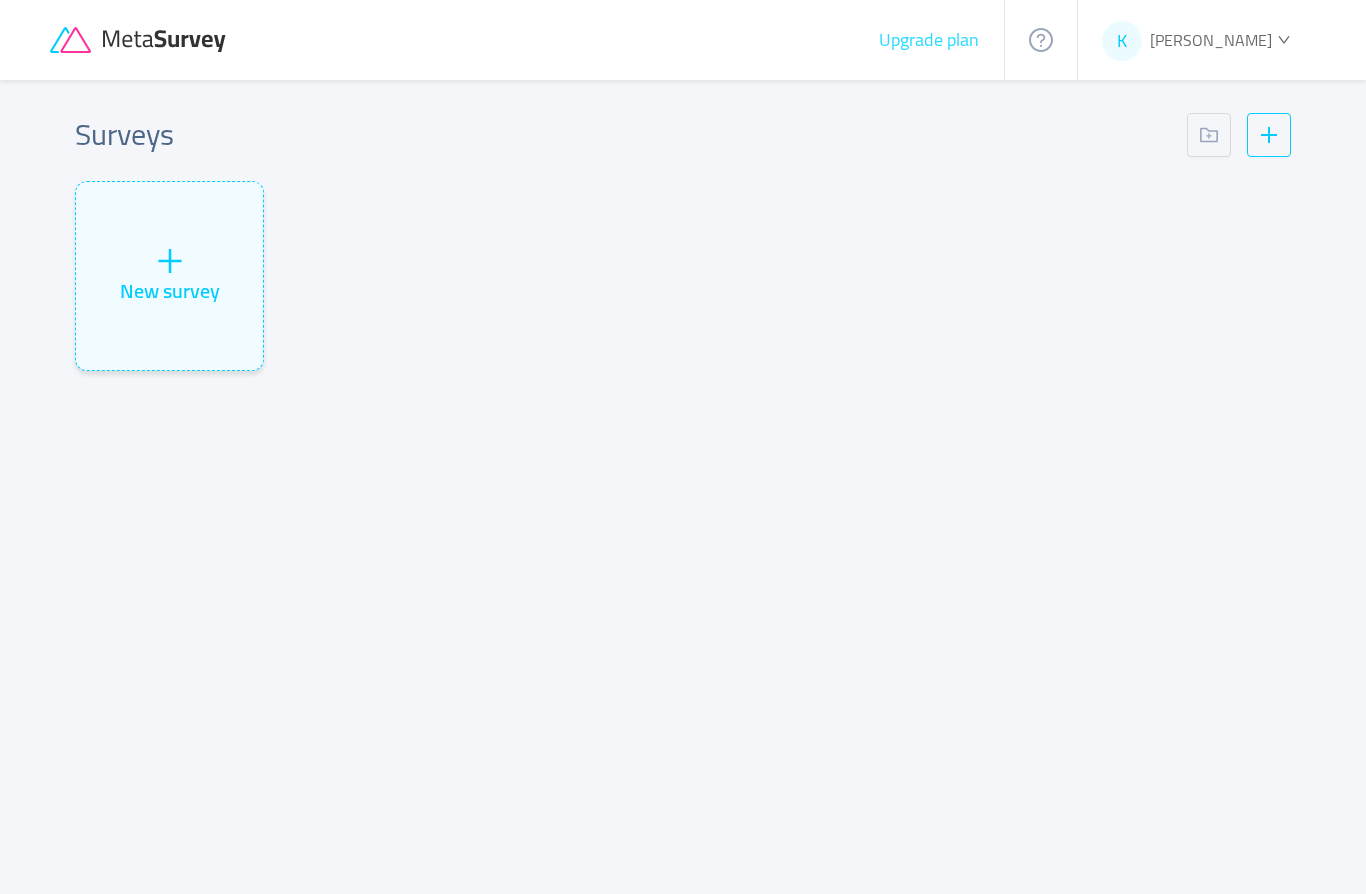 click on "Upgrade plan" at bounding box center (929, 40) 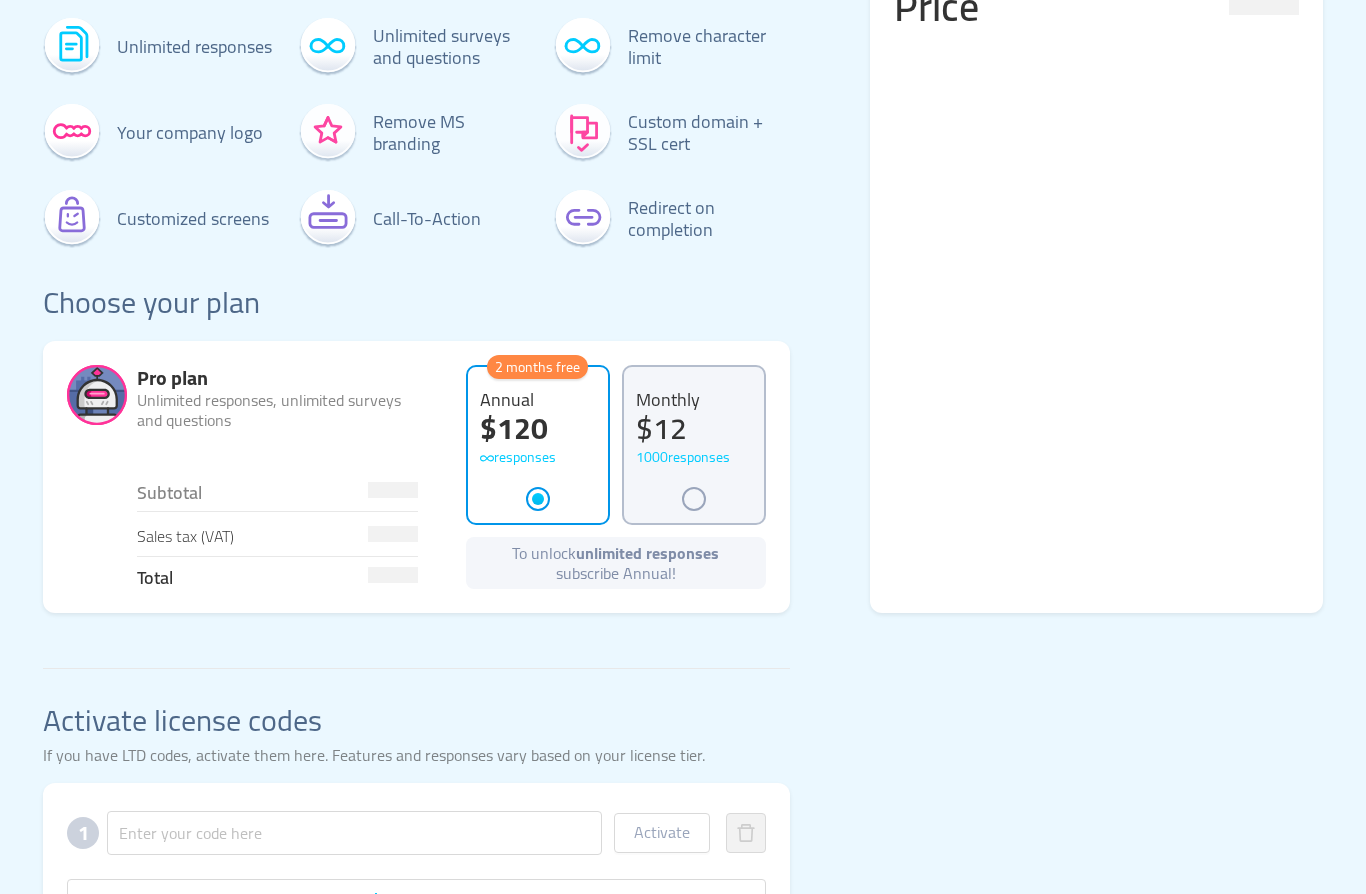 scroll, scrollTop: 233, scrollLeft: 0, axis: vertical 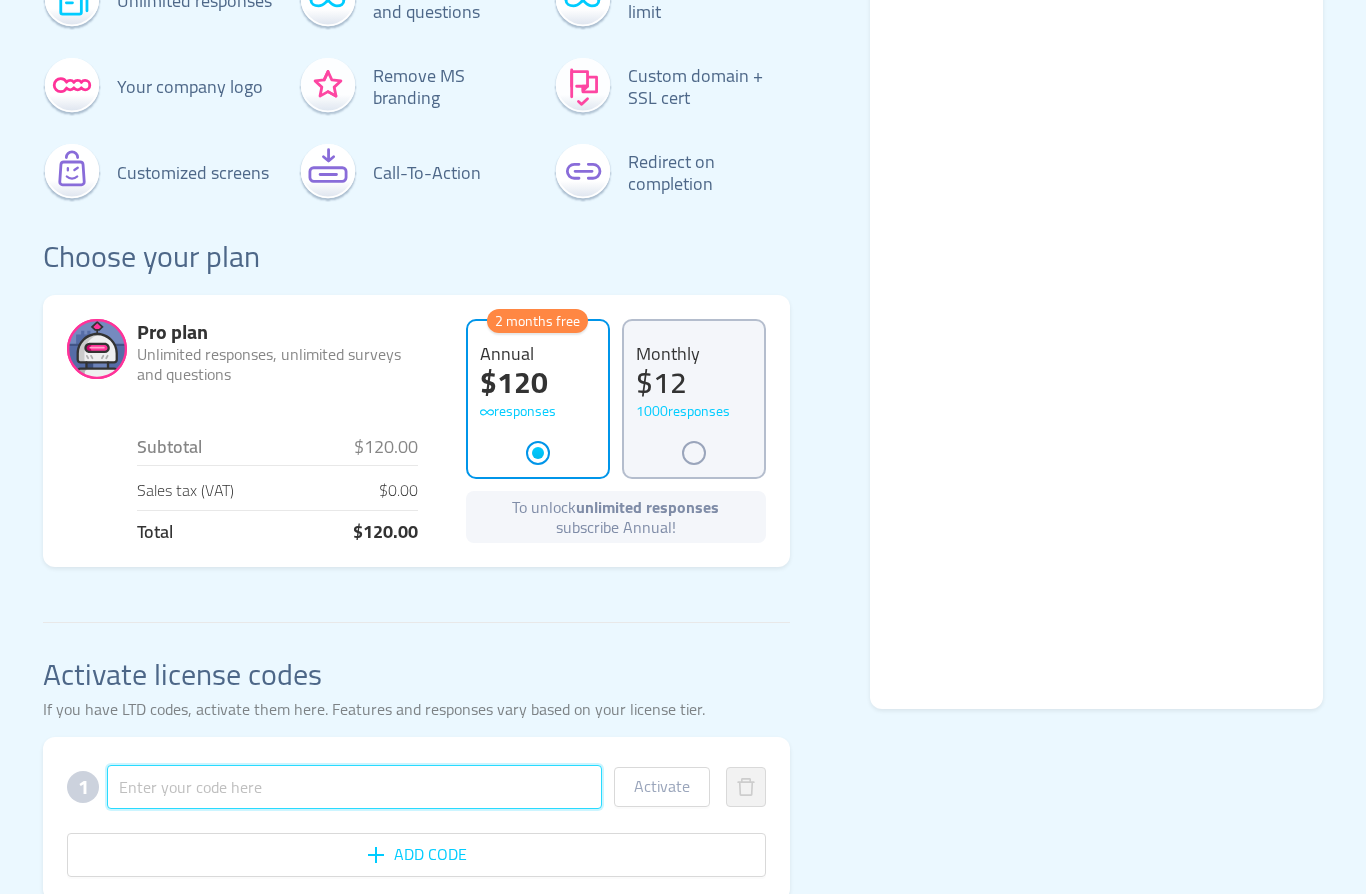 click at bounding box center [354, 787] 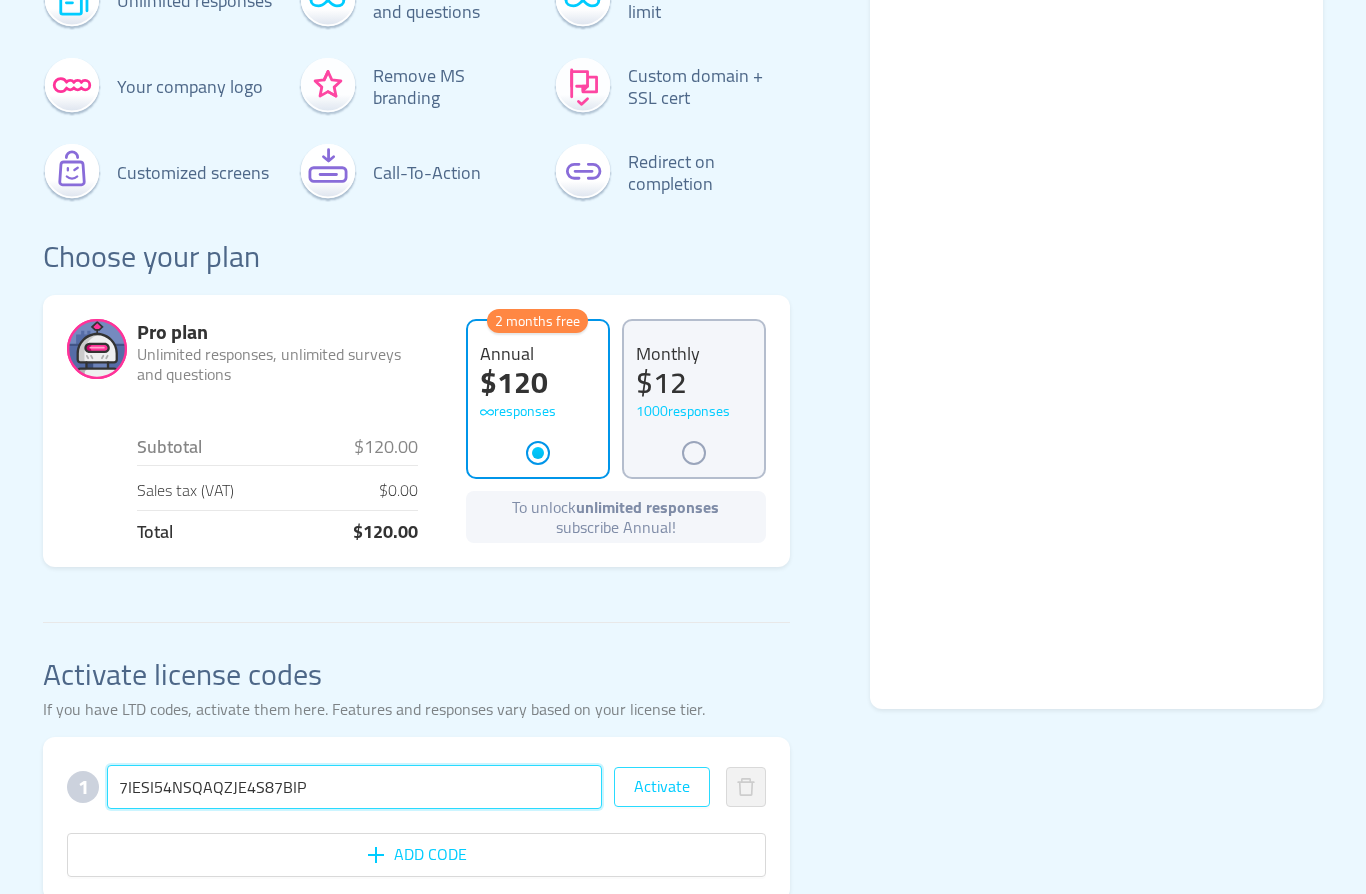 type on "7IESI54NSQAQZJE4S87BIP" 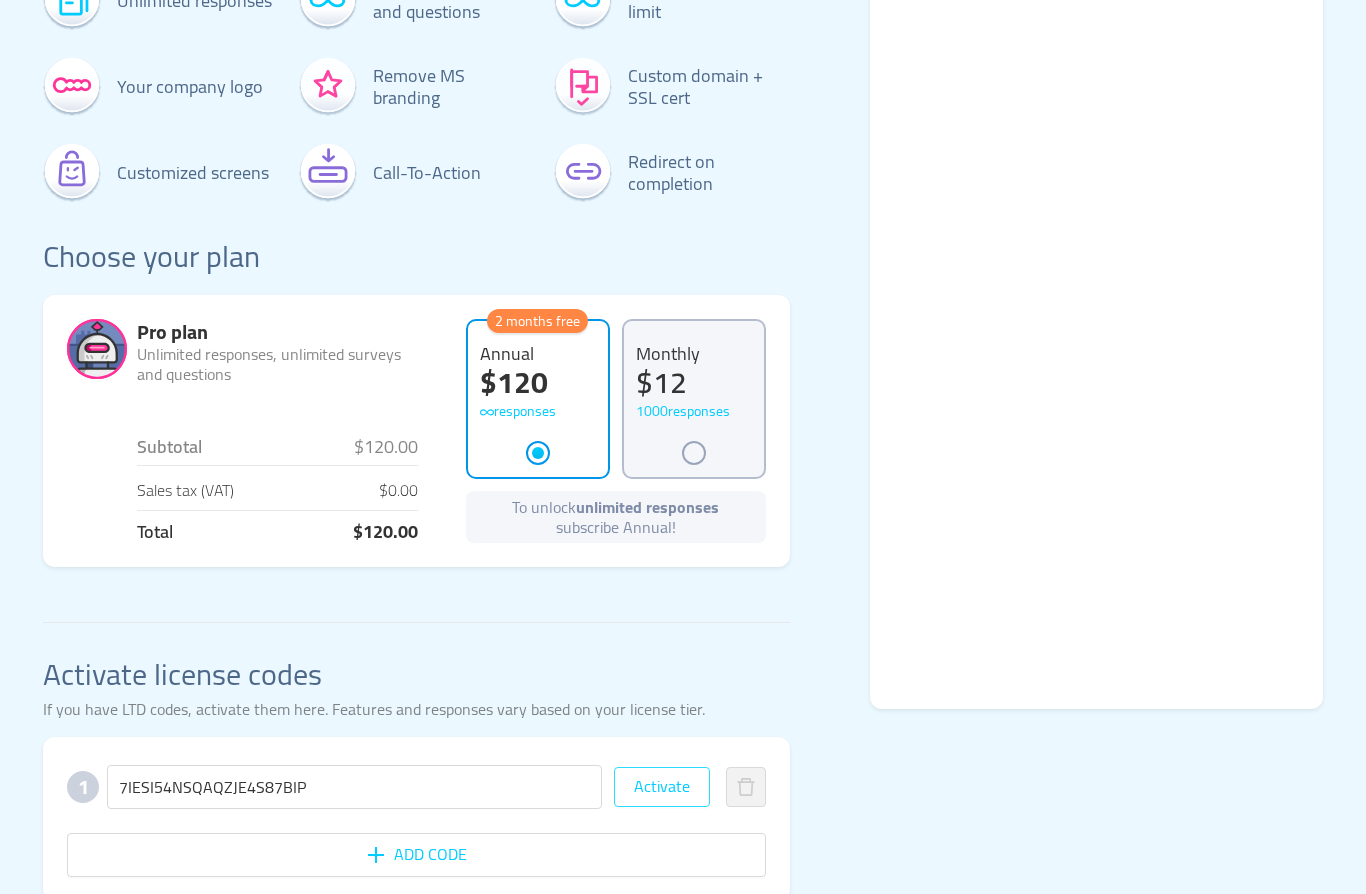 click on "Activate" at bounding box center (662, 787) 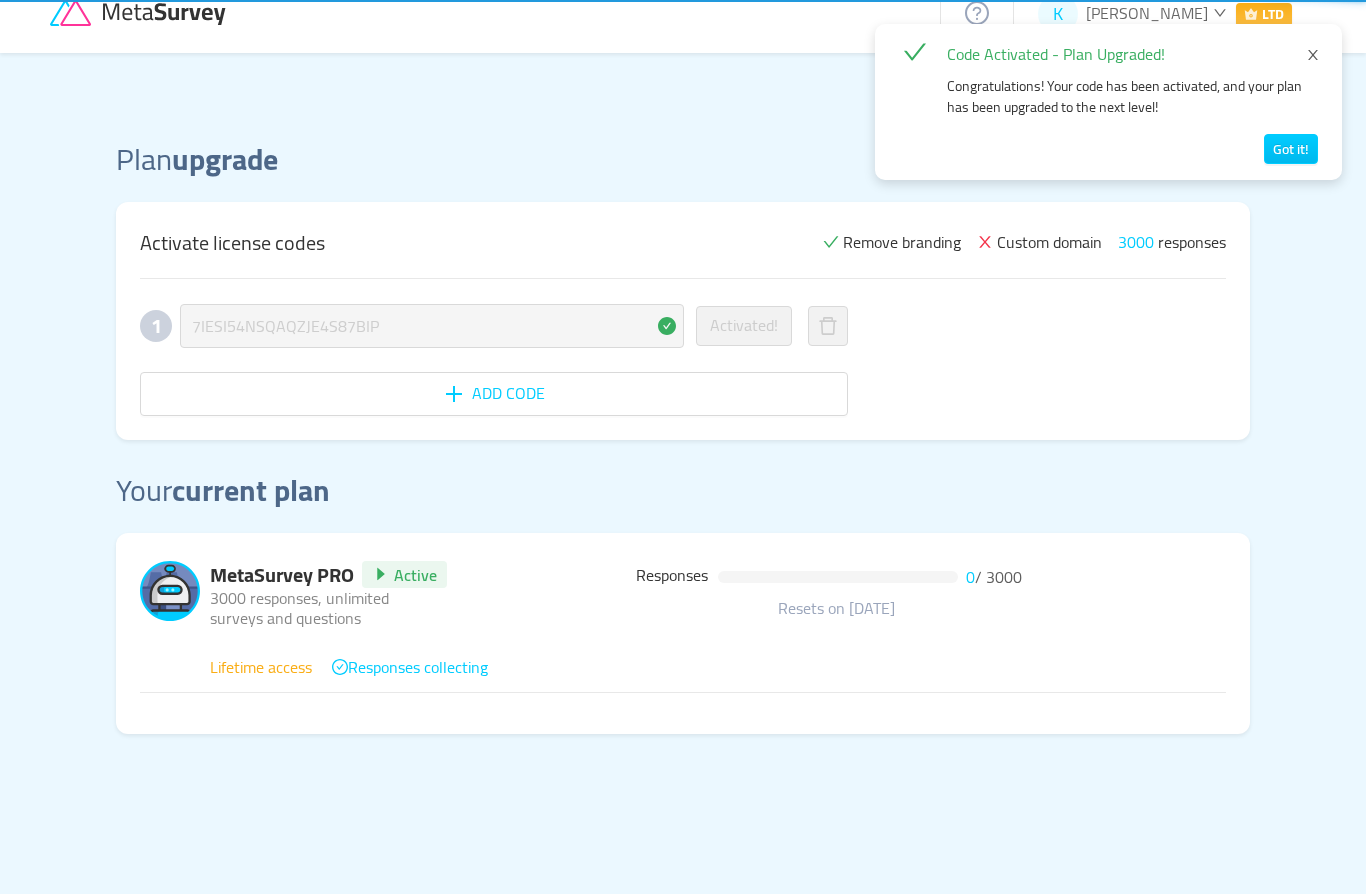 scroll, scrollTop: 41, scrollLeft: 0, axis: vertical 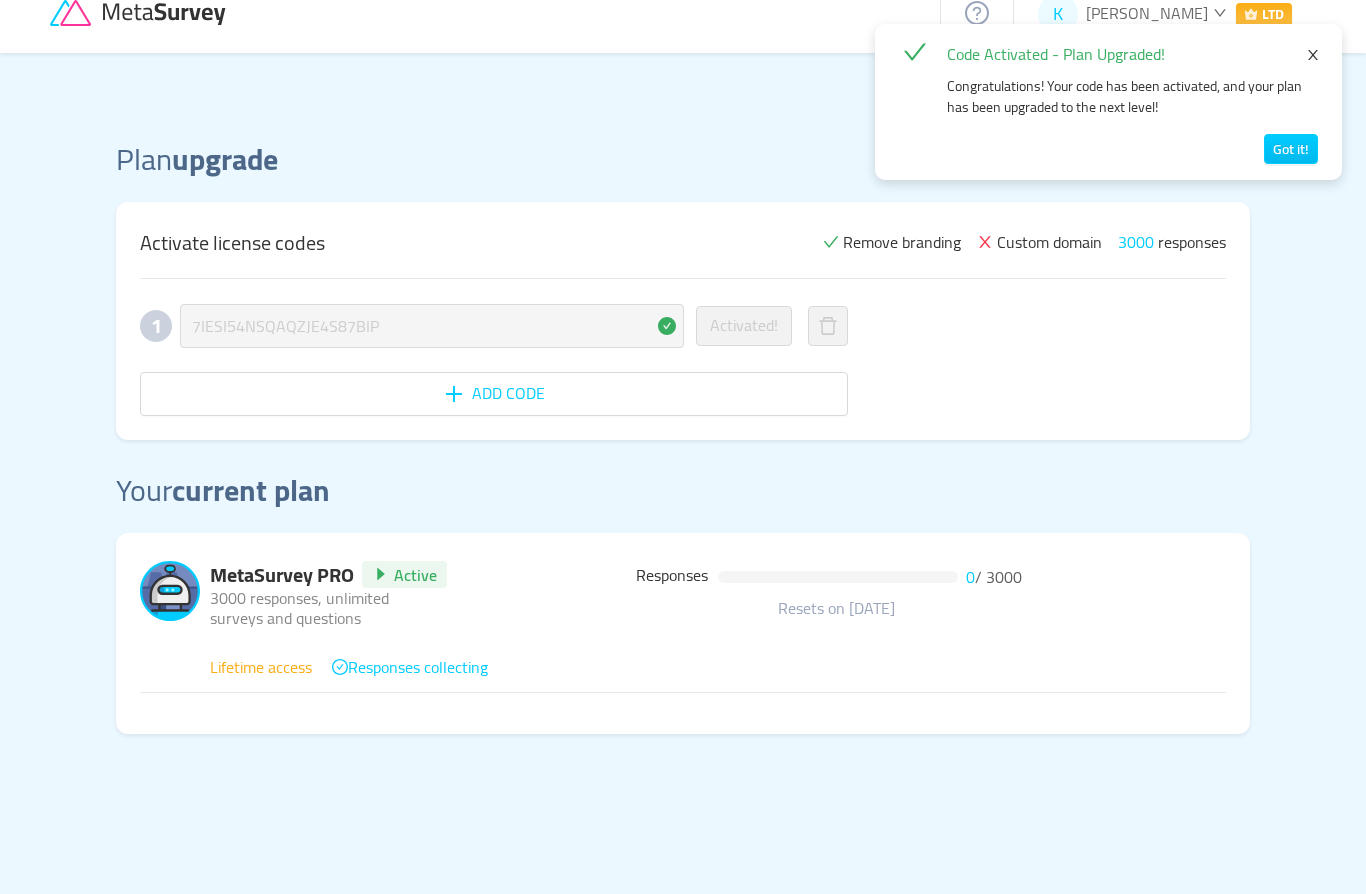 click 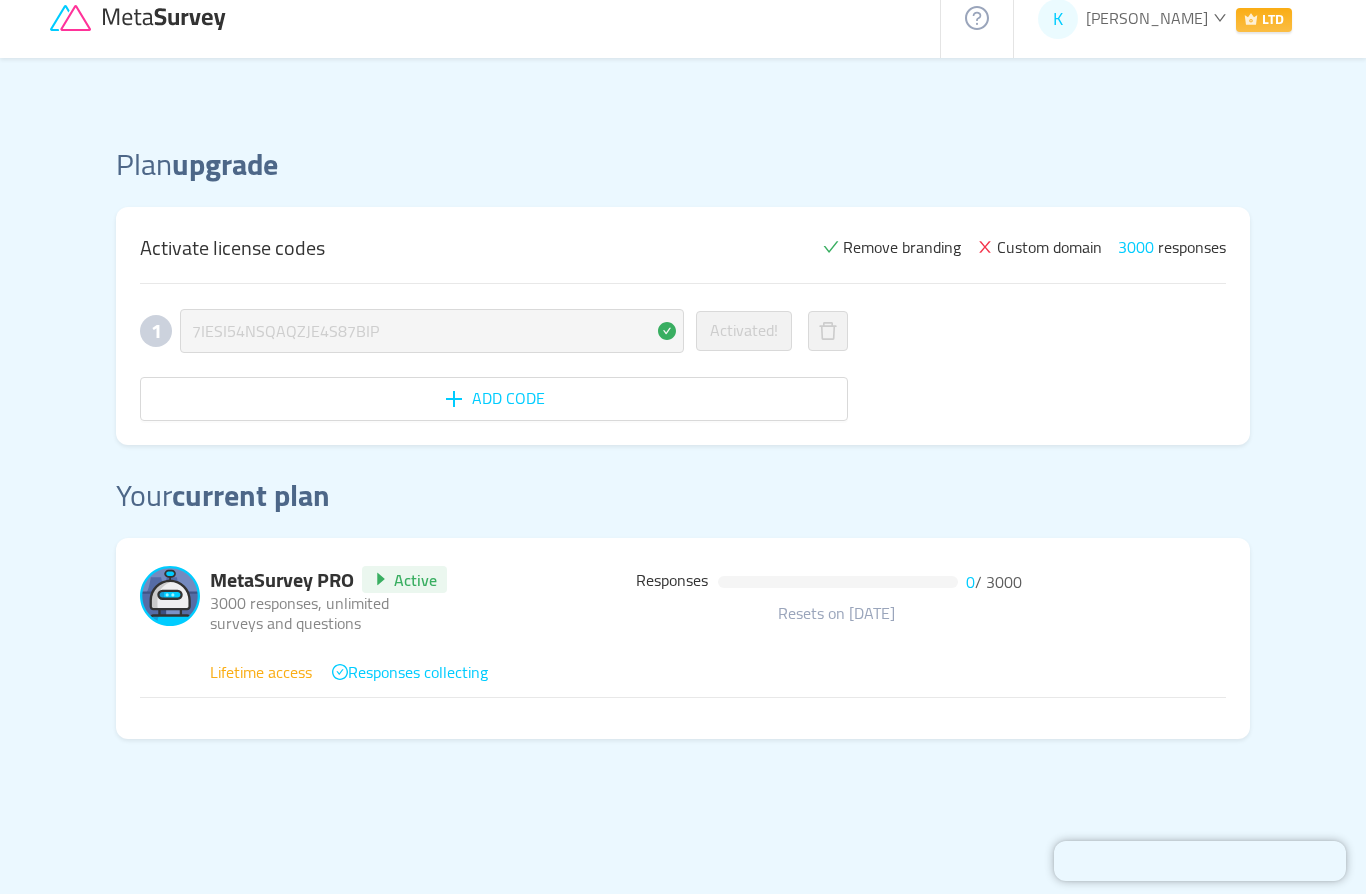 scroll, scrollTop: 0, scrollLeft: 0, axis: both 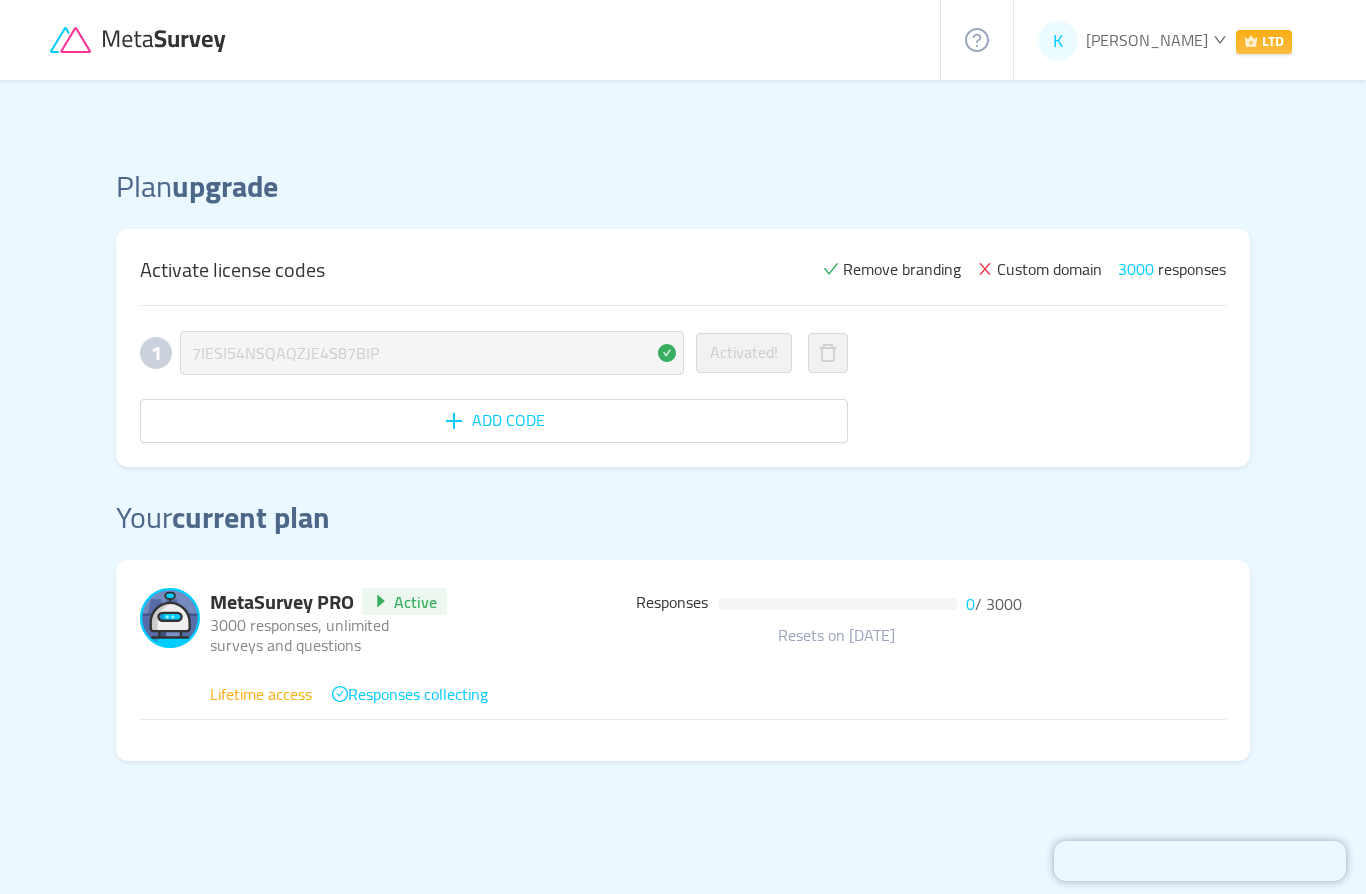 click on "[PERSON_NAME]" at bounding box center [1147, 40] 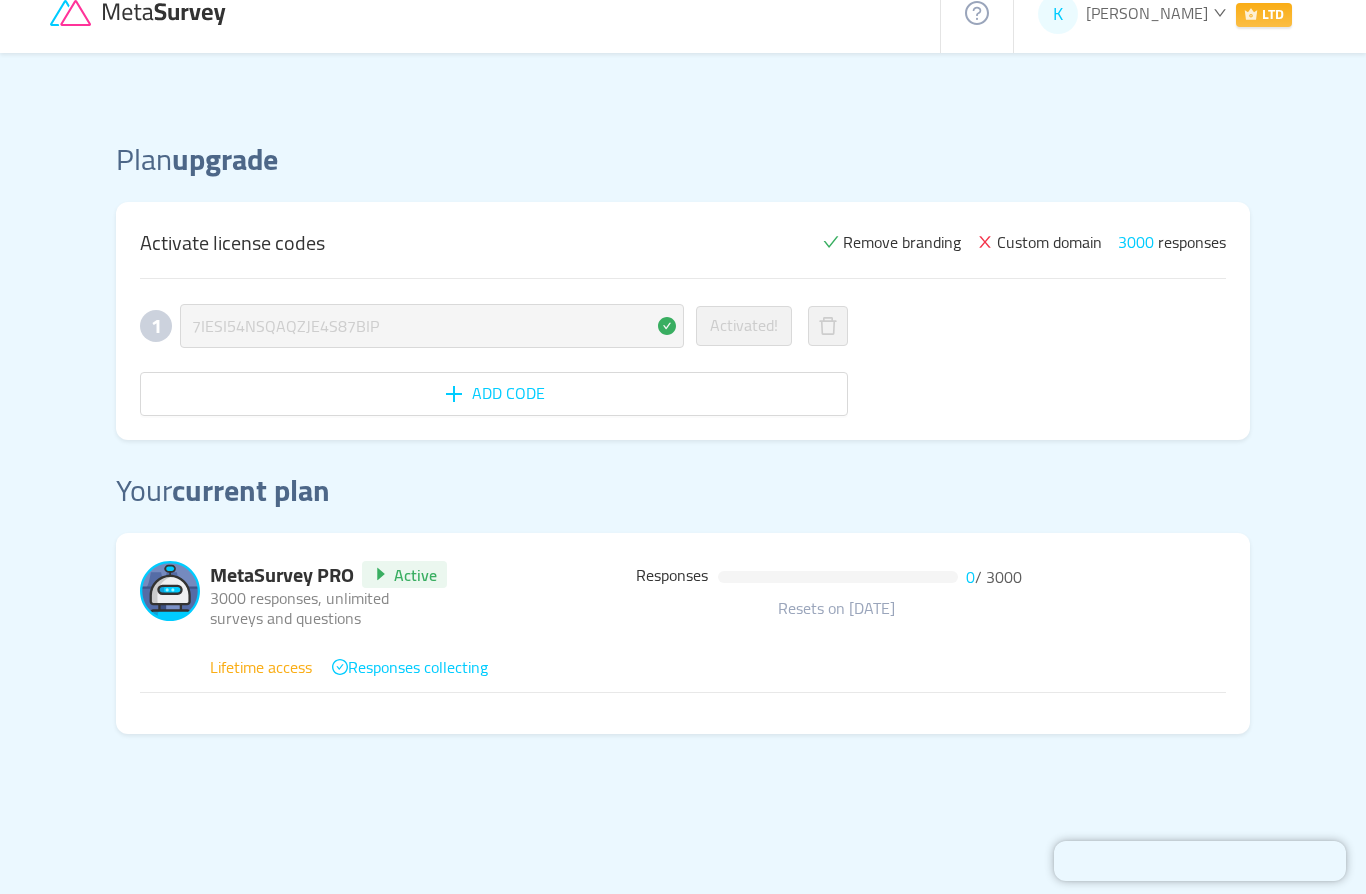click 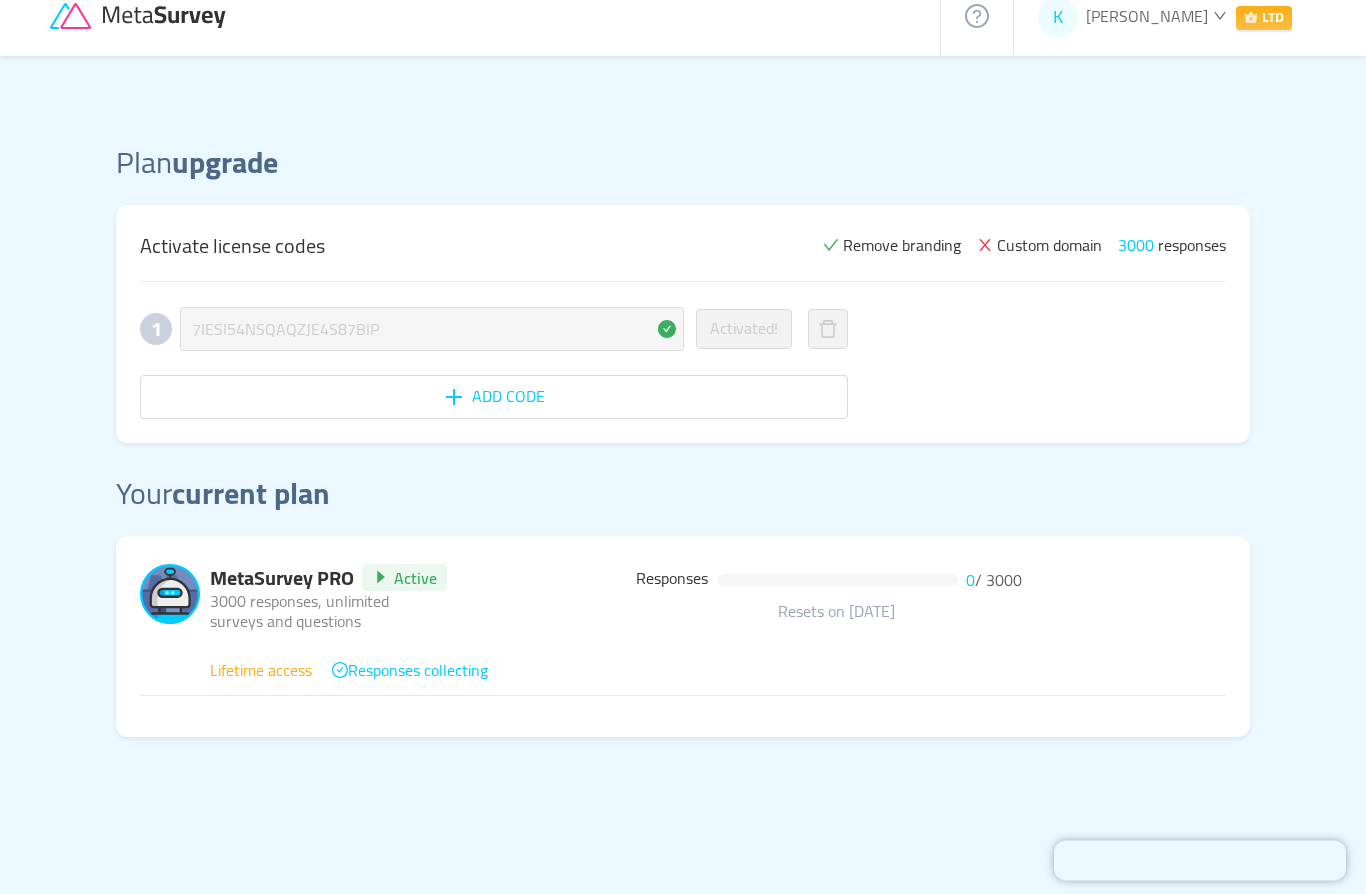 scroll, scrollTop: 0, scrollLeft: 0, axis: both 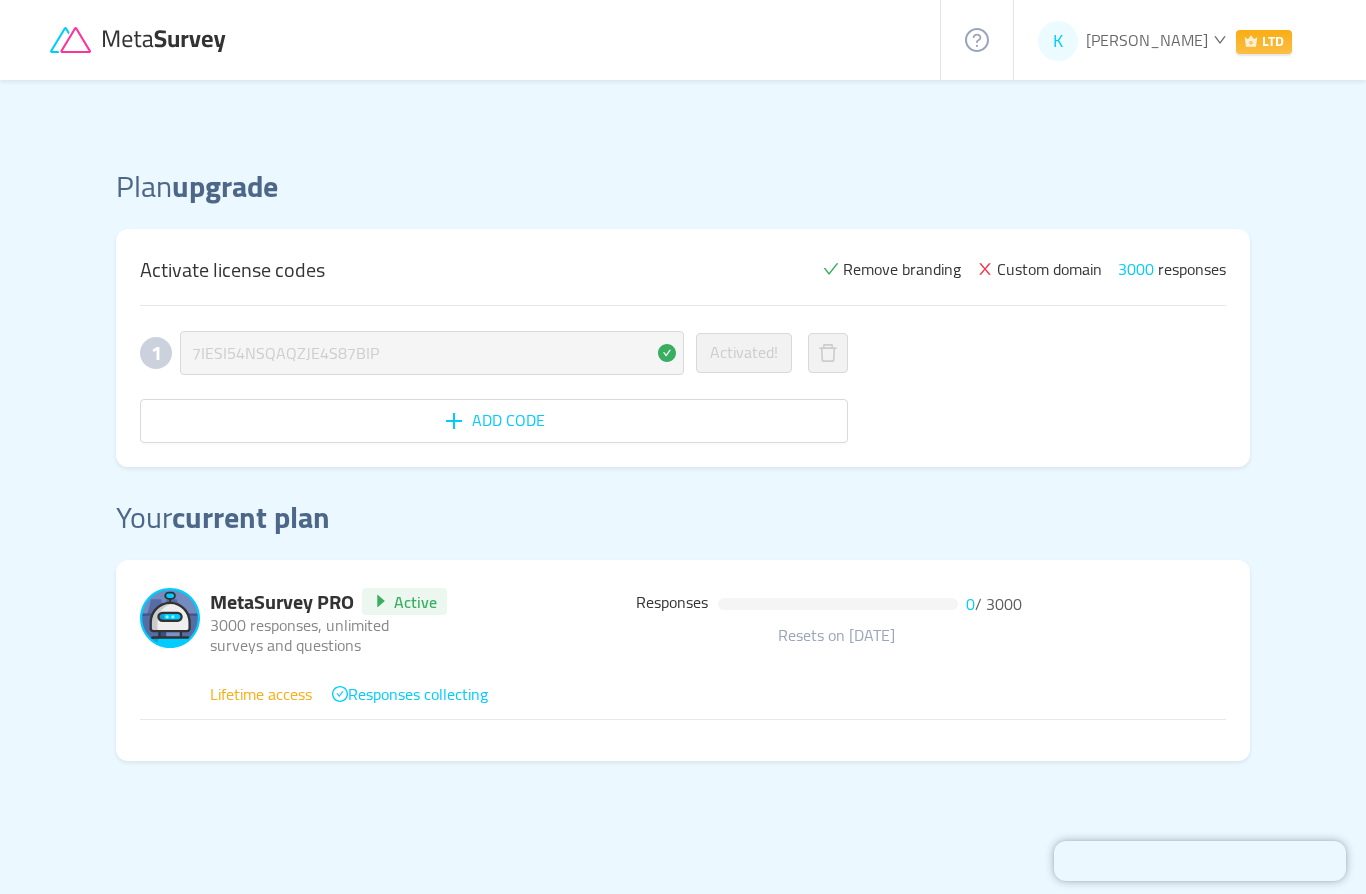 click 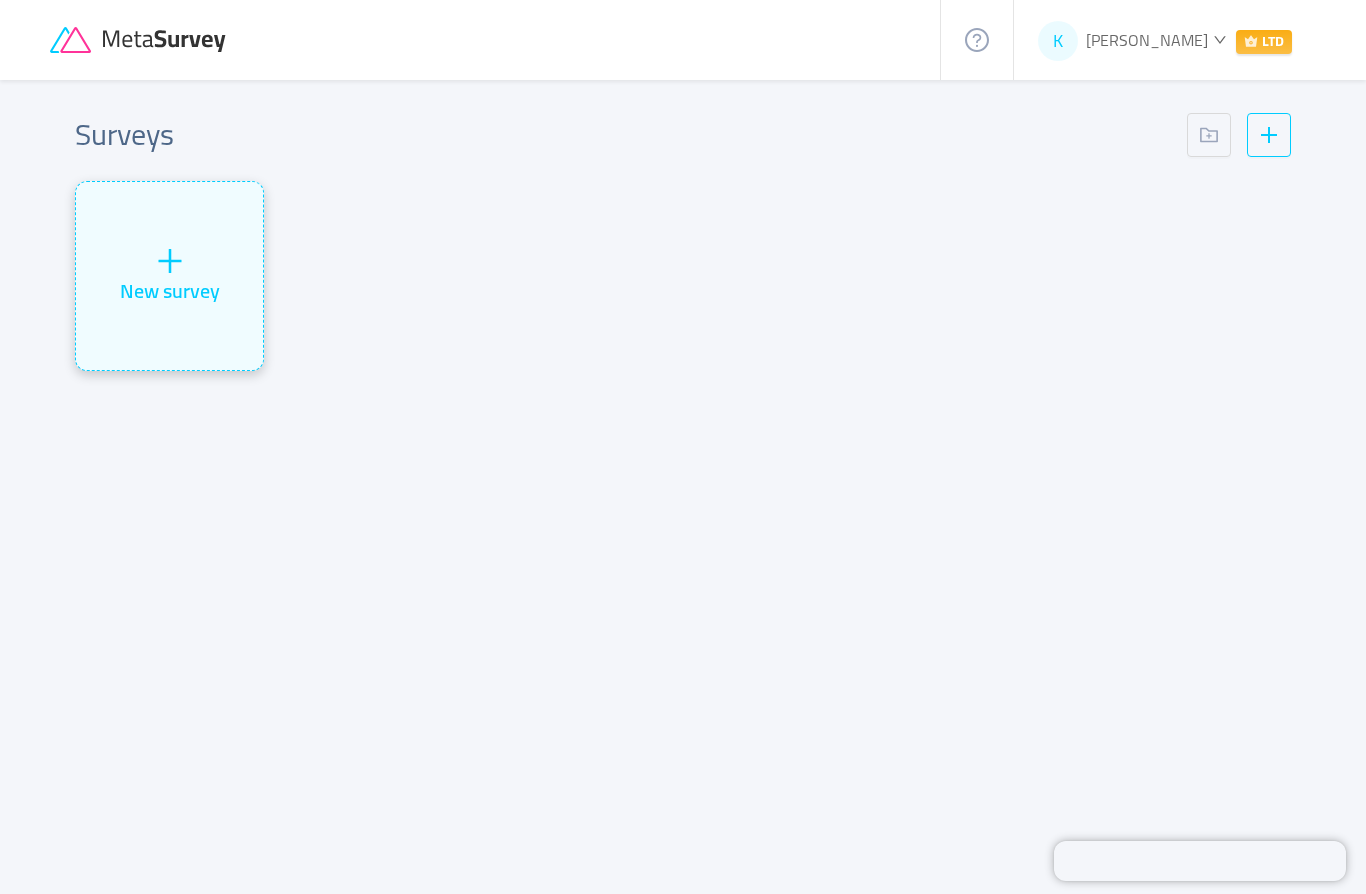 click 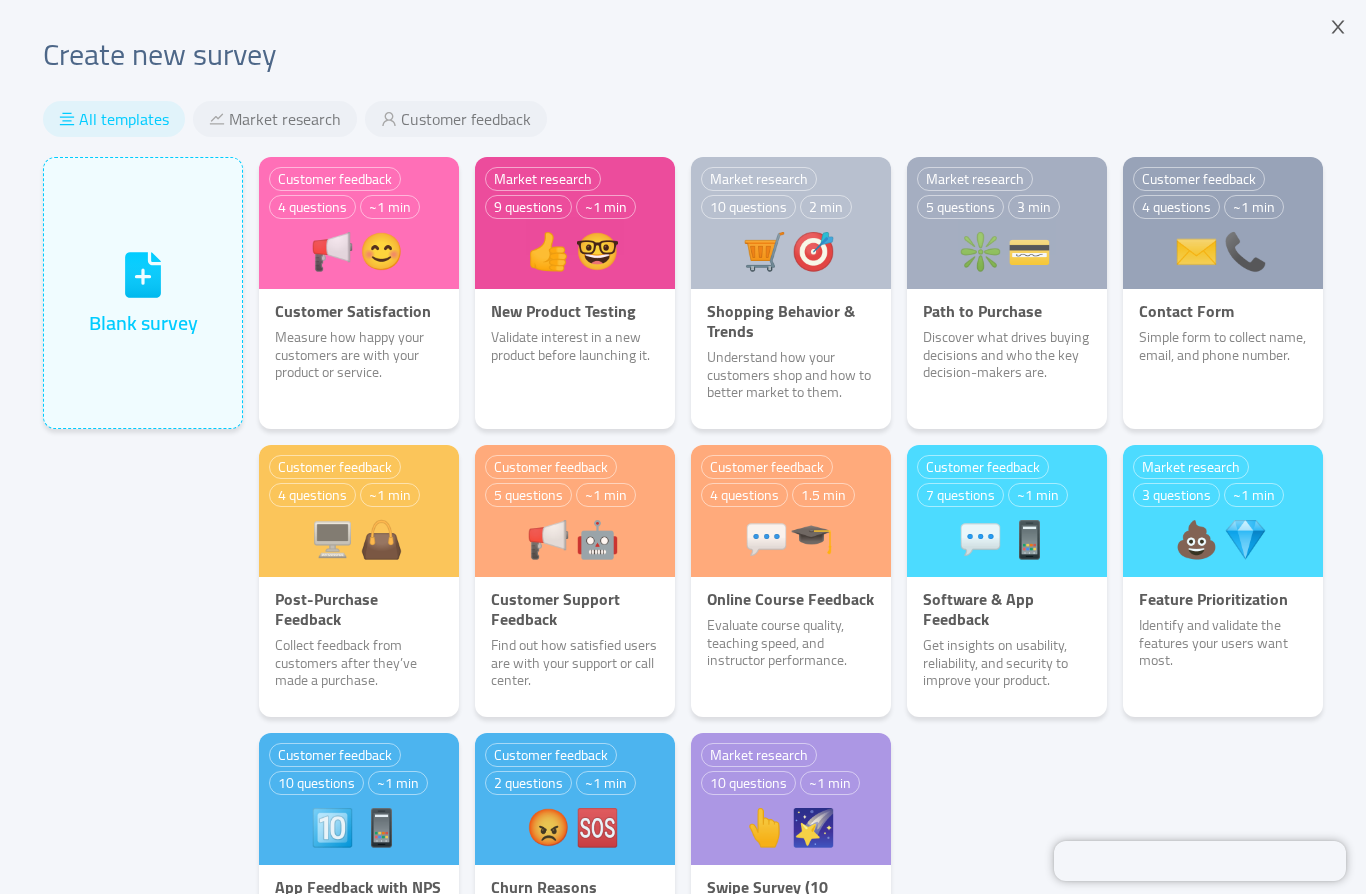 scroll, scrollTop: 0, scrollLeft: 0, axis: both 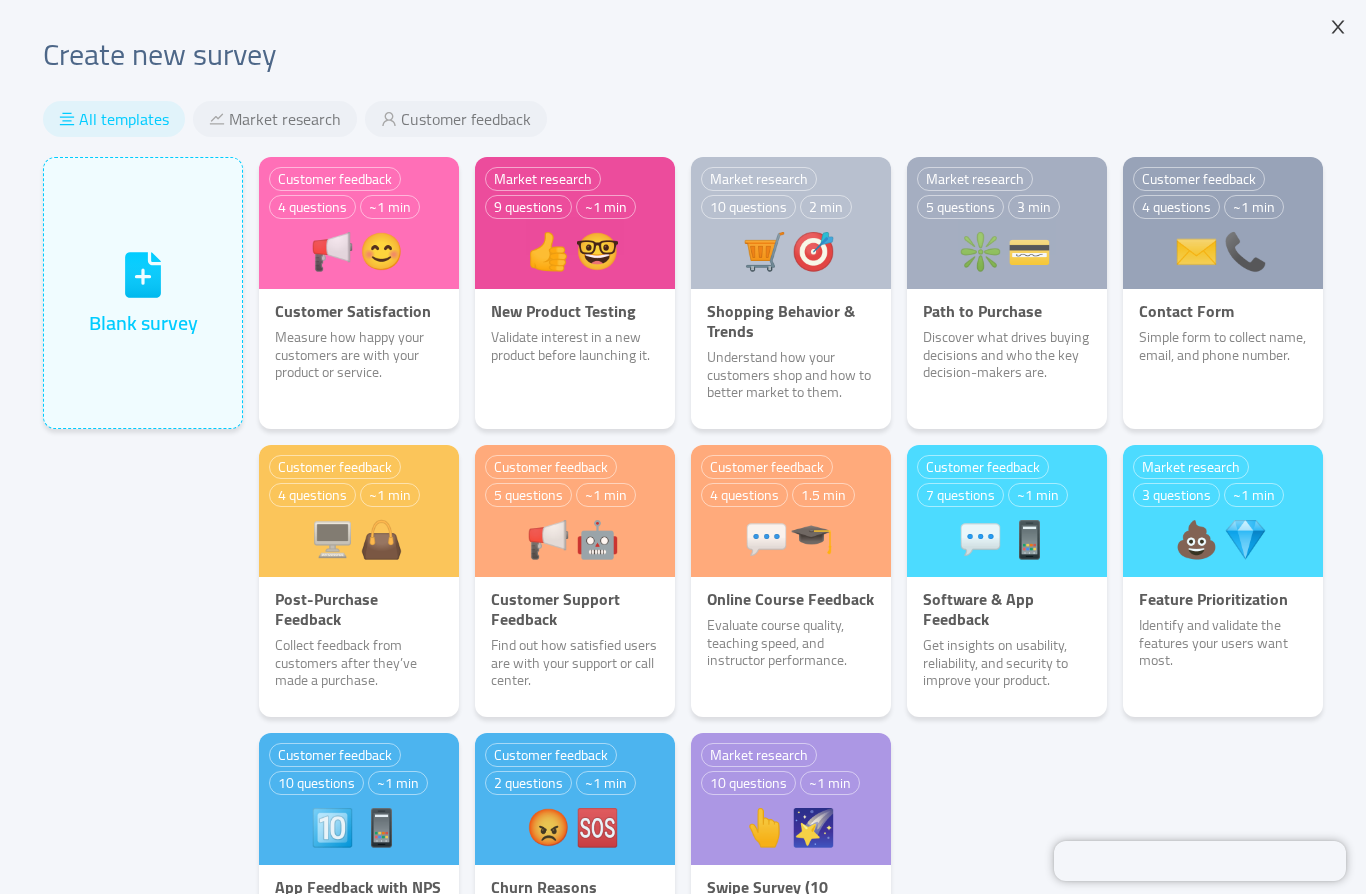 click 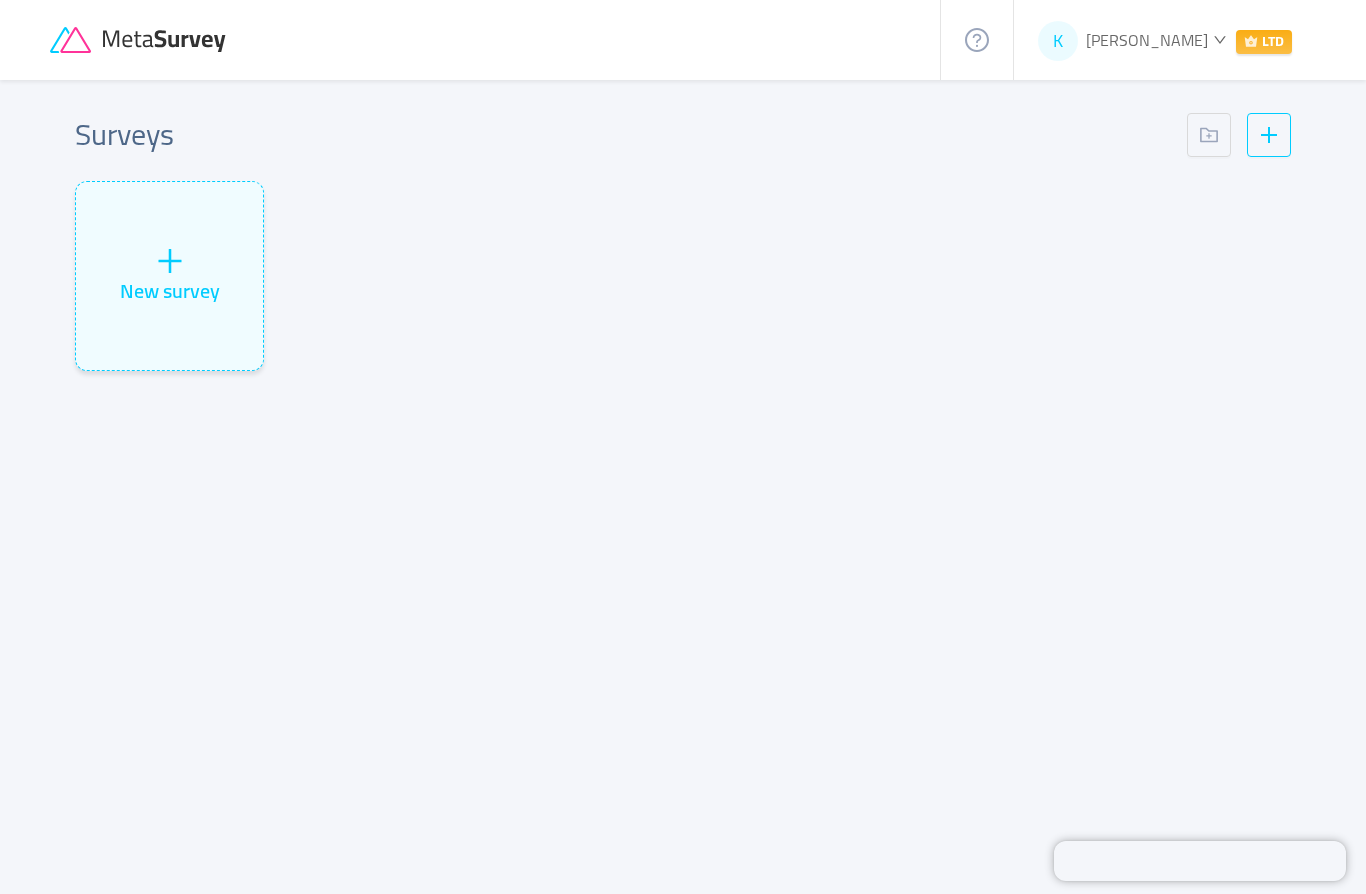 click on "[PERSON_NAME]" at bounding box center (1147, 40) 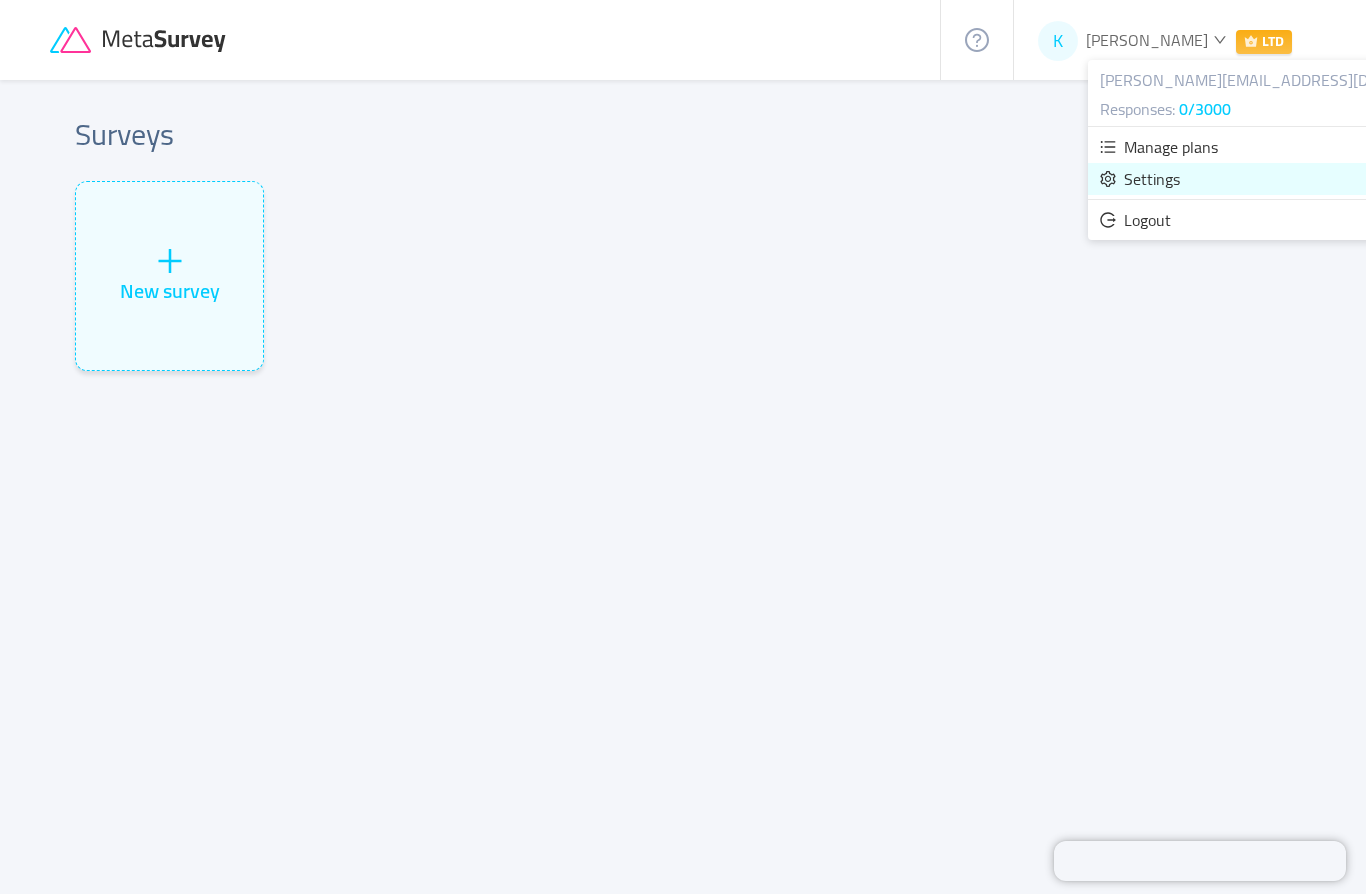 click on "Settings" at bounding box center (1152, 179) 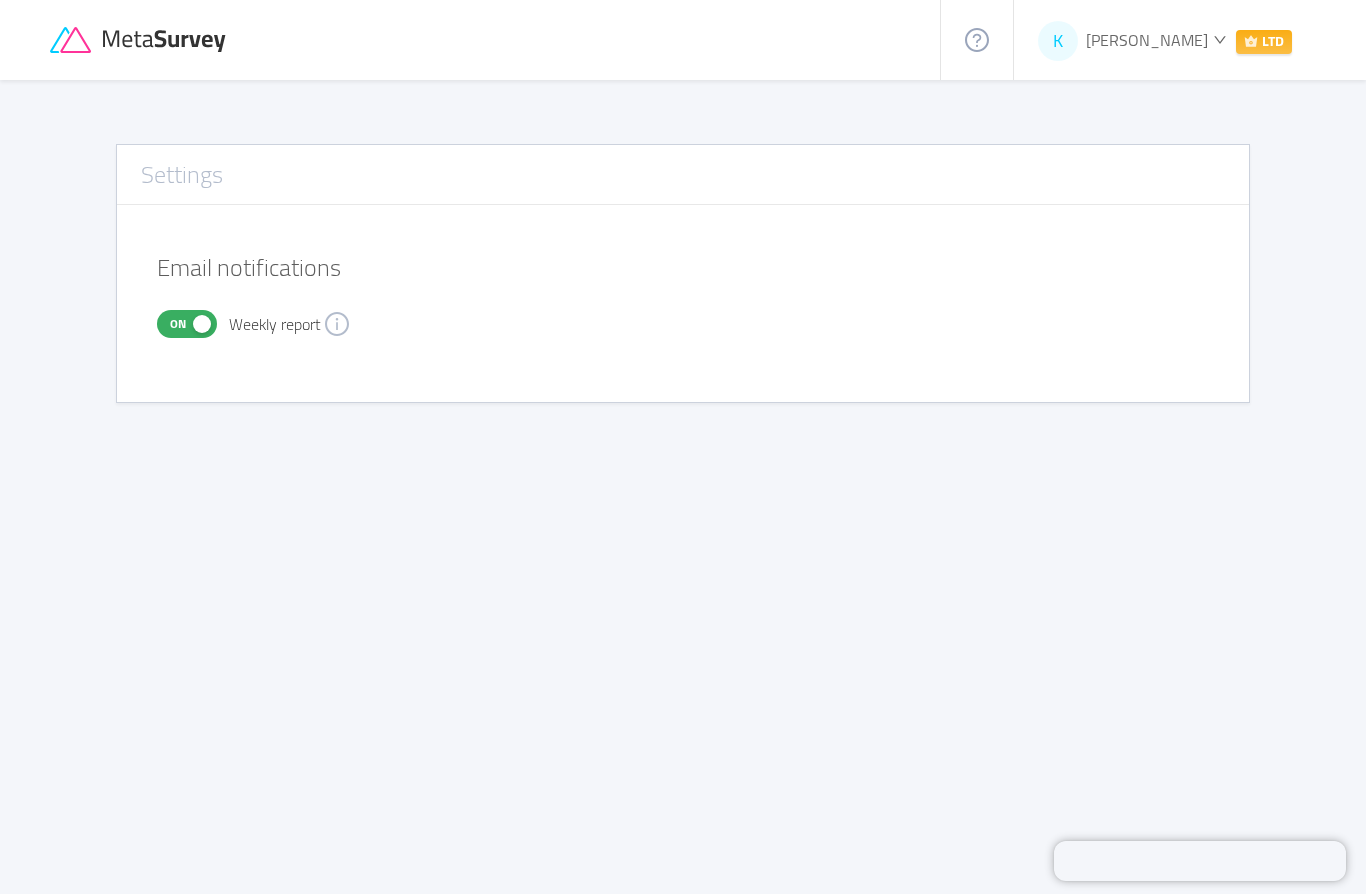 click 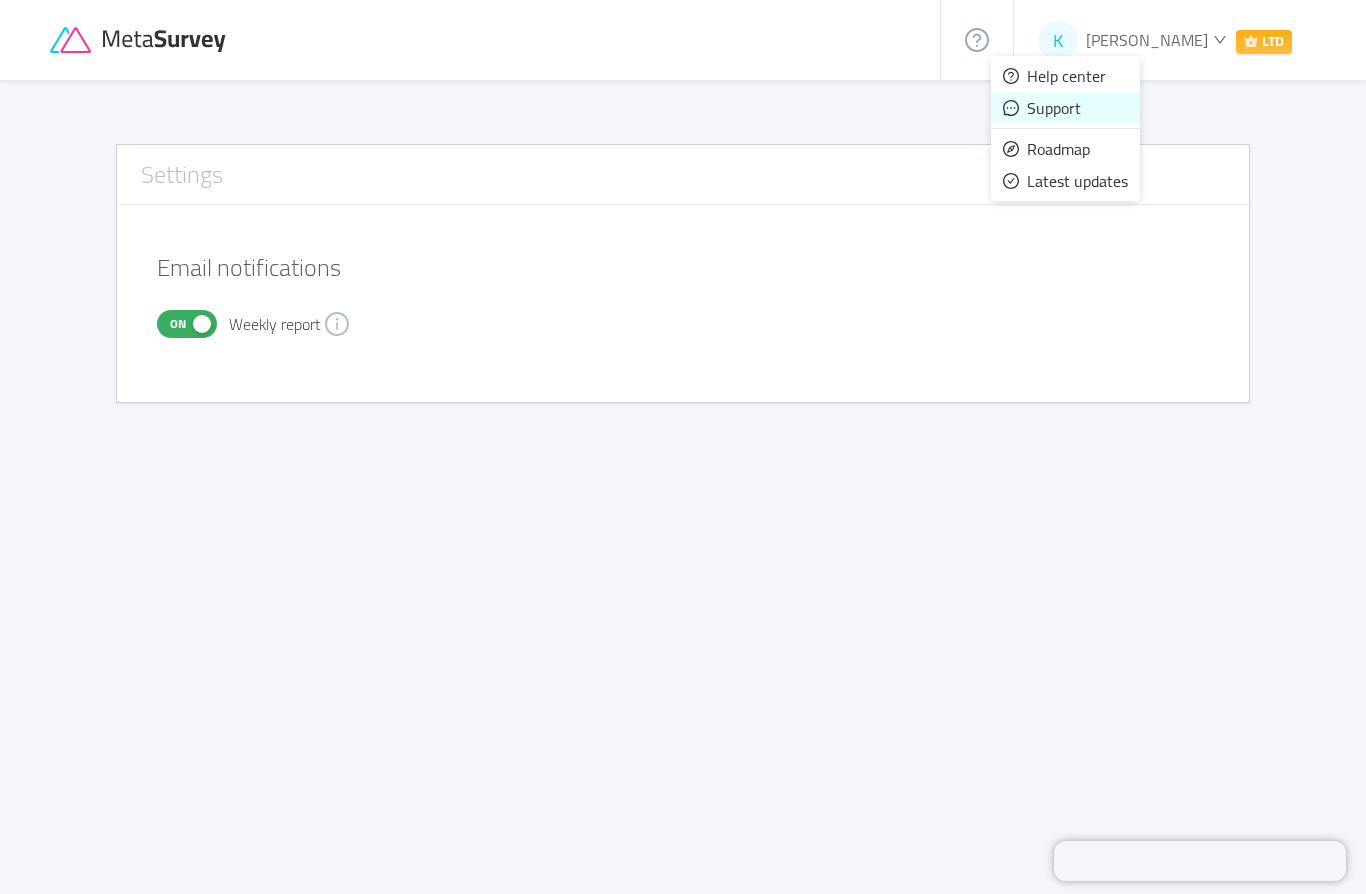 click on "Support" at bounding box center [1054, 108] 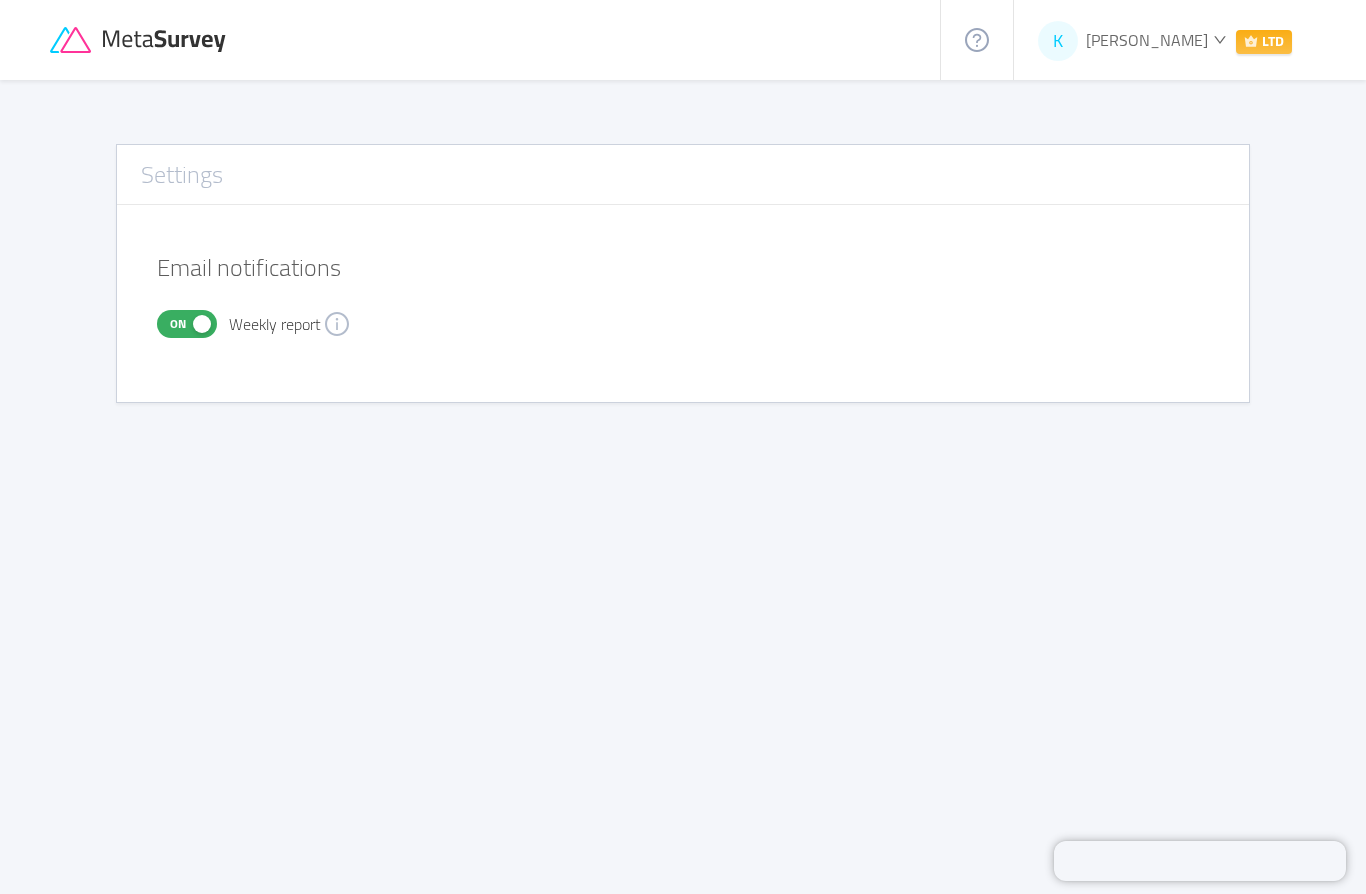 click 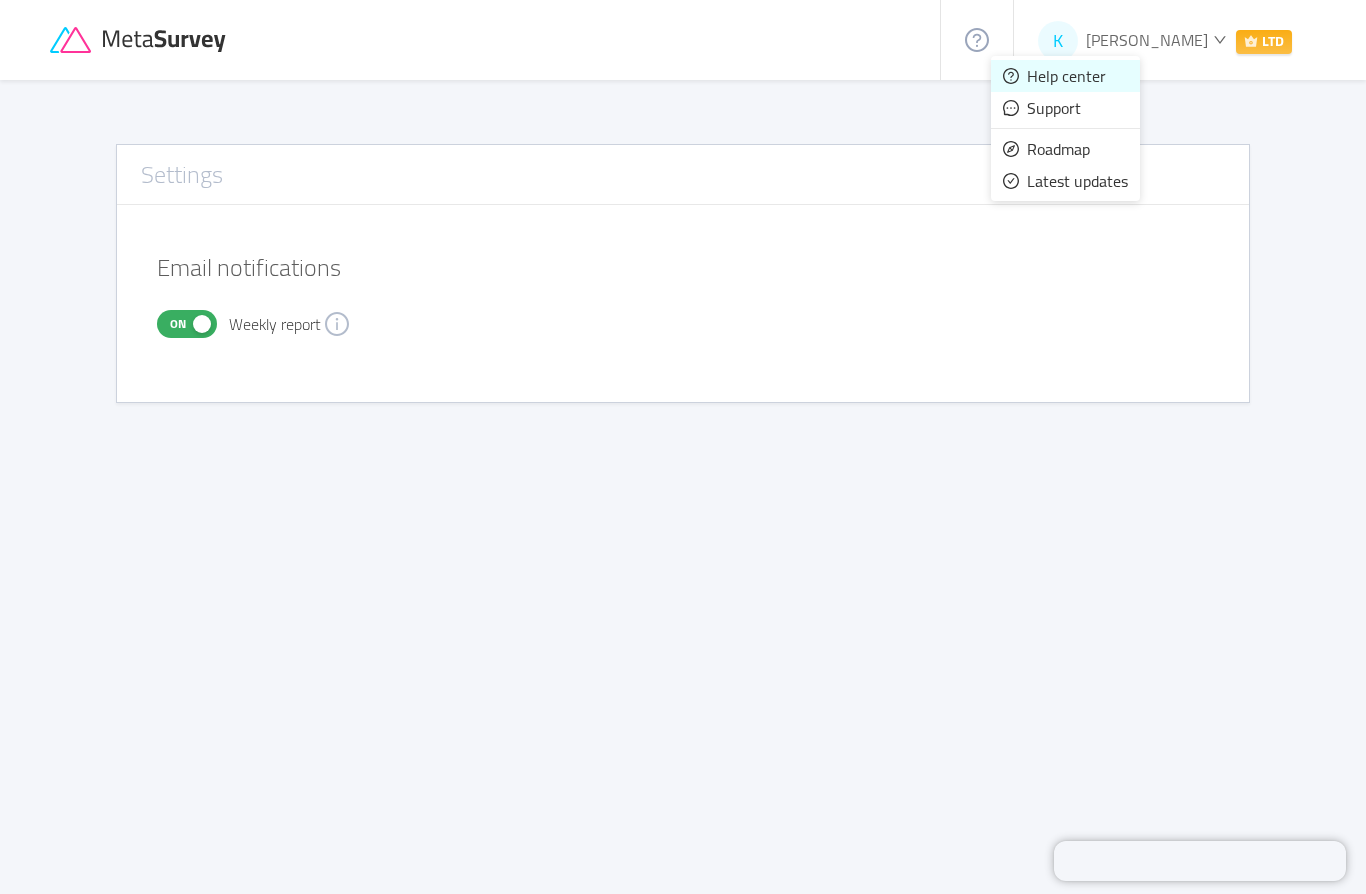 click on "Help center" at bounding box center (1066, 76) 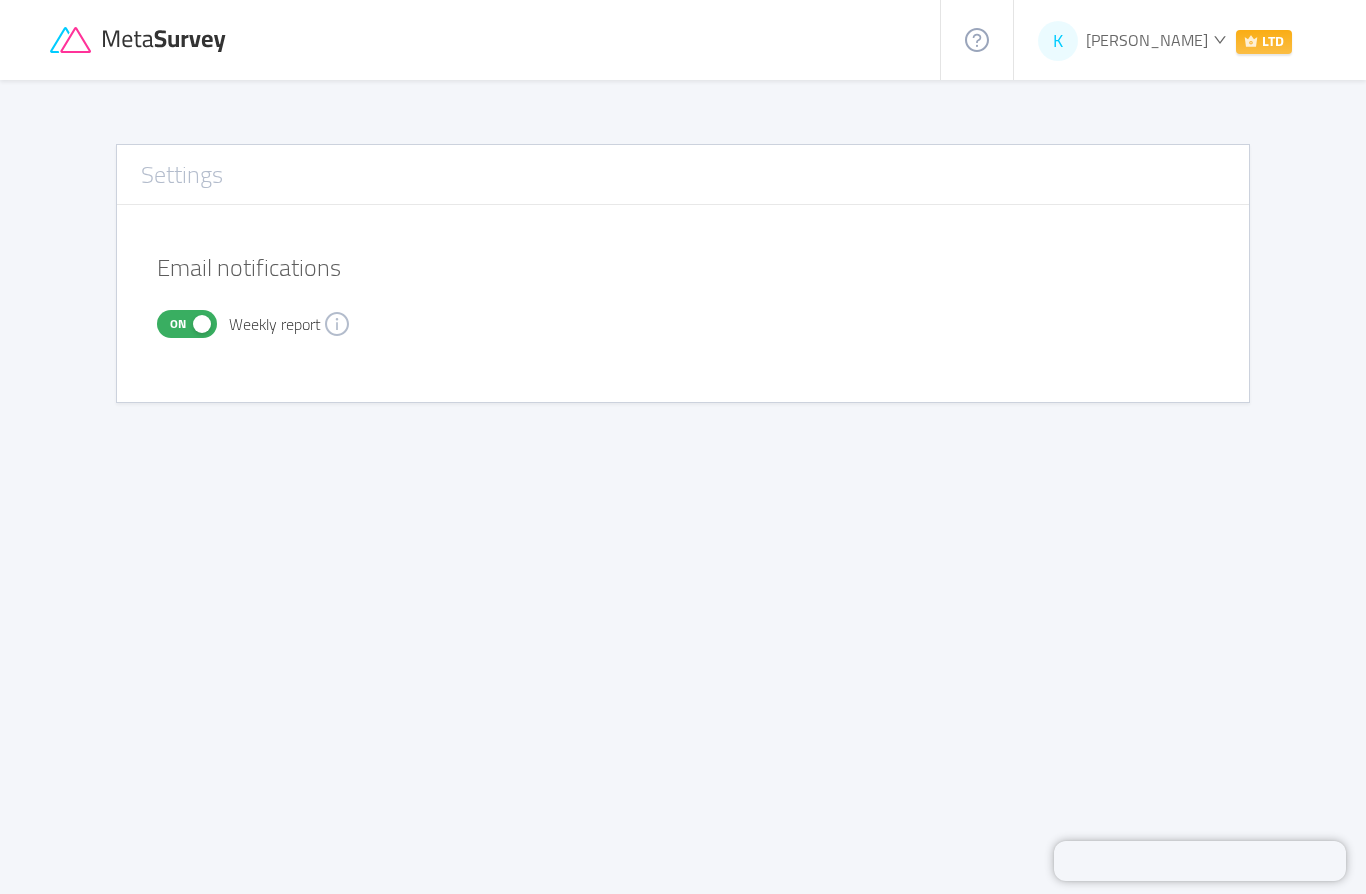 click on "Settings   Email notifications  On Weekly report" at bounding box center (683, 464) 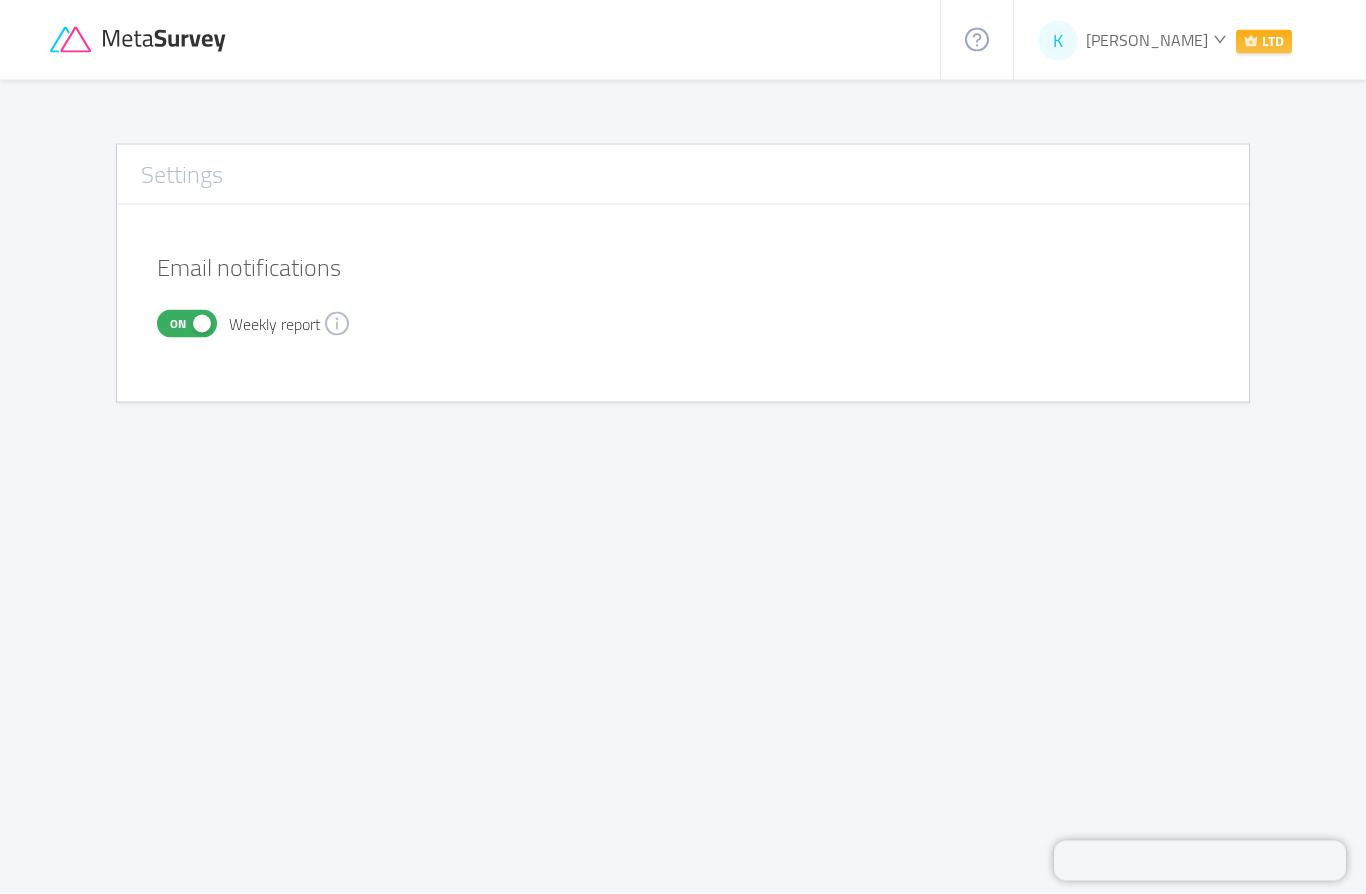 scroll, scrollTop: 0, scrollLeft: 0, axis: both 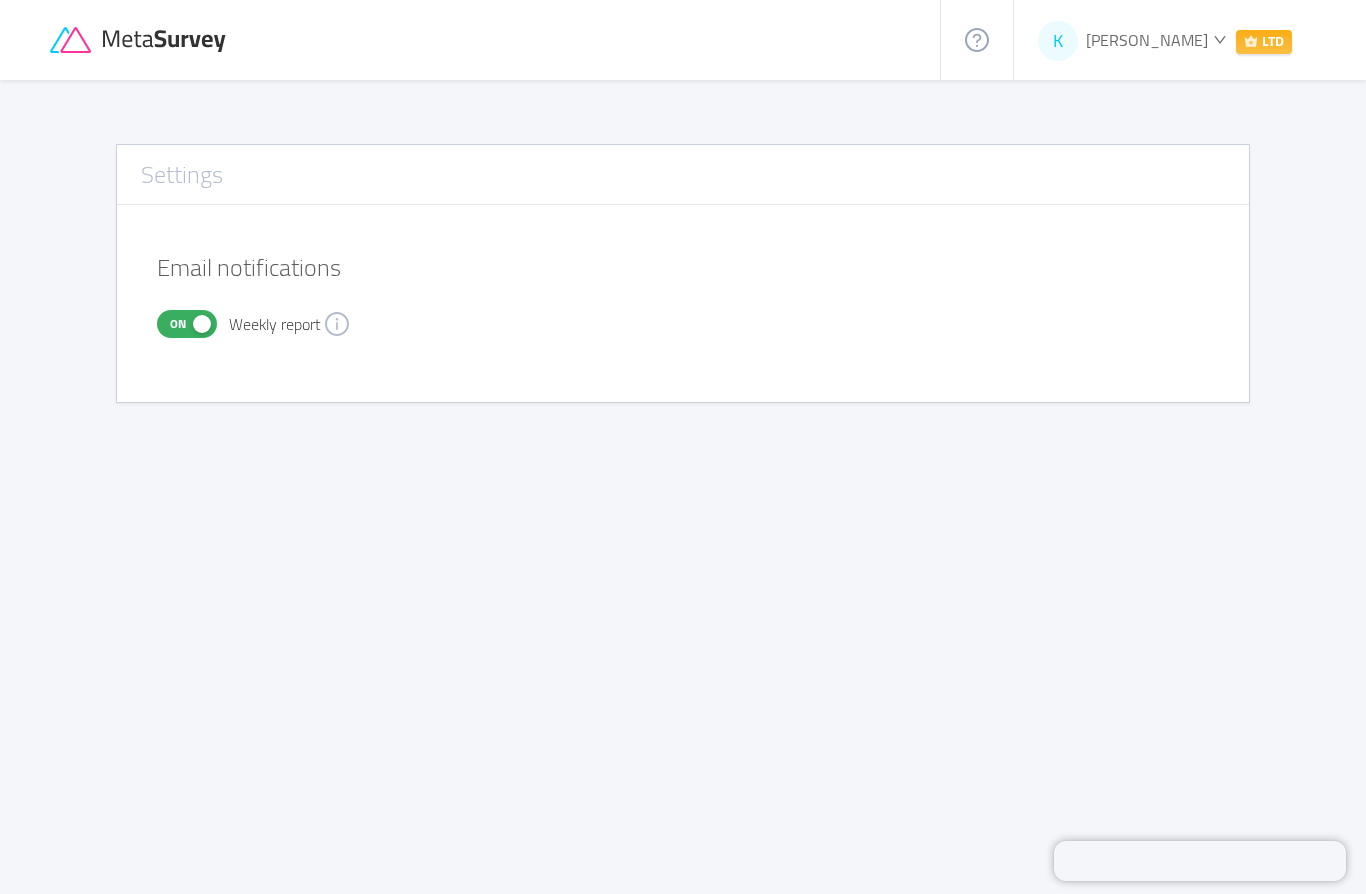 click 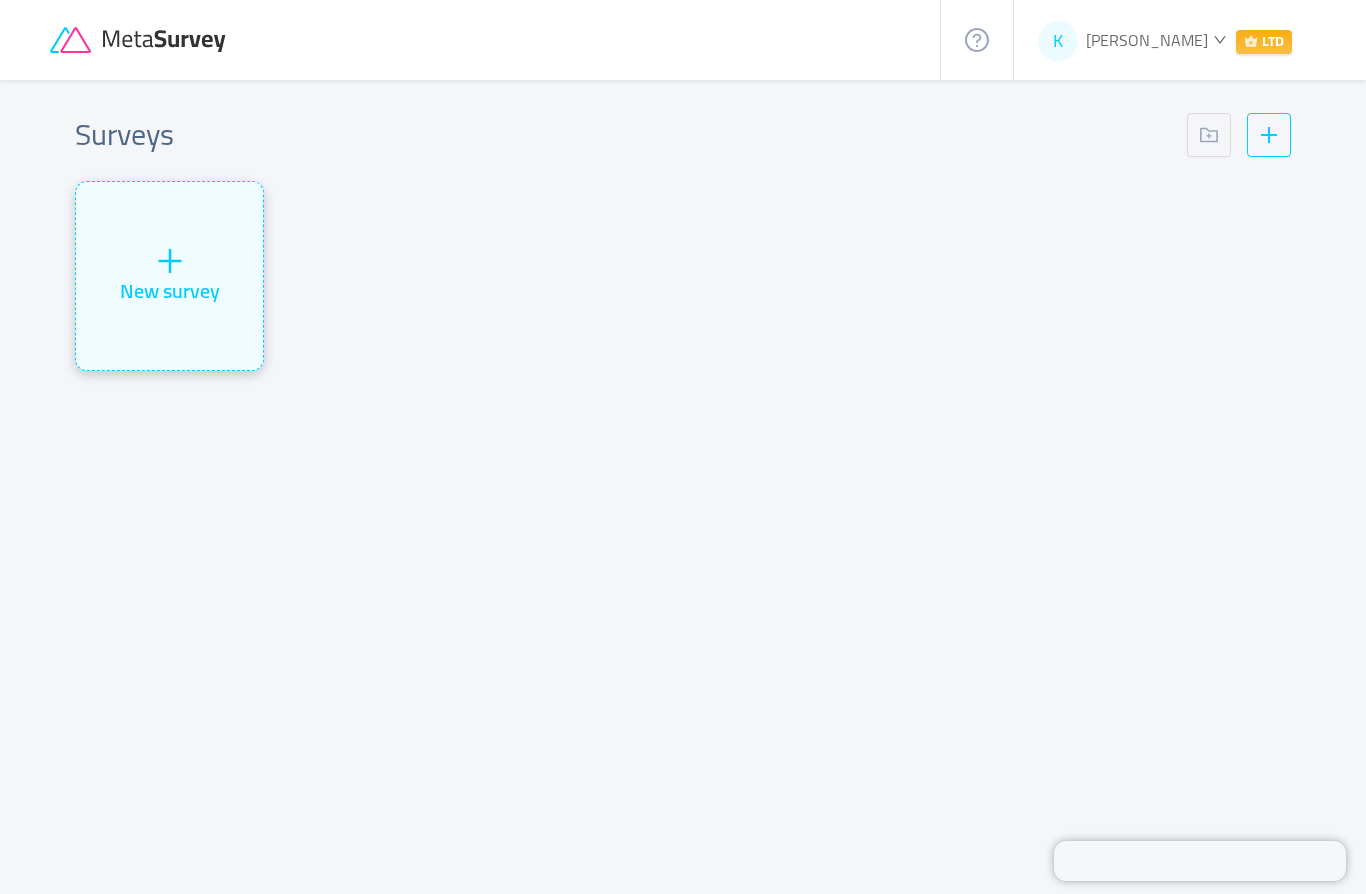 click 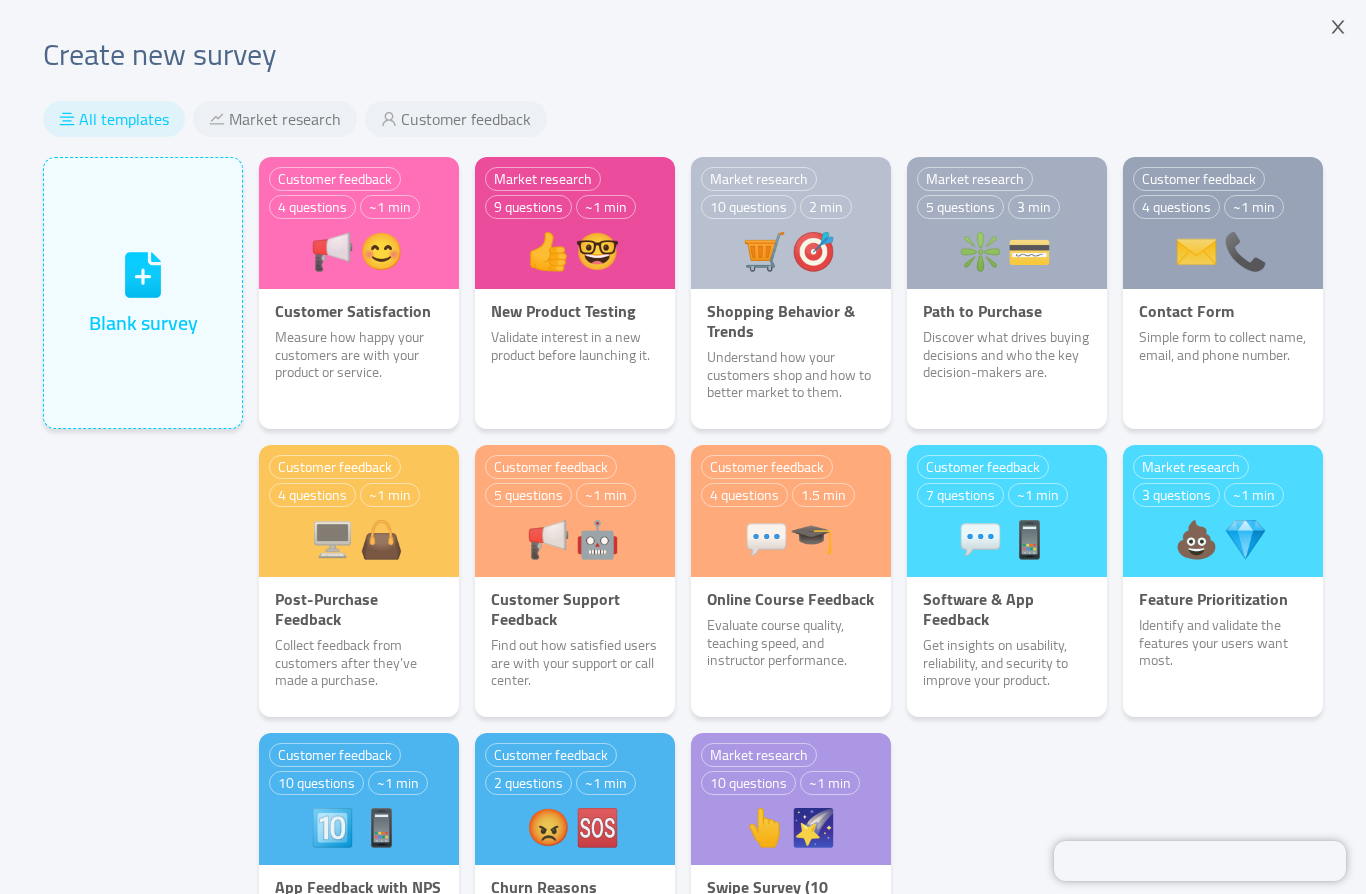 click on "Blank survey" at bounding box center (143, 610) 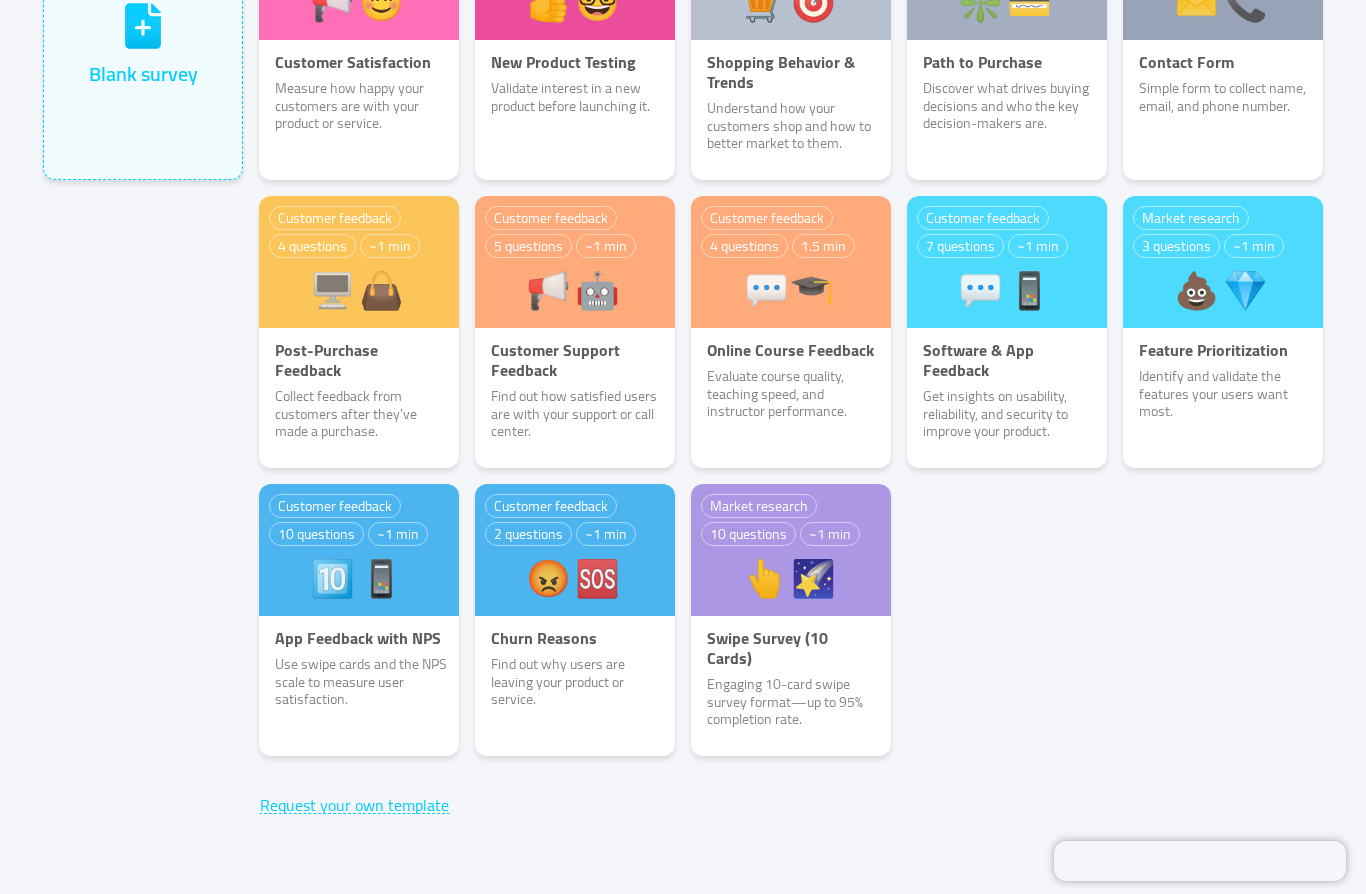 scroll, scrollTop: 249, scrollLeft: 0, axis: vertical 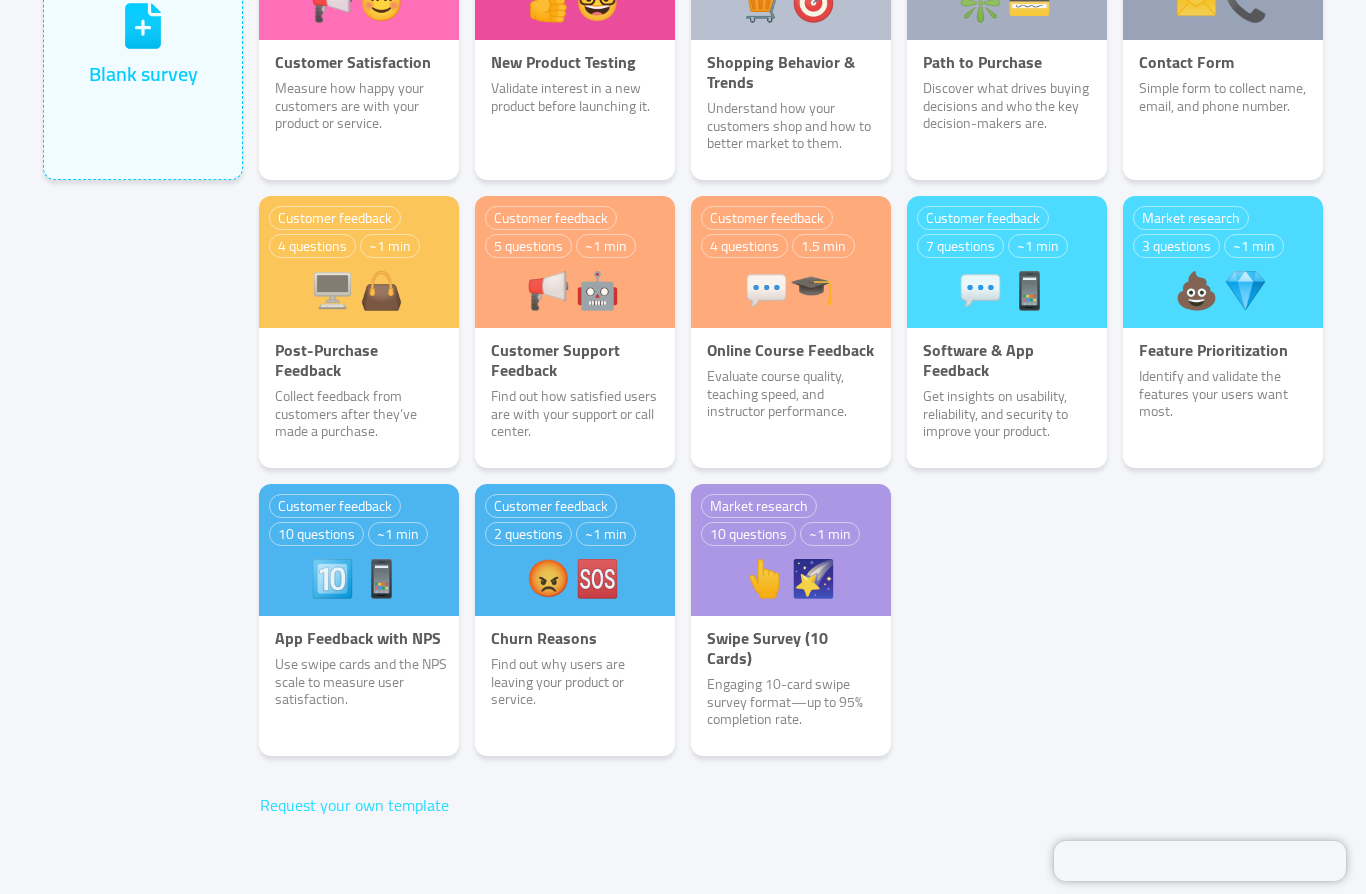 click on "Request your own template" at bounding box center (354, 805) 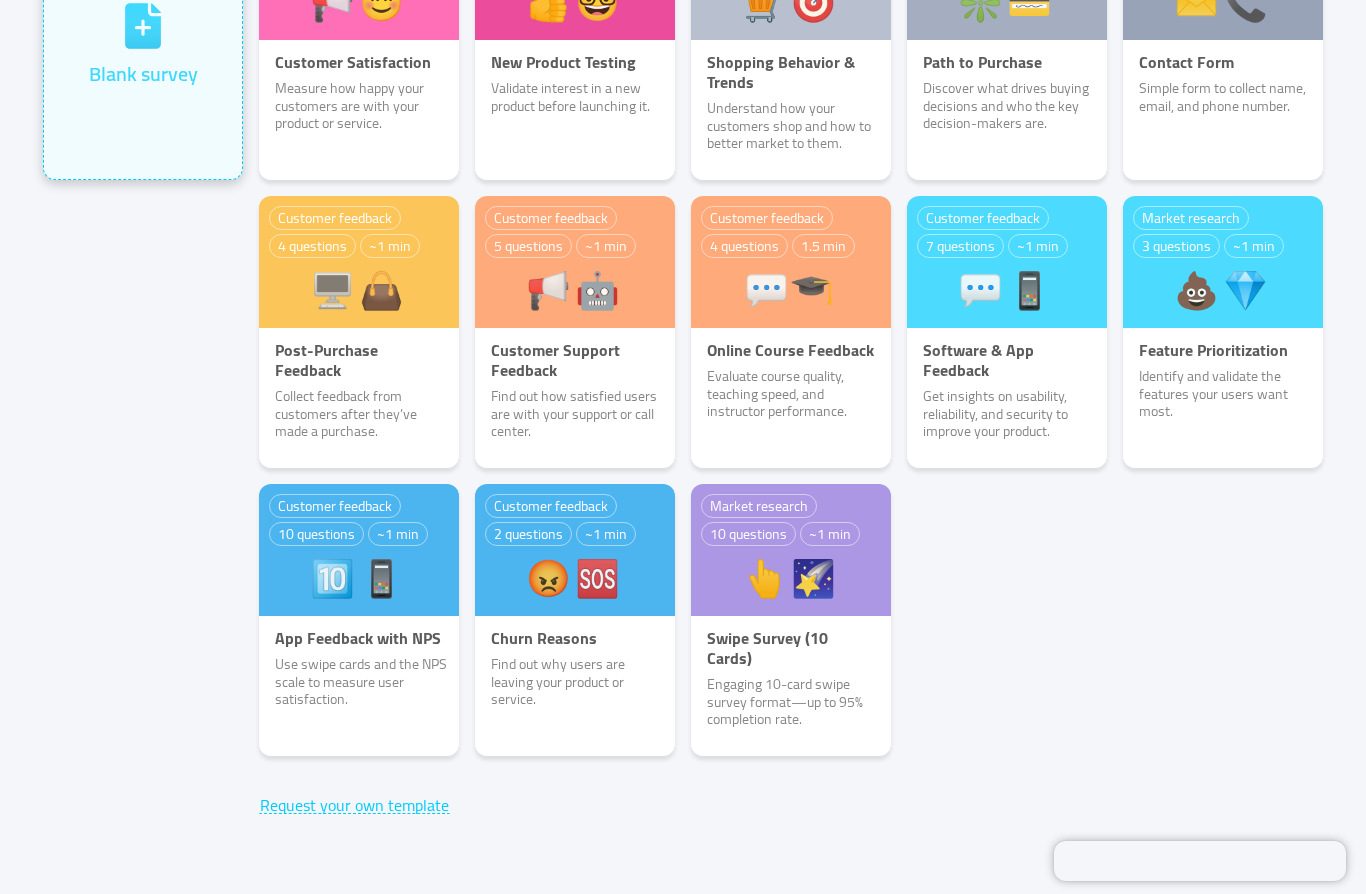 click 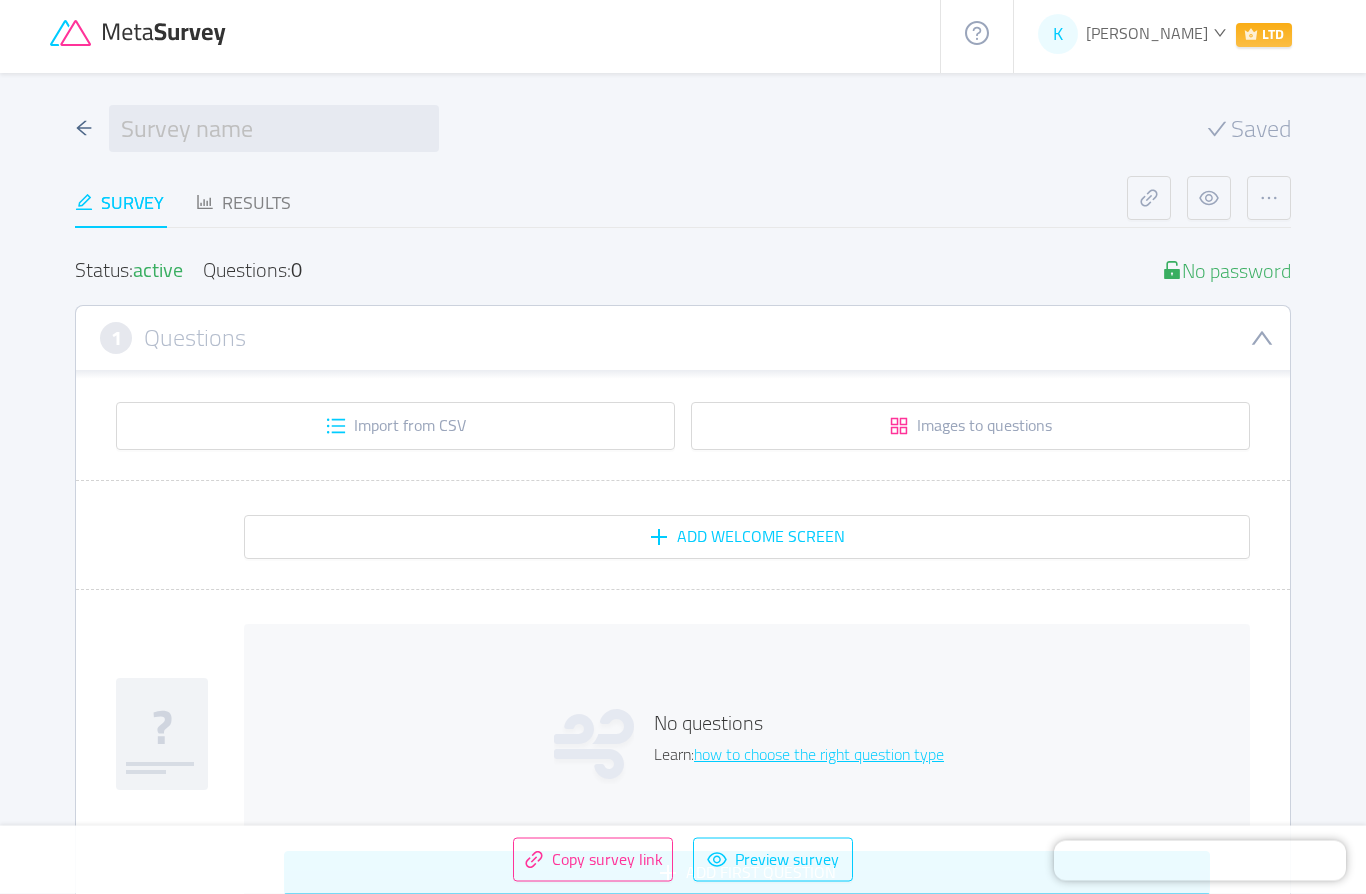 scroll, scrollTop: 0, scrollLeft: 0, axis: both 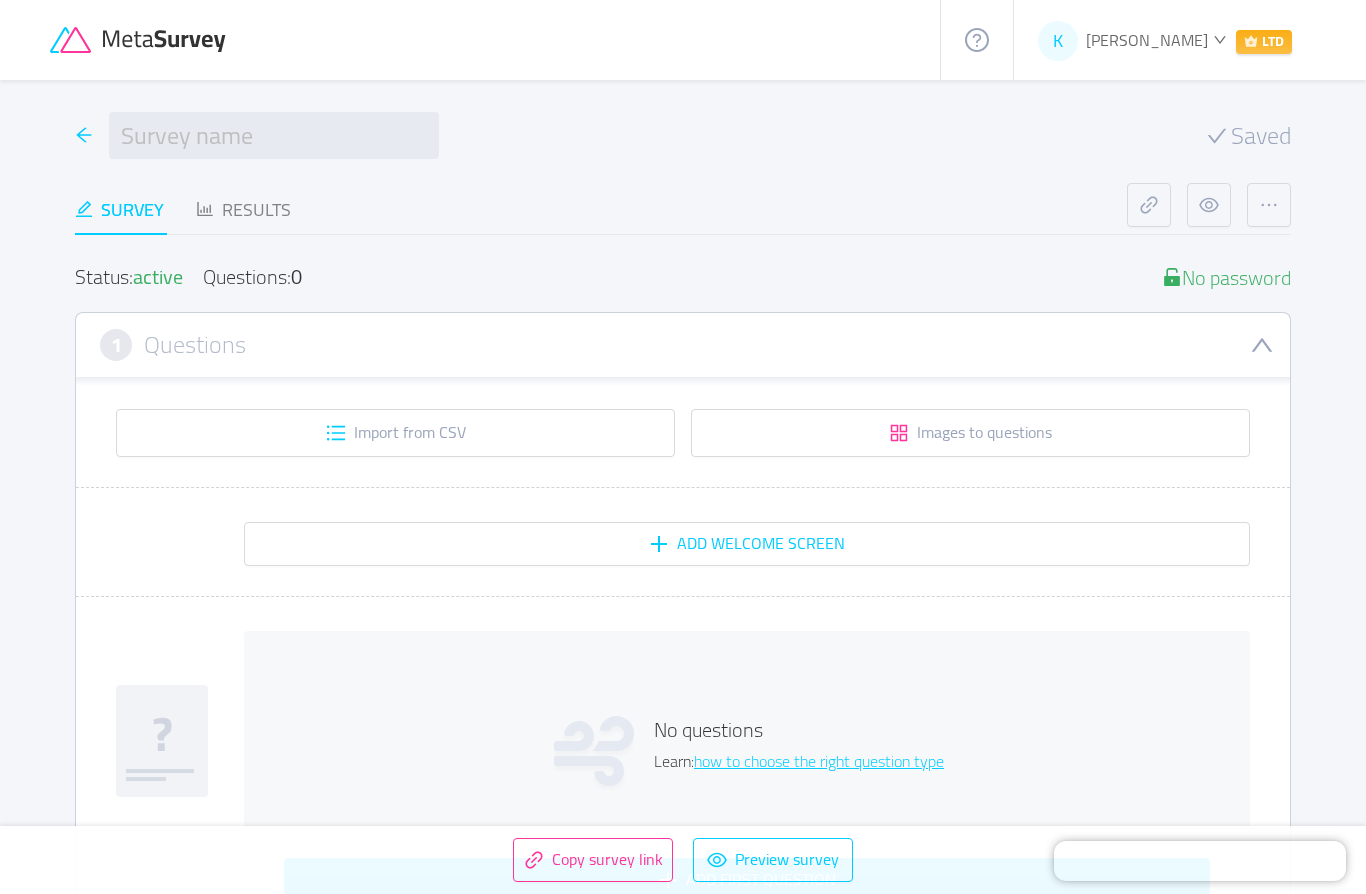click 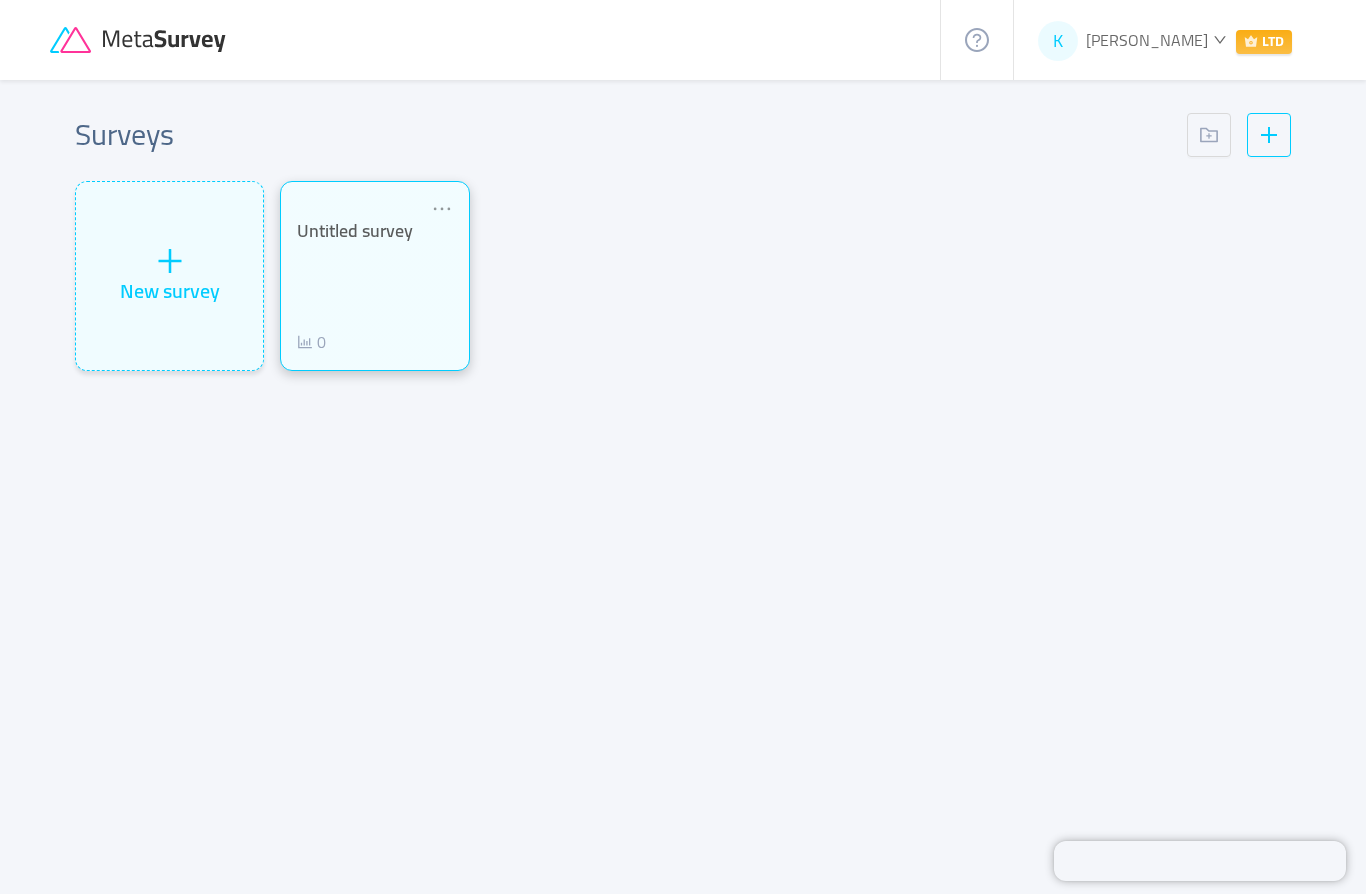 click on "Untitled survey  0" at bounding box center [374, 287] 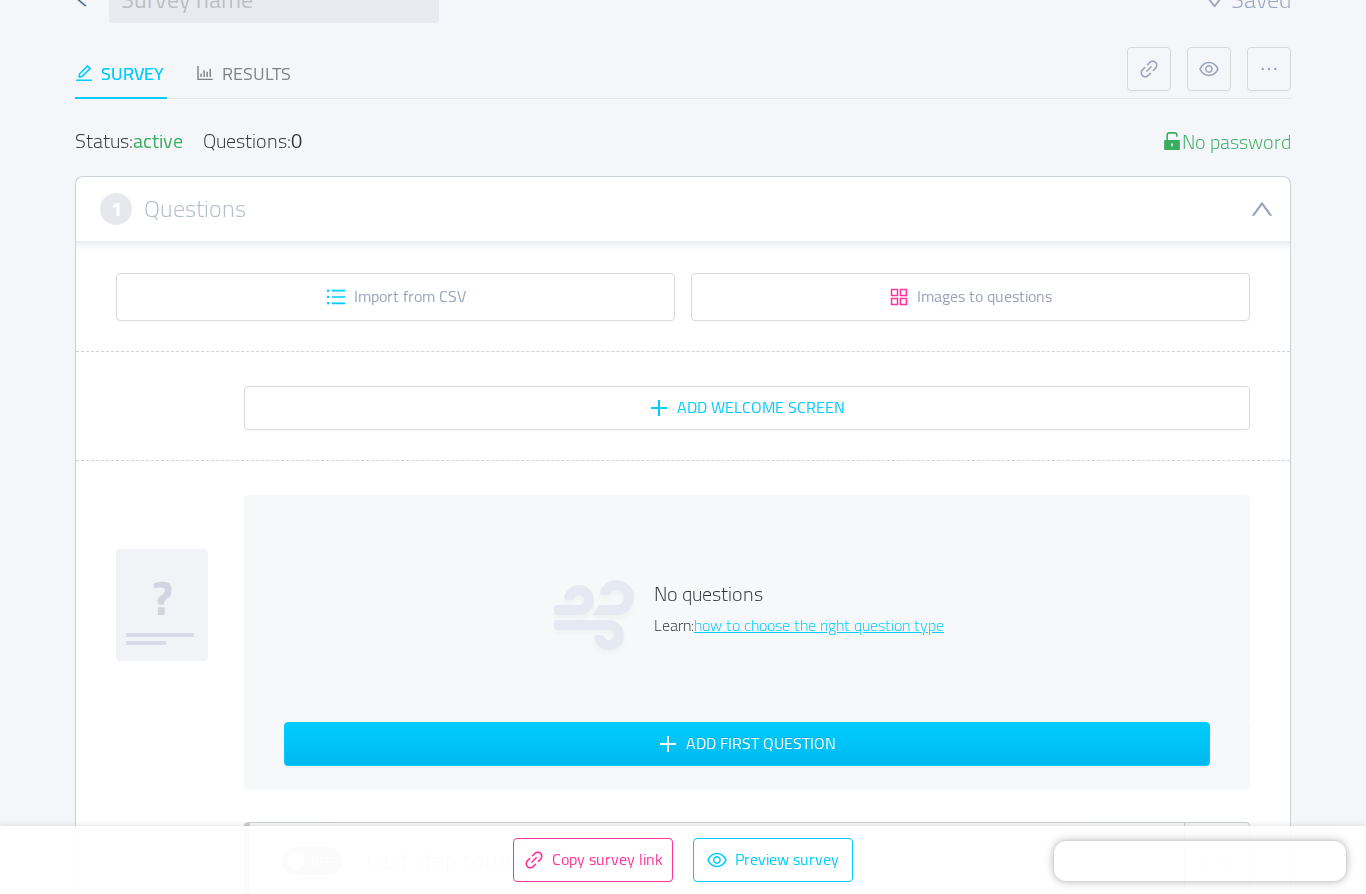 scroll, scrollTop: 133, scrollLeft: 0, axis: vertical 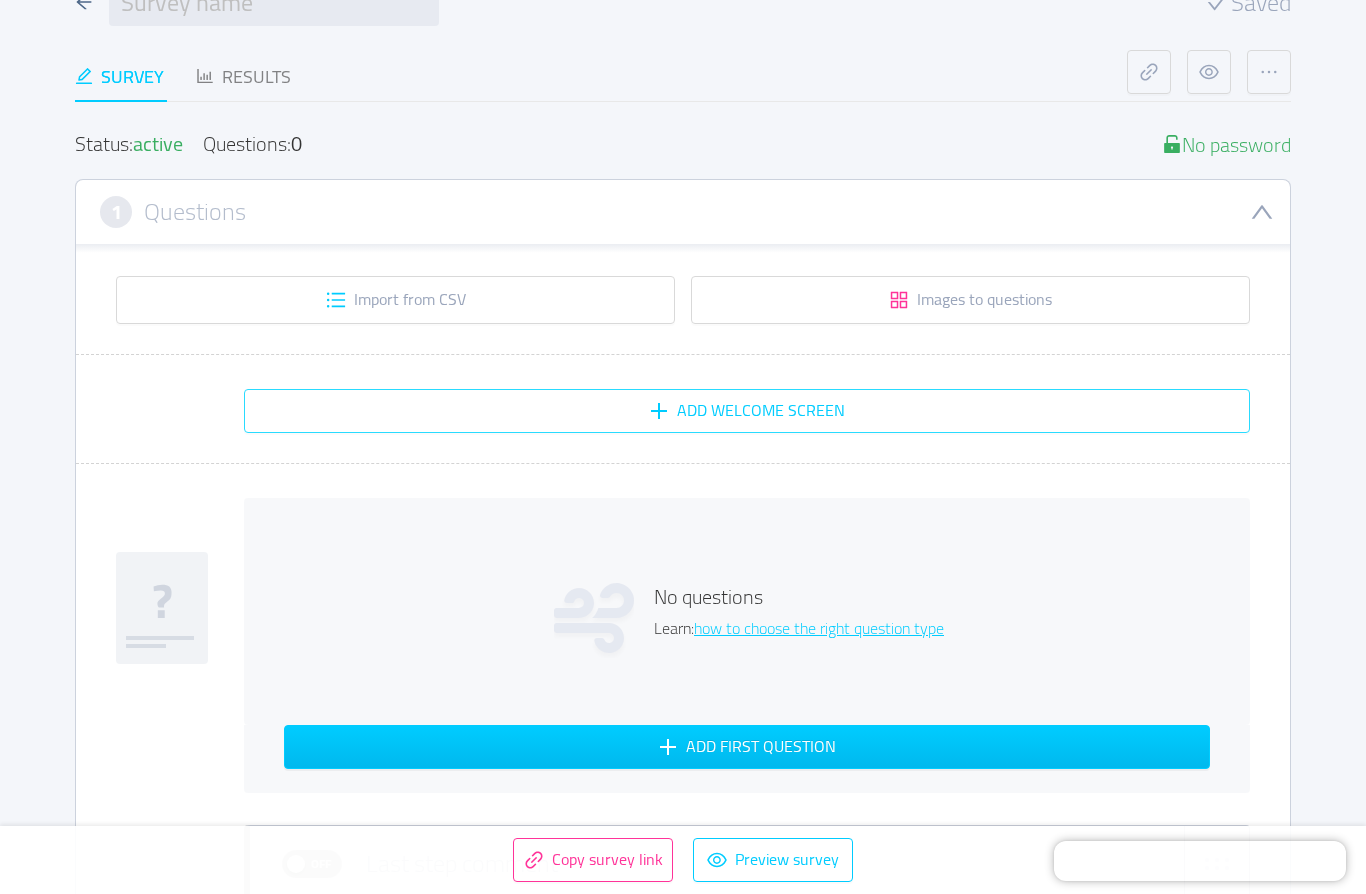 click on "Add Welcome screen" at bounding box center (747, 411) 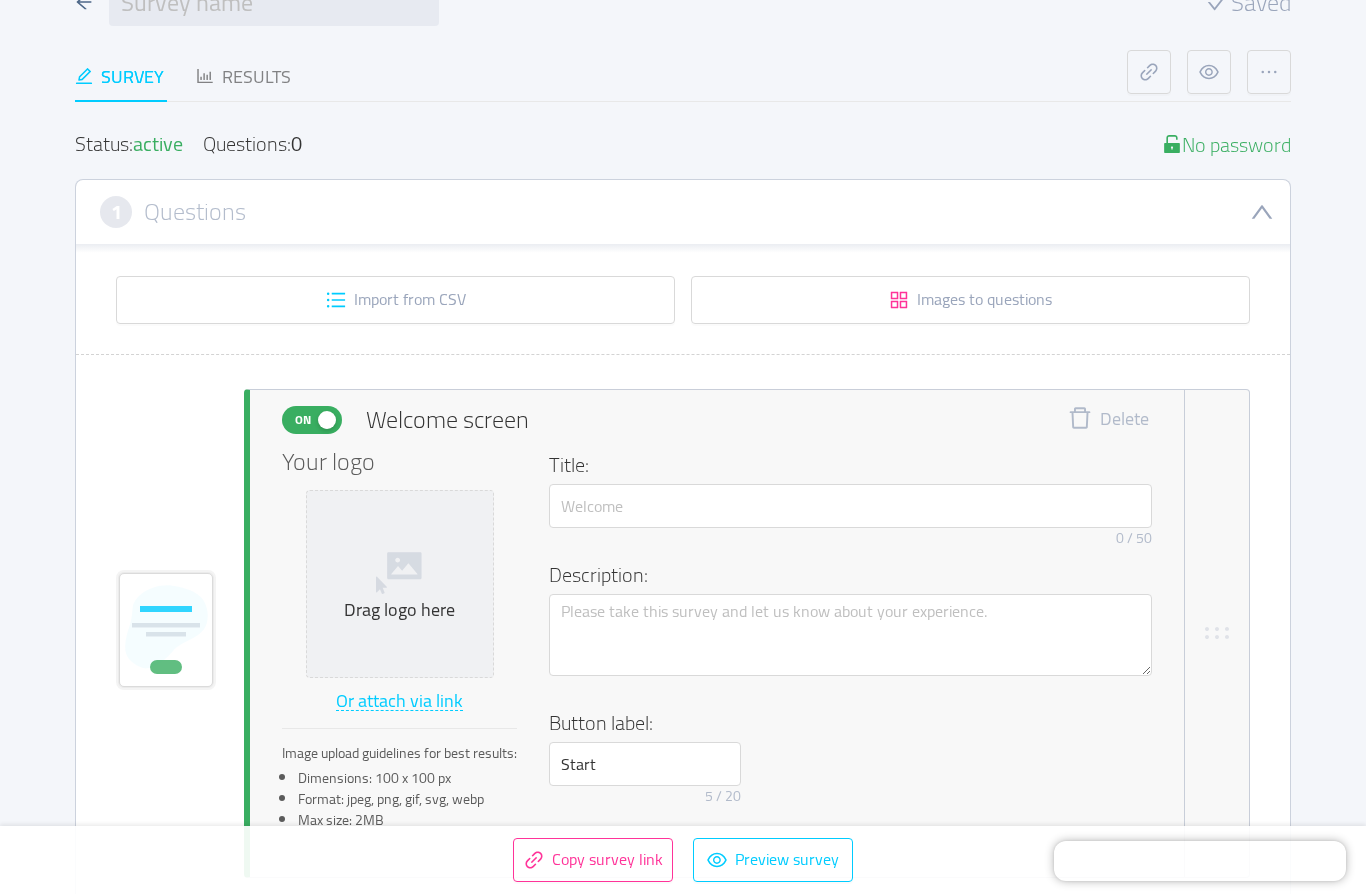 type 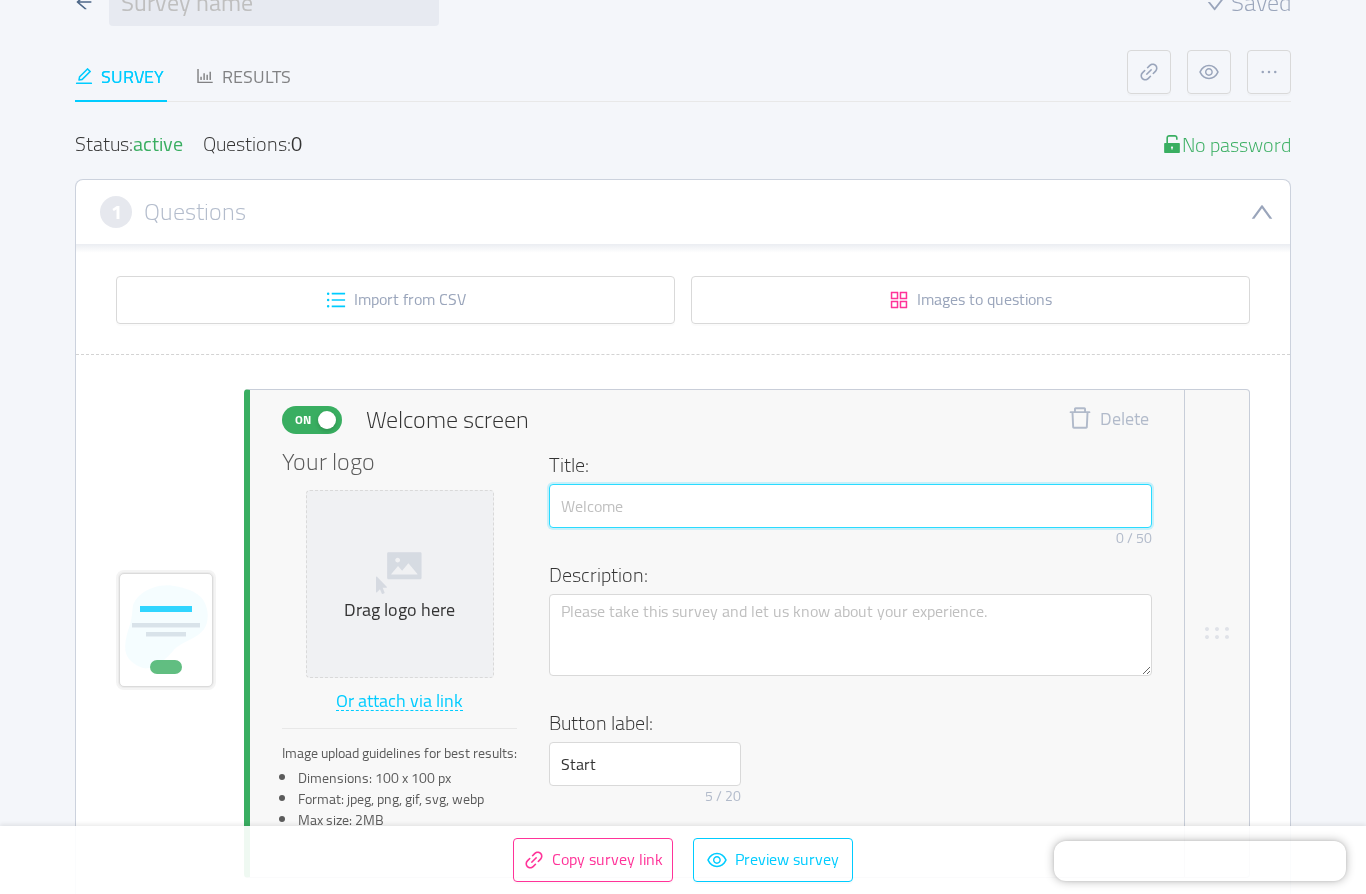 click at bounding box center (850, 506) 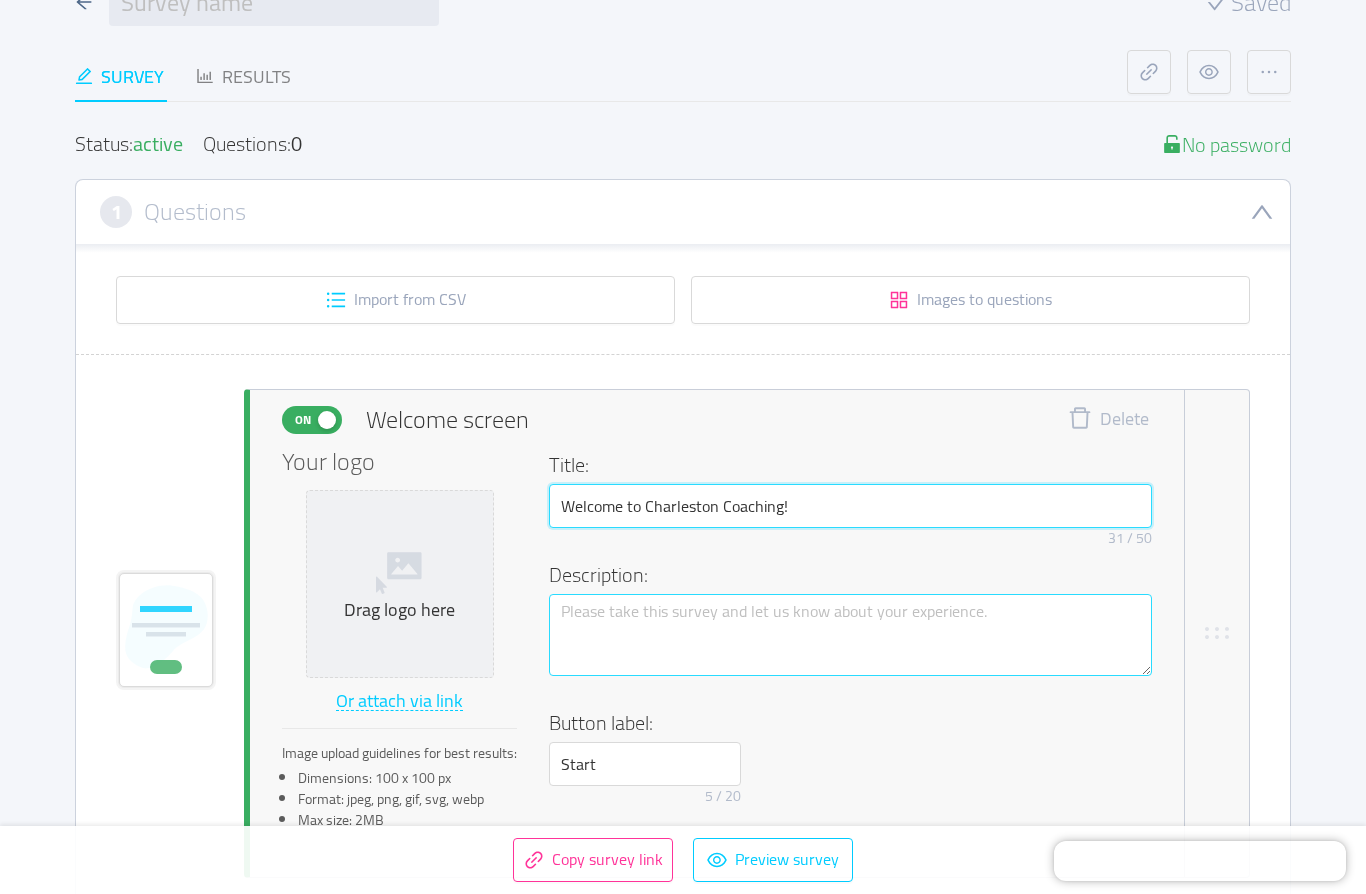 type on "Welcome to Charleston Coaching!" 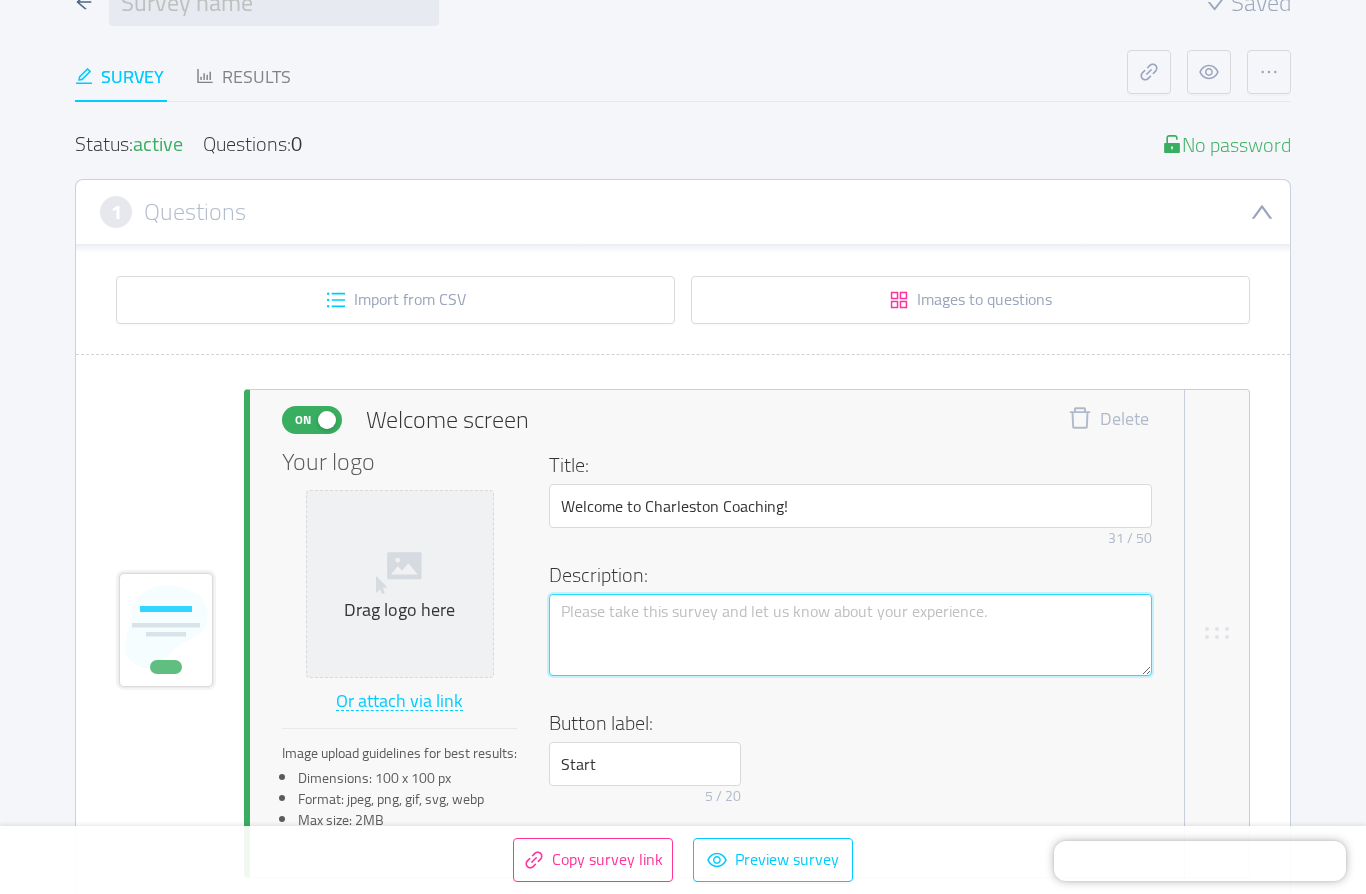 click at bounding box center (850, 635) 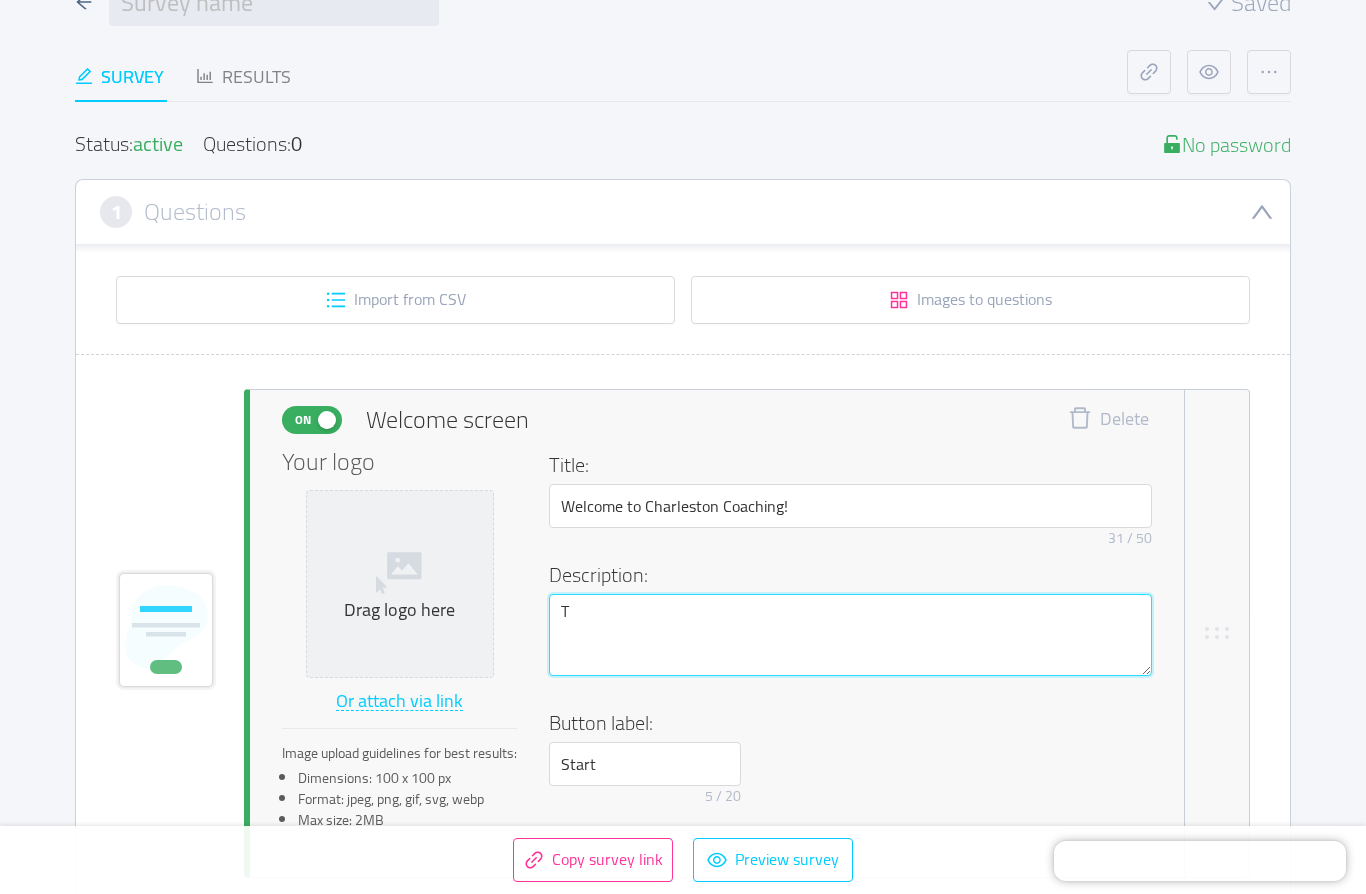 type 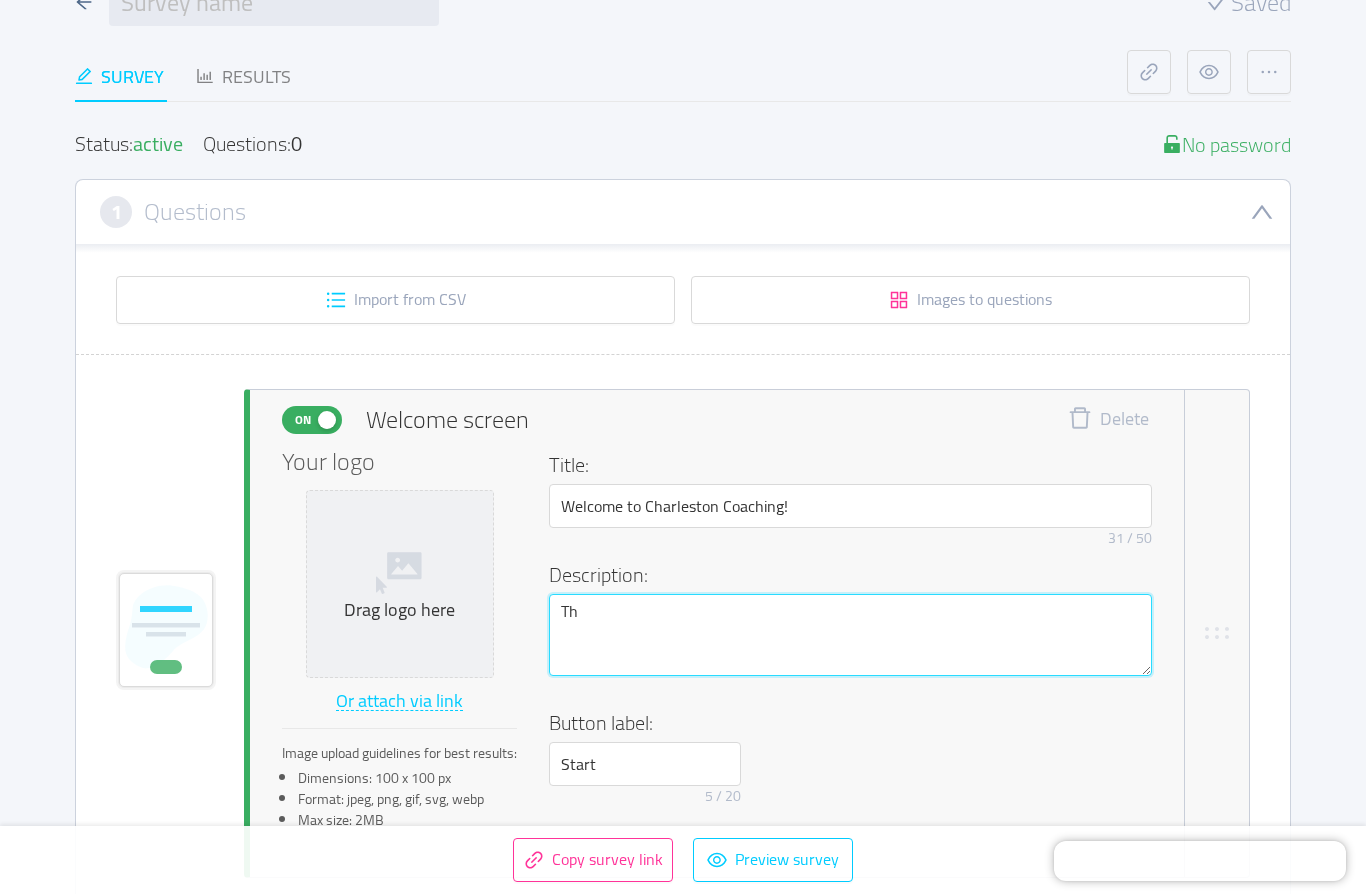 type 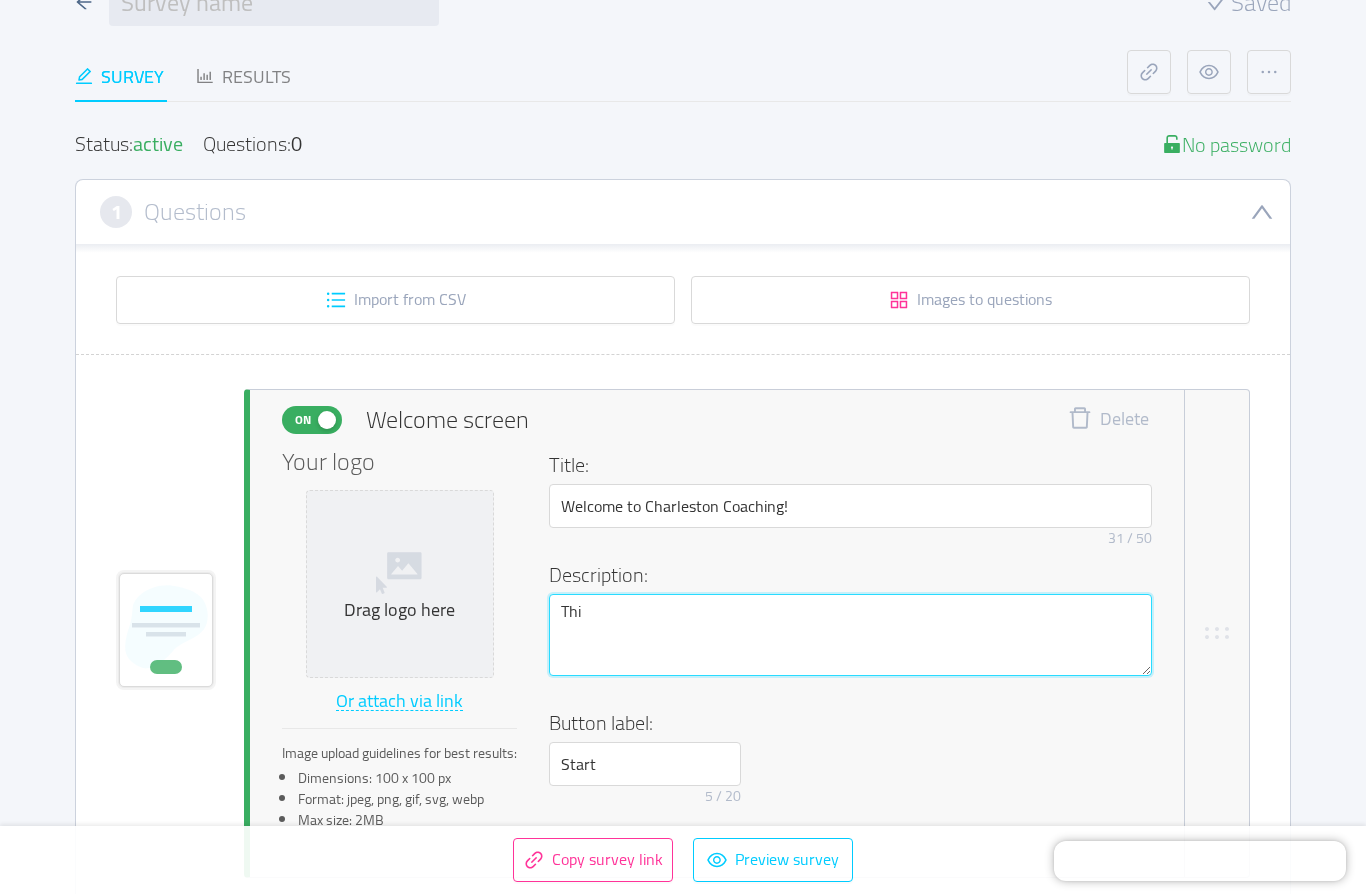 type 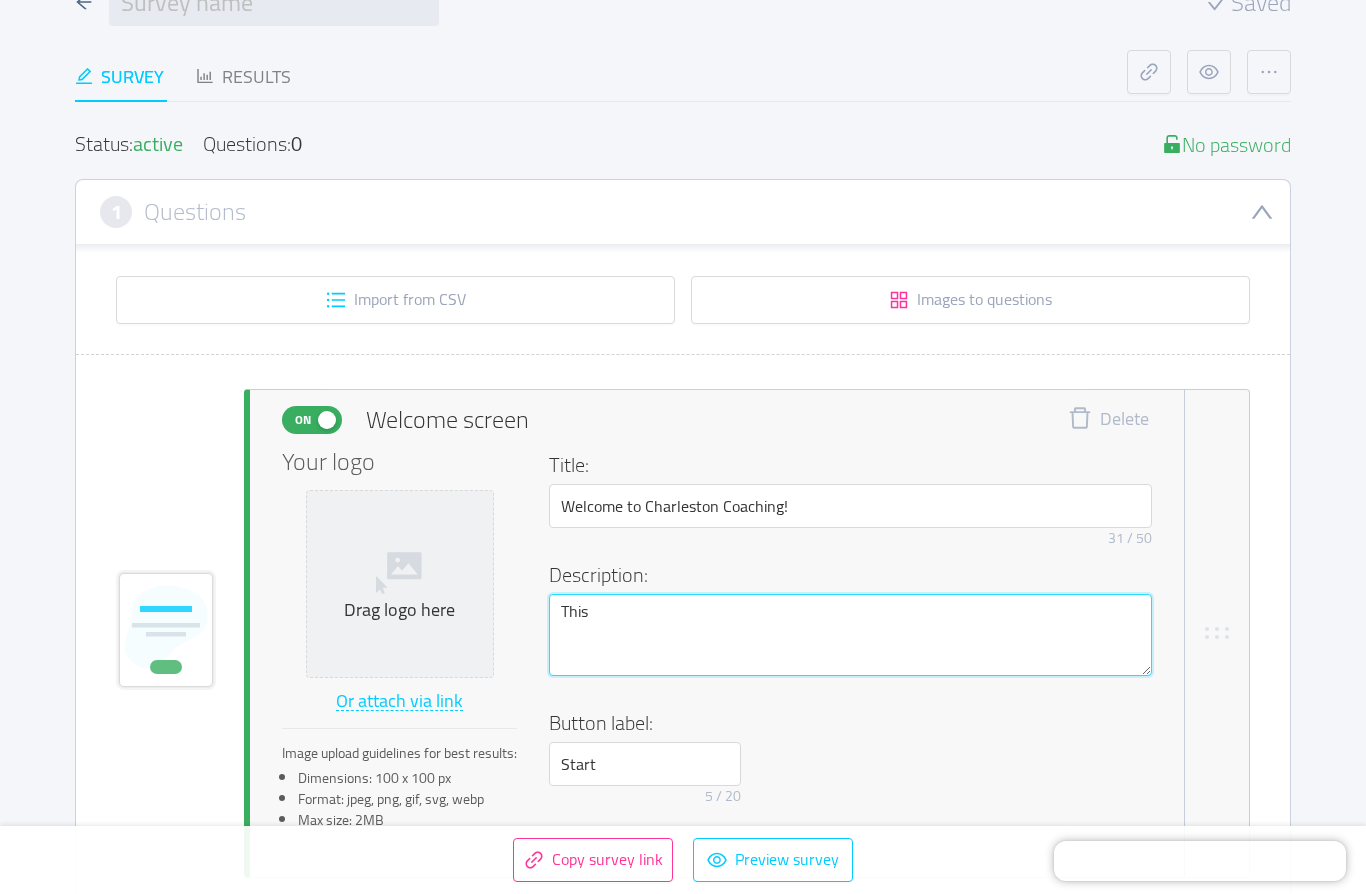 type on "This" 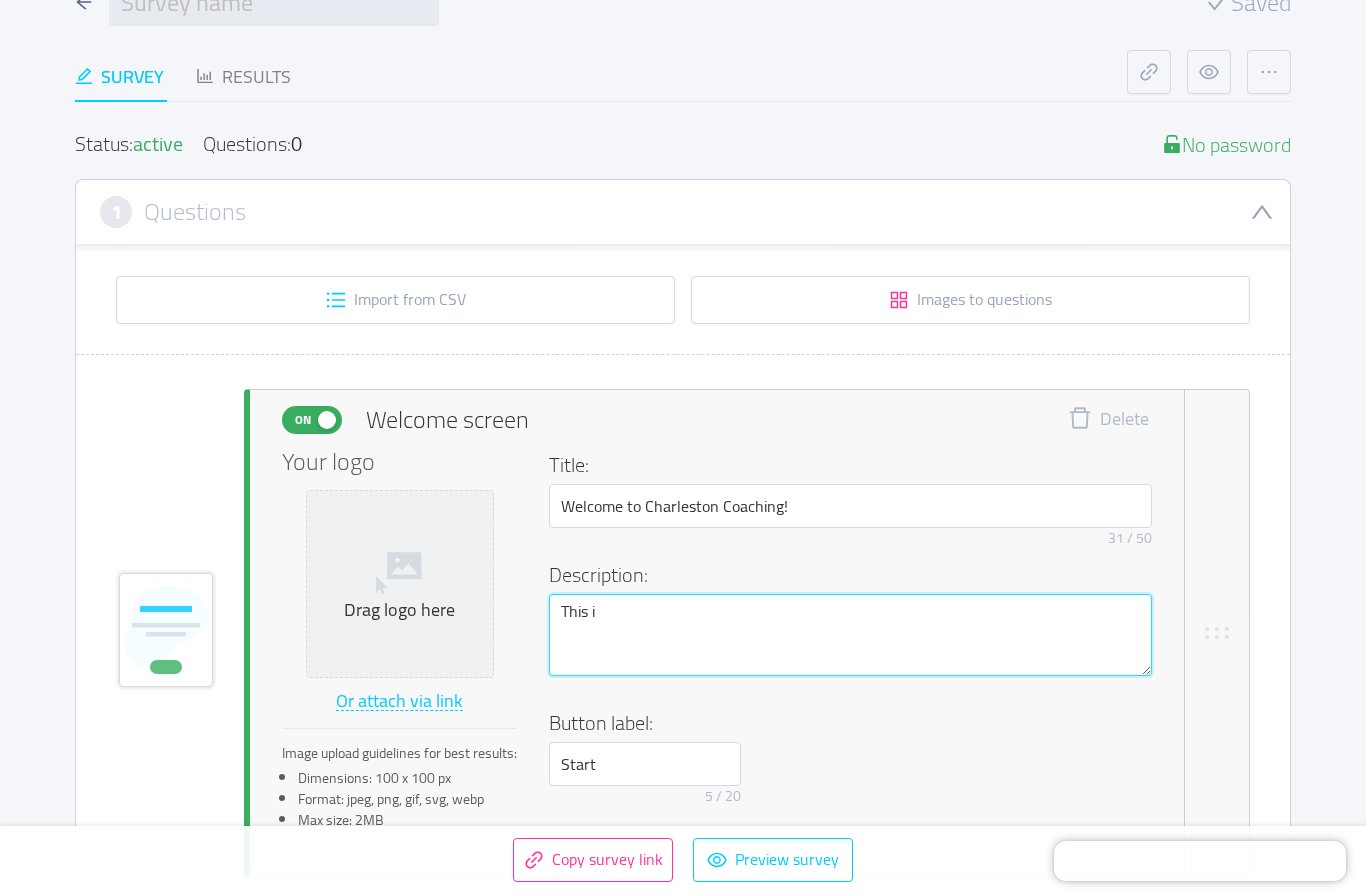 type 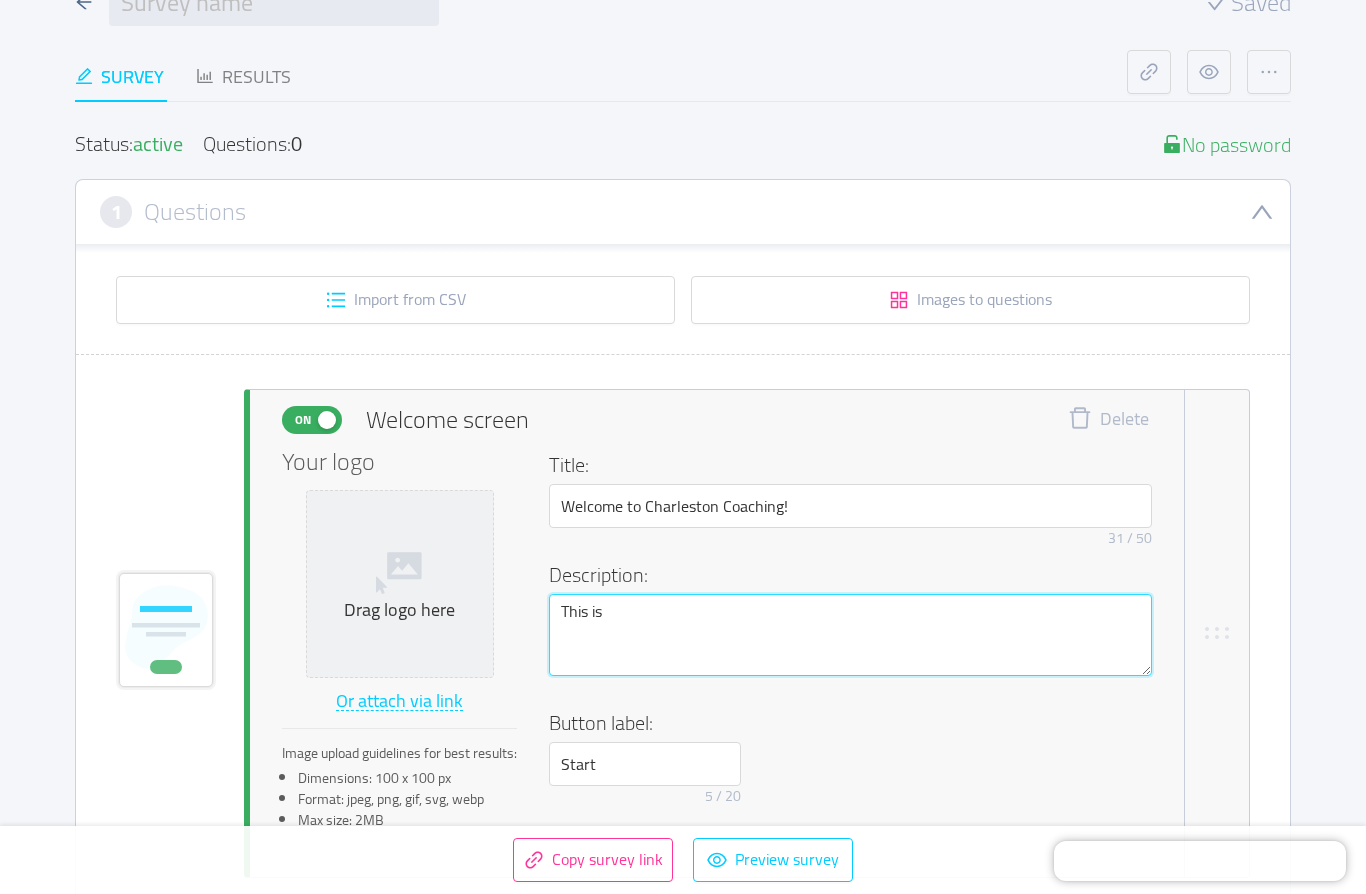 type 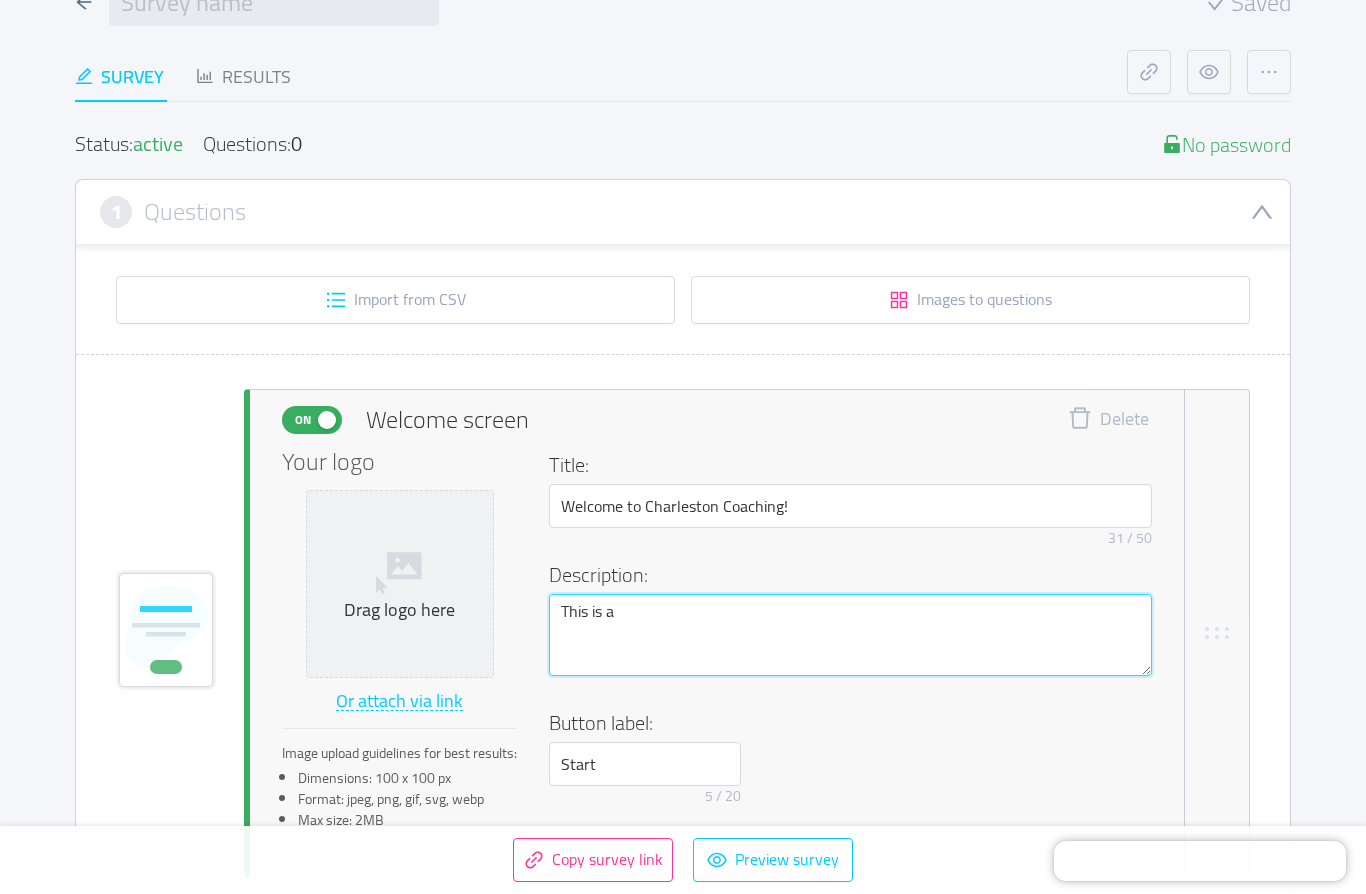 type 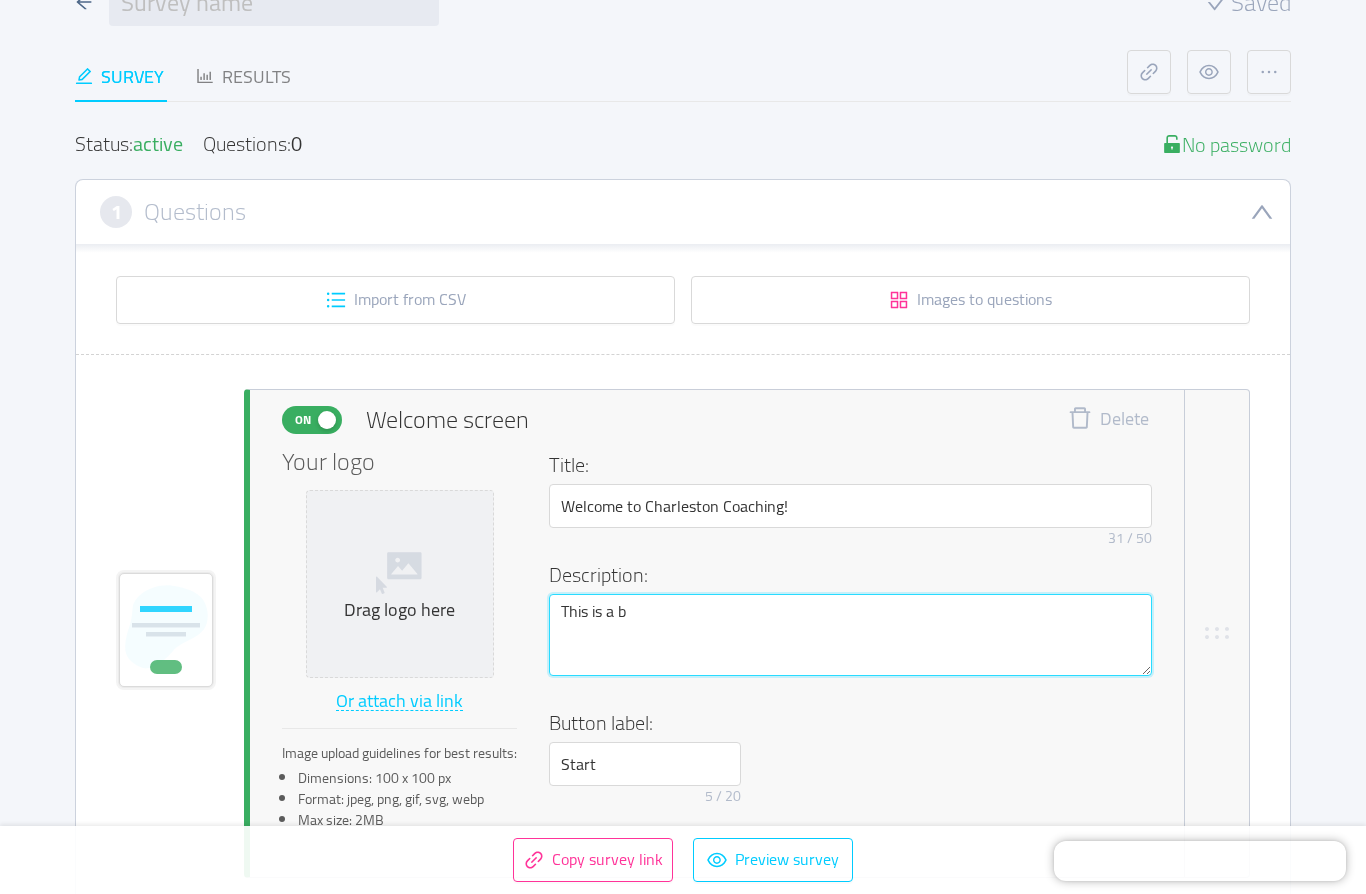 type 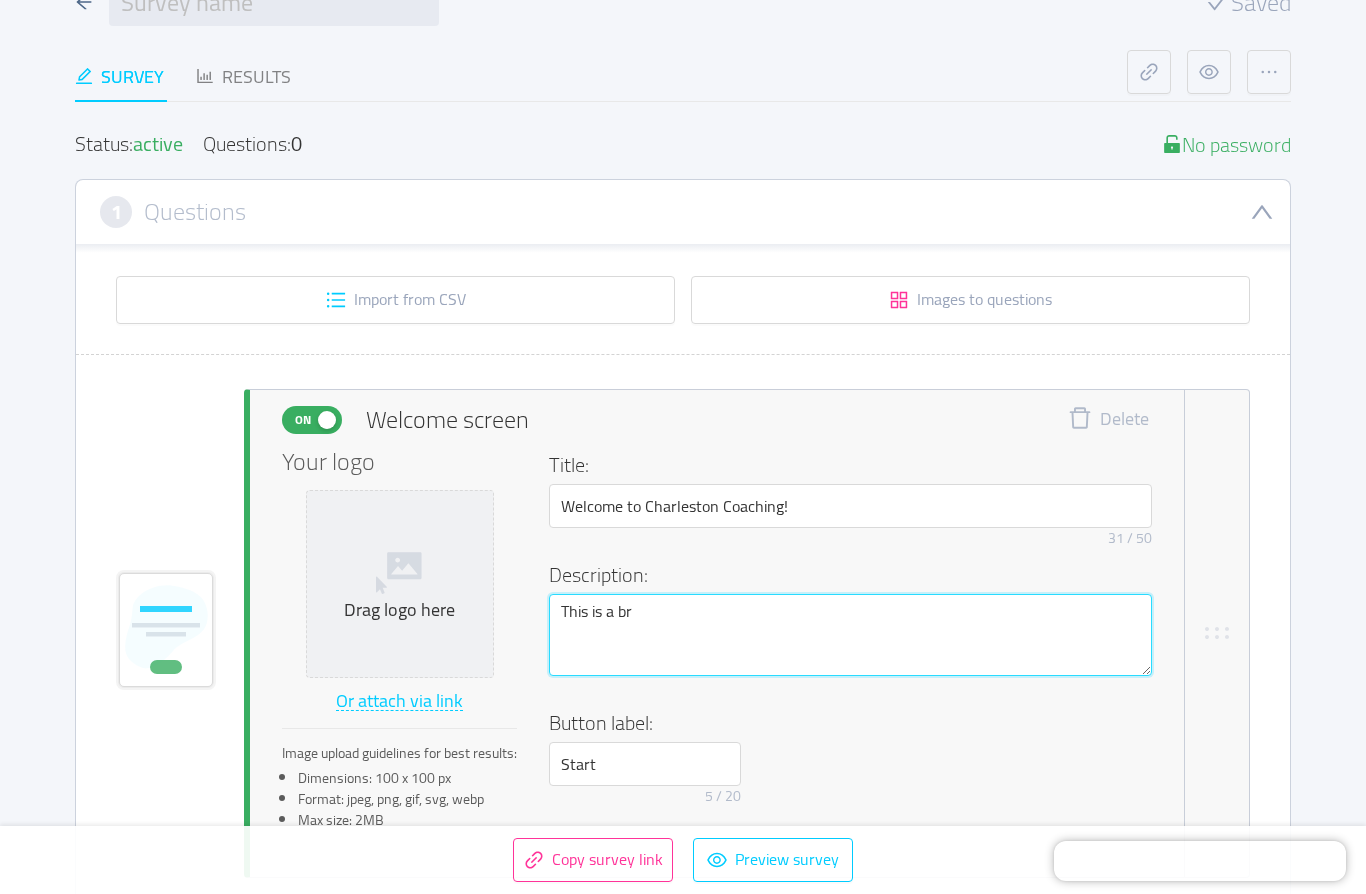 type 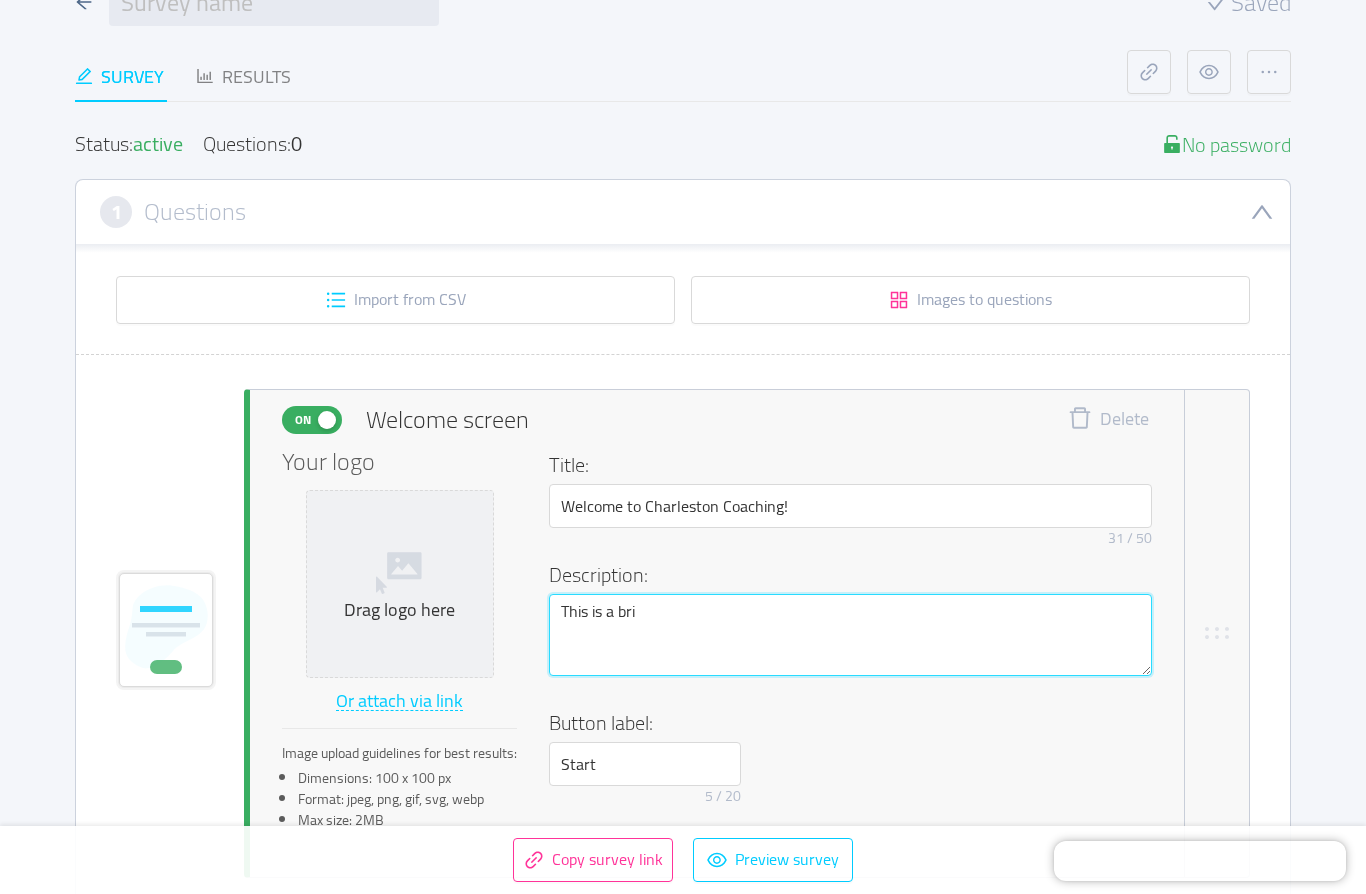 type 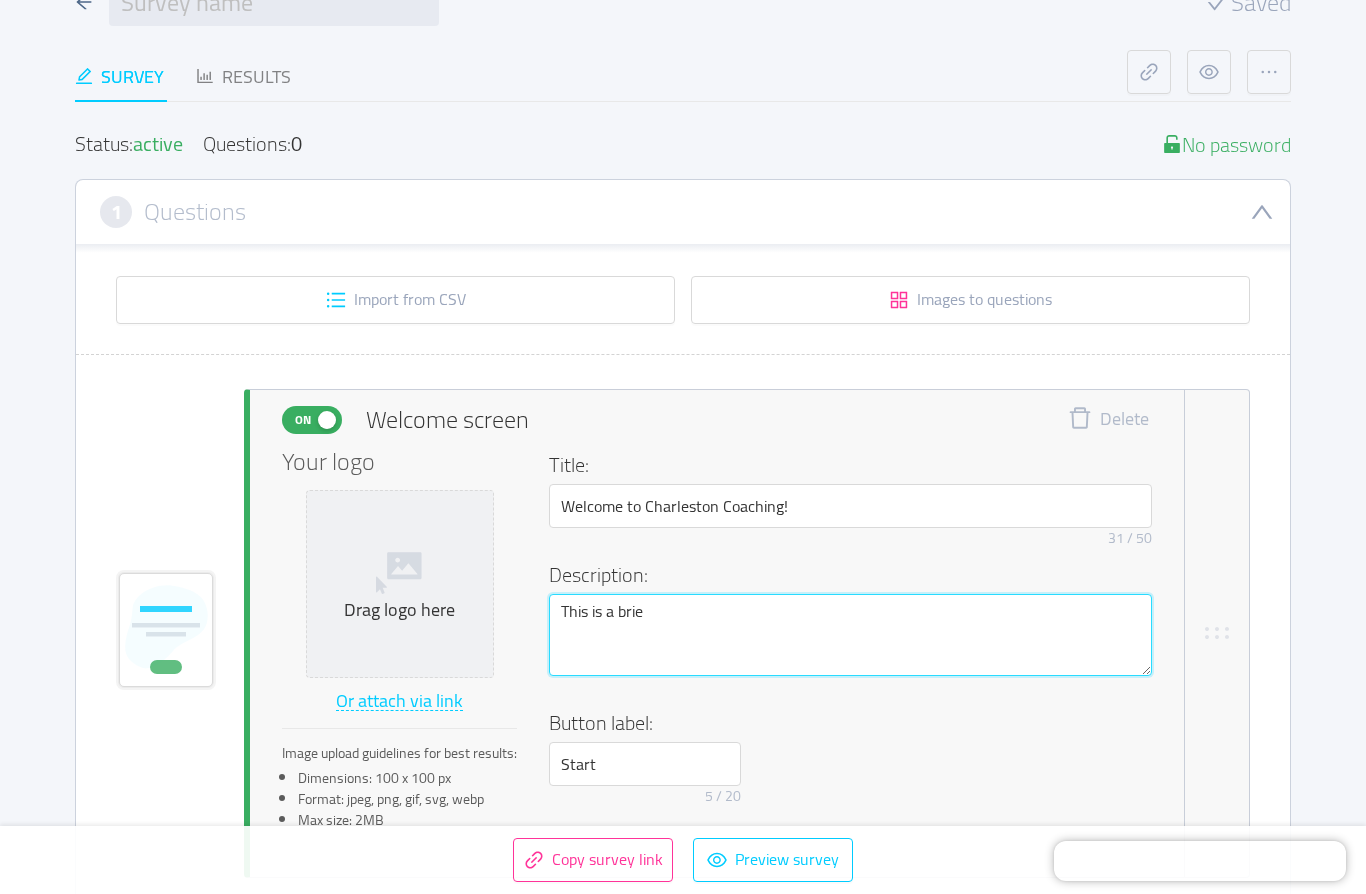 type 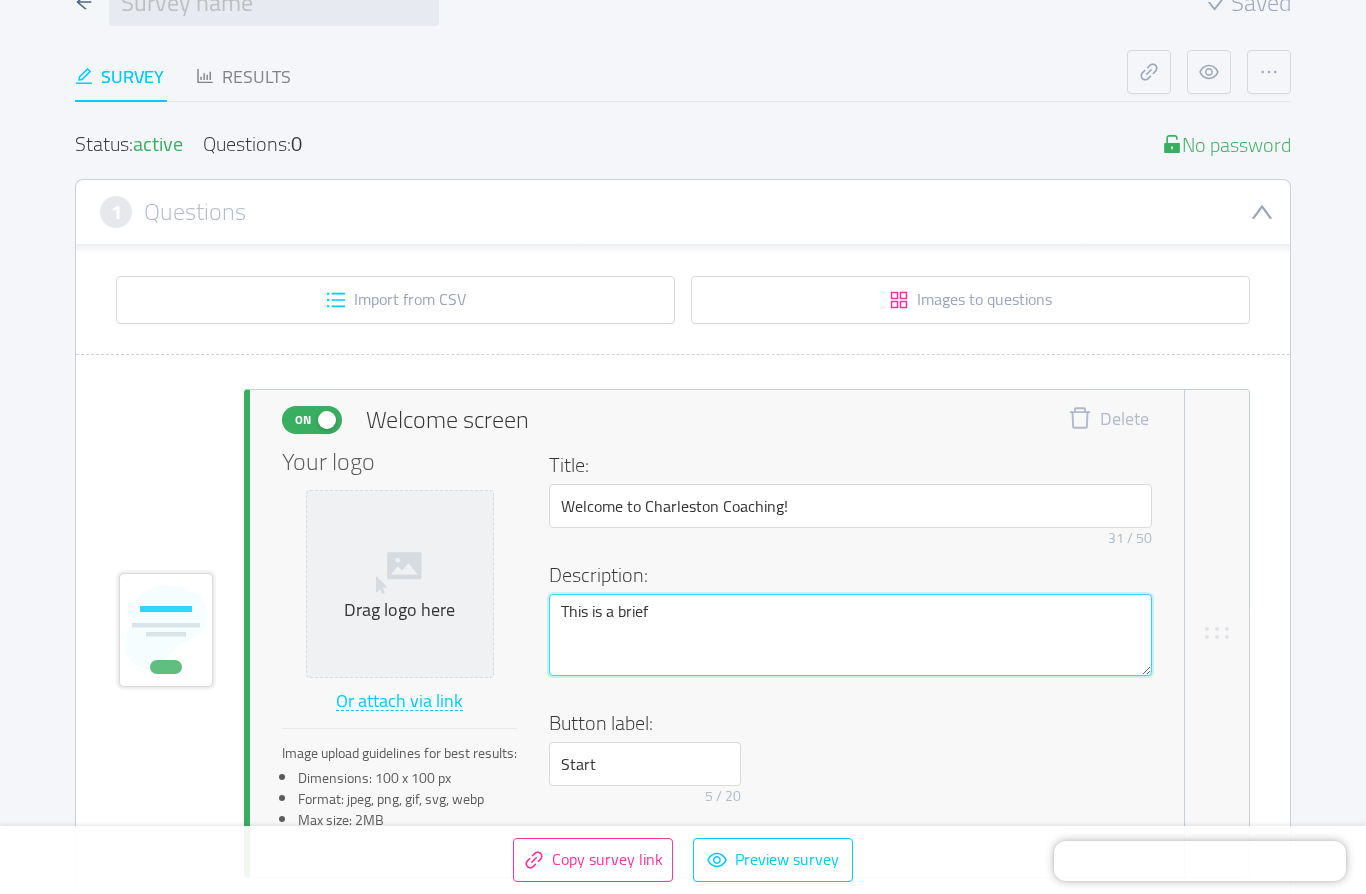 type 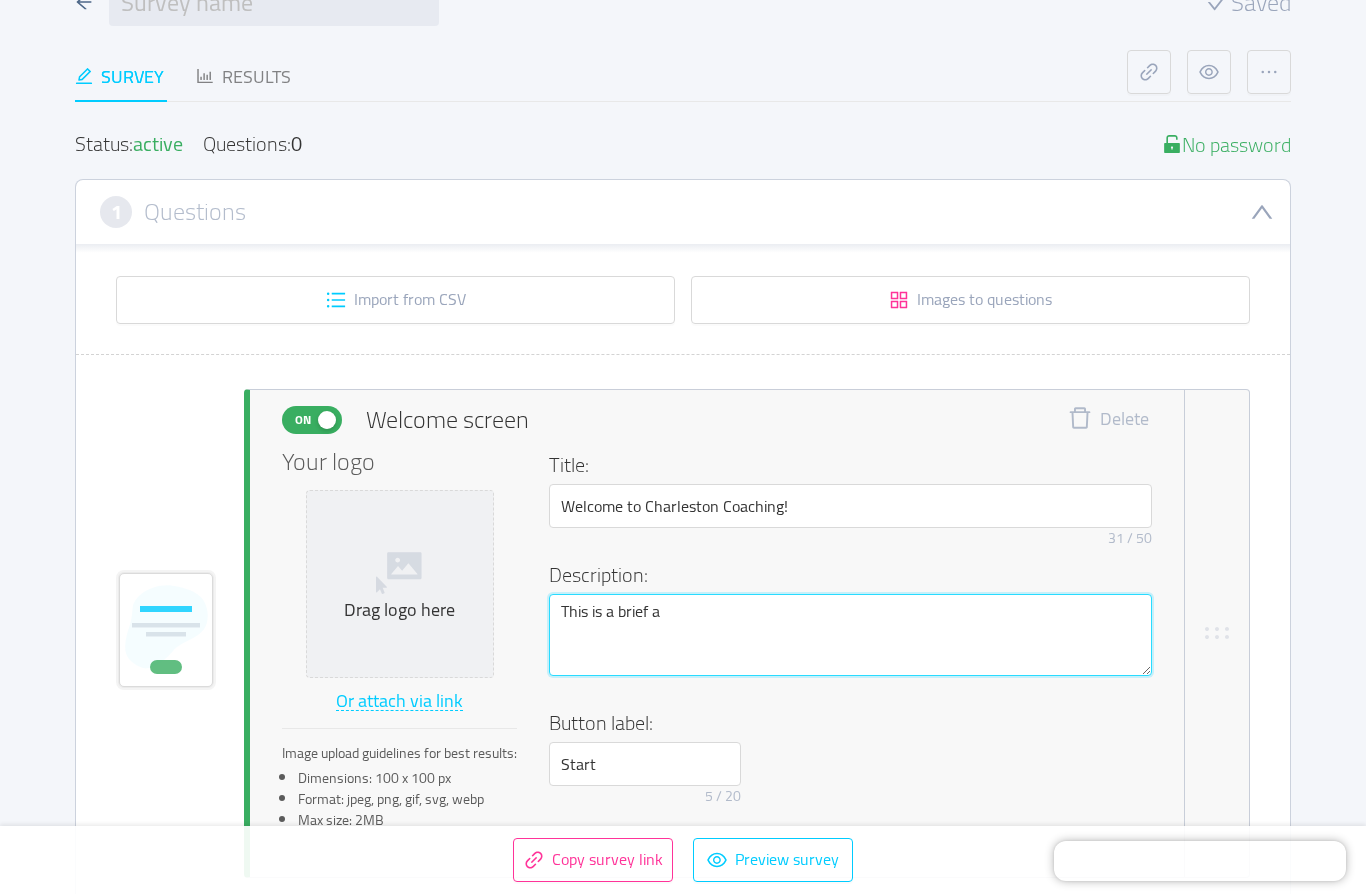 type 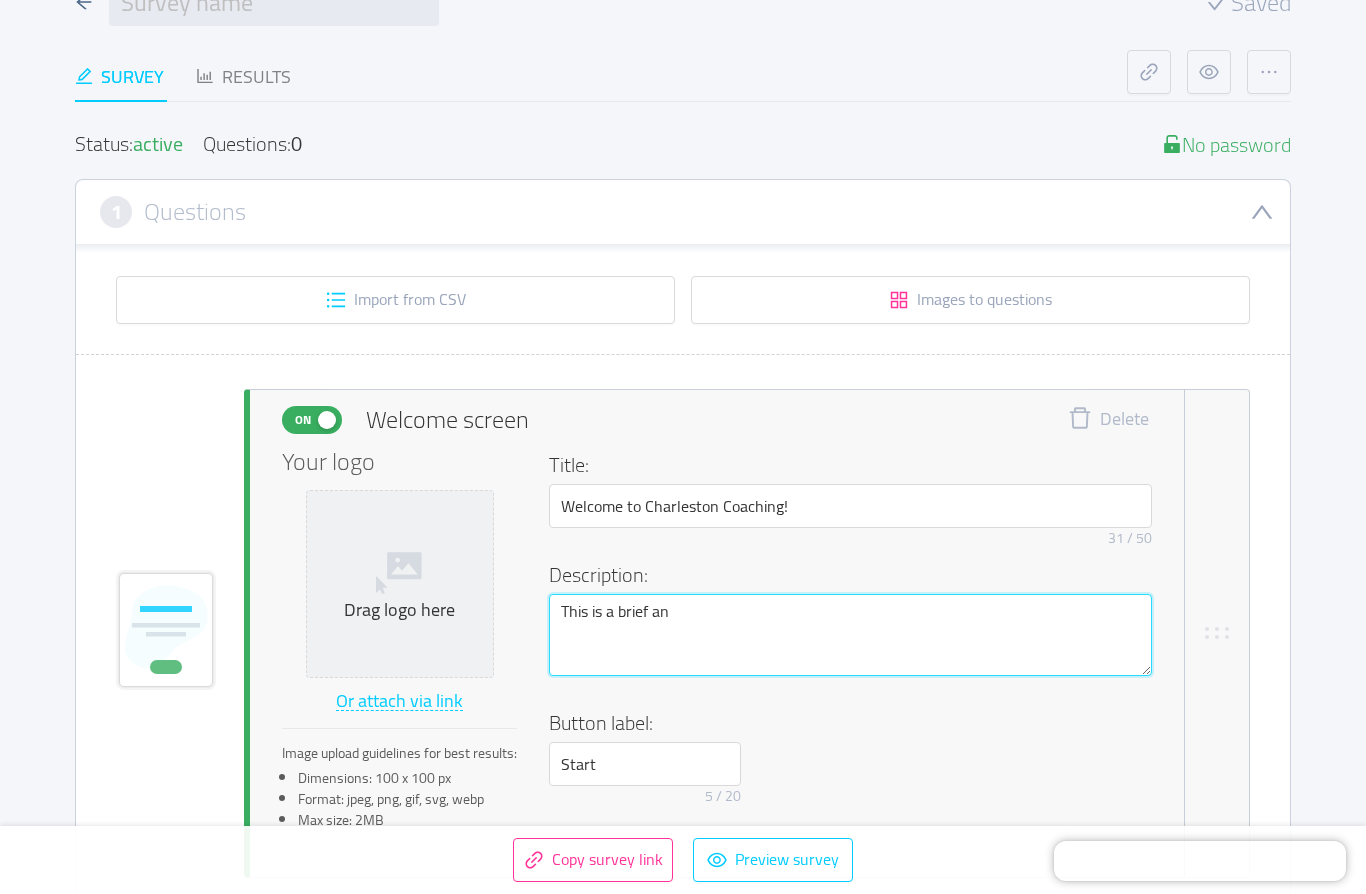 type 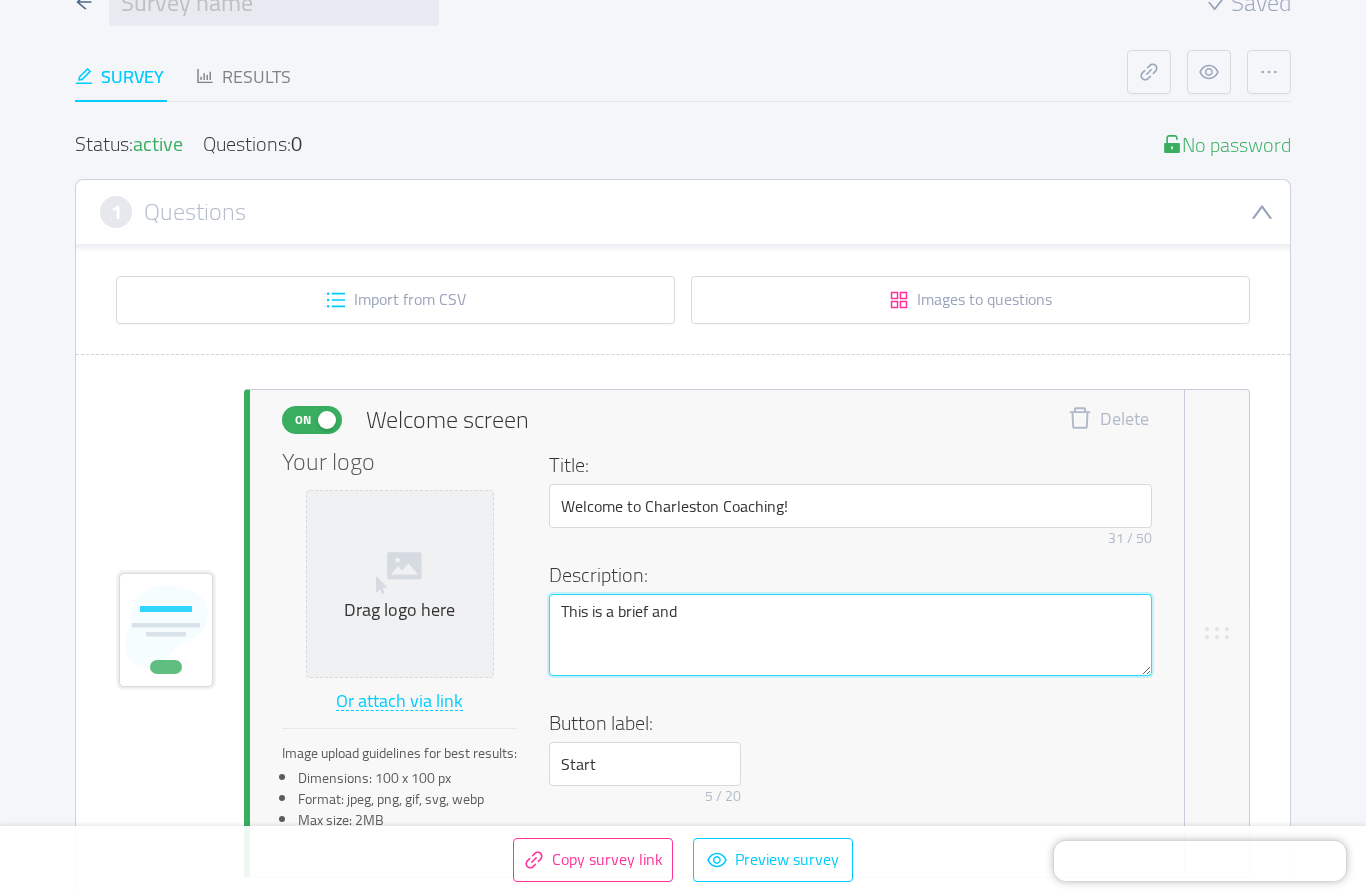 type 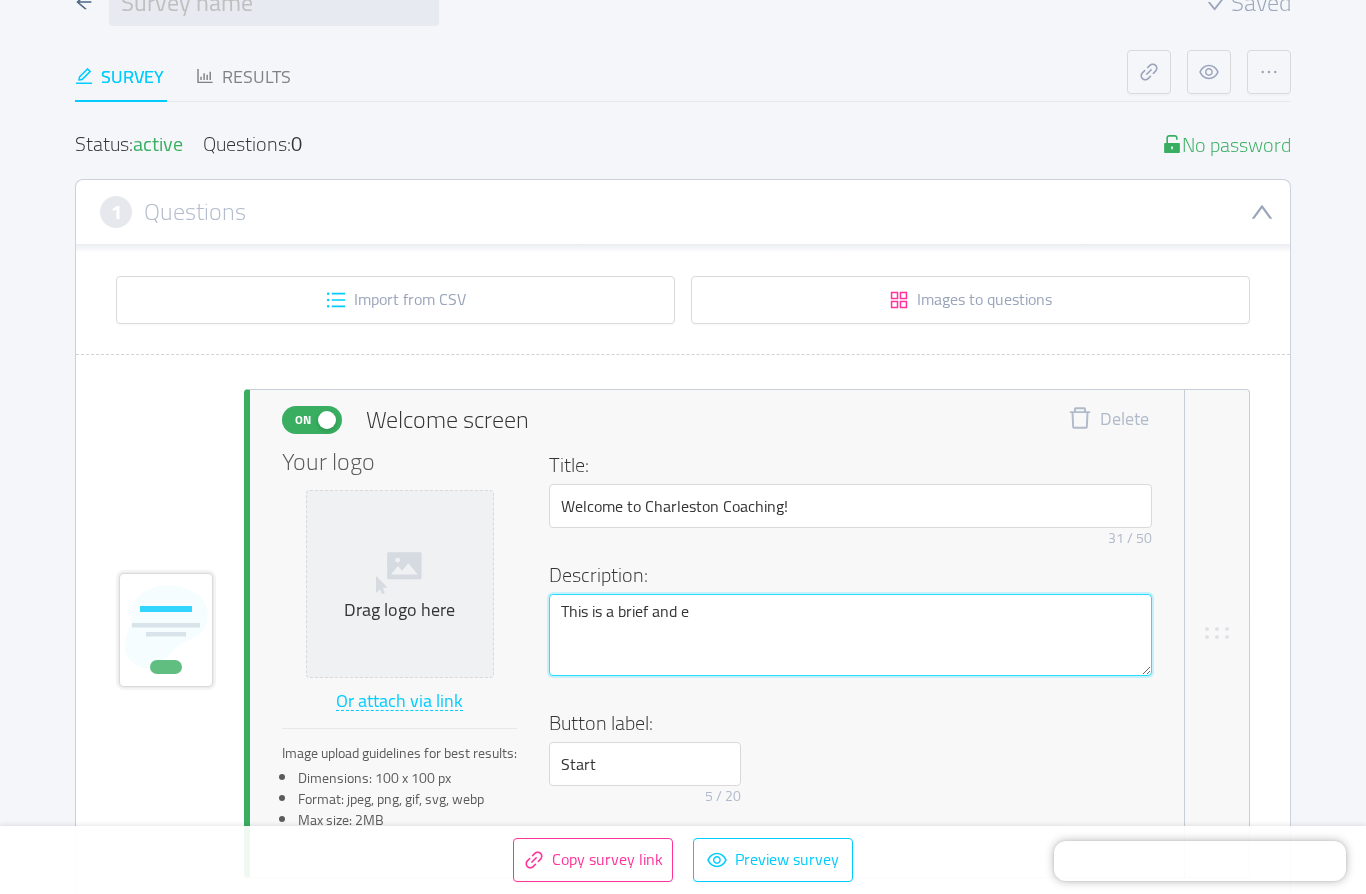 type 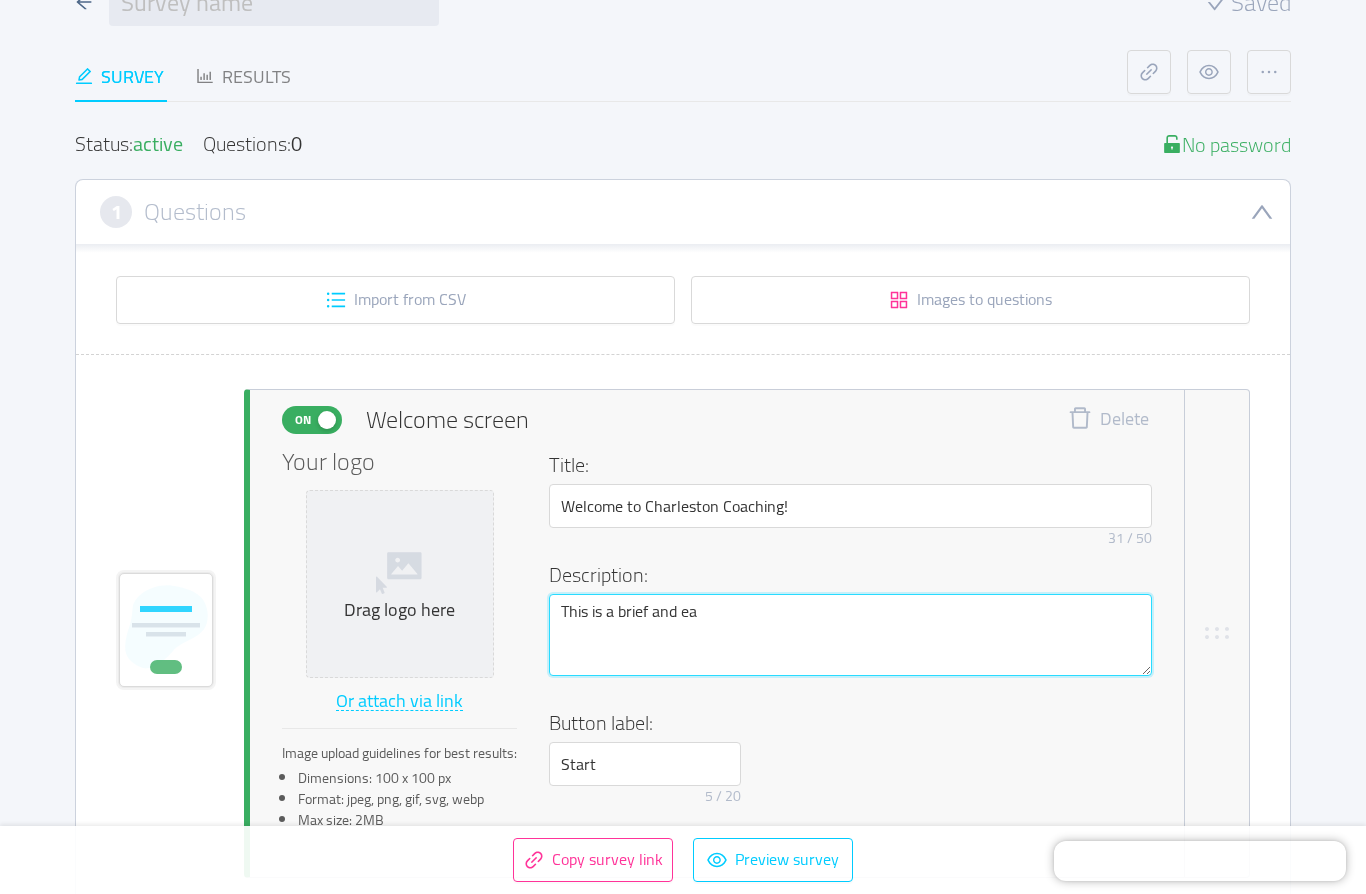 type 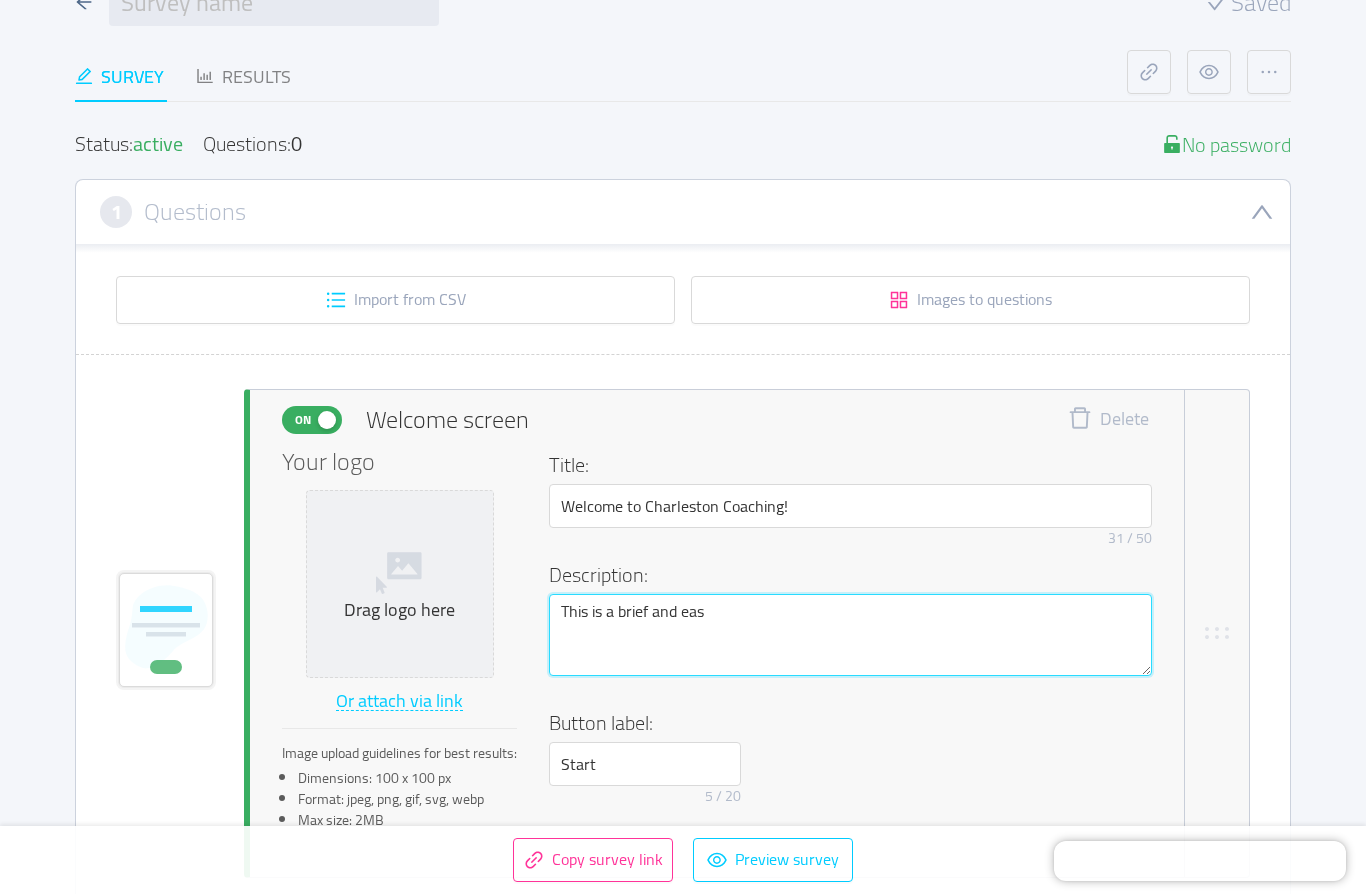 type 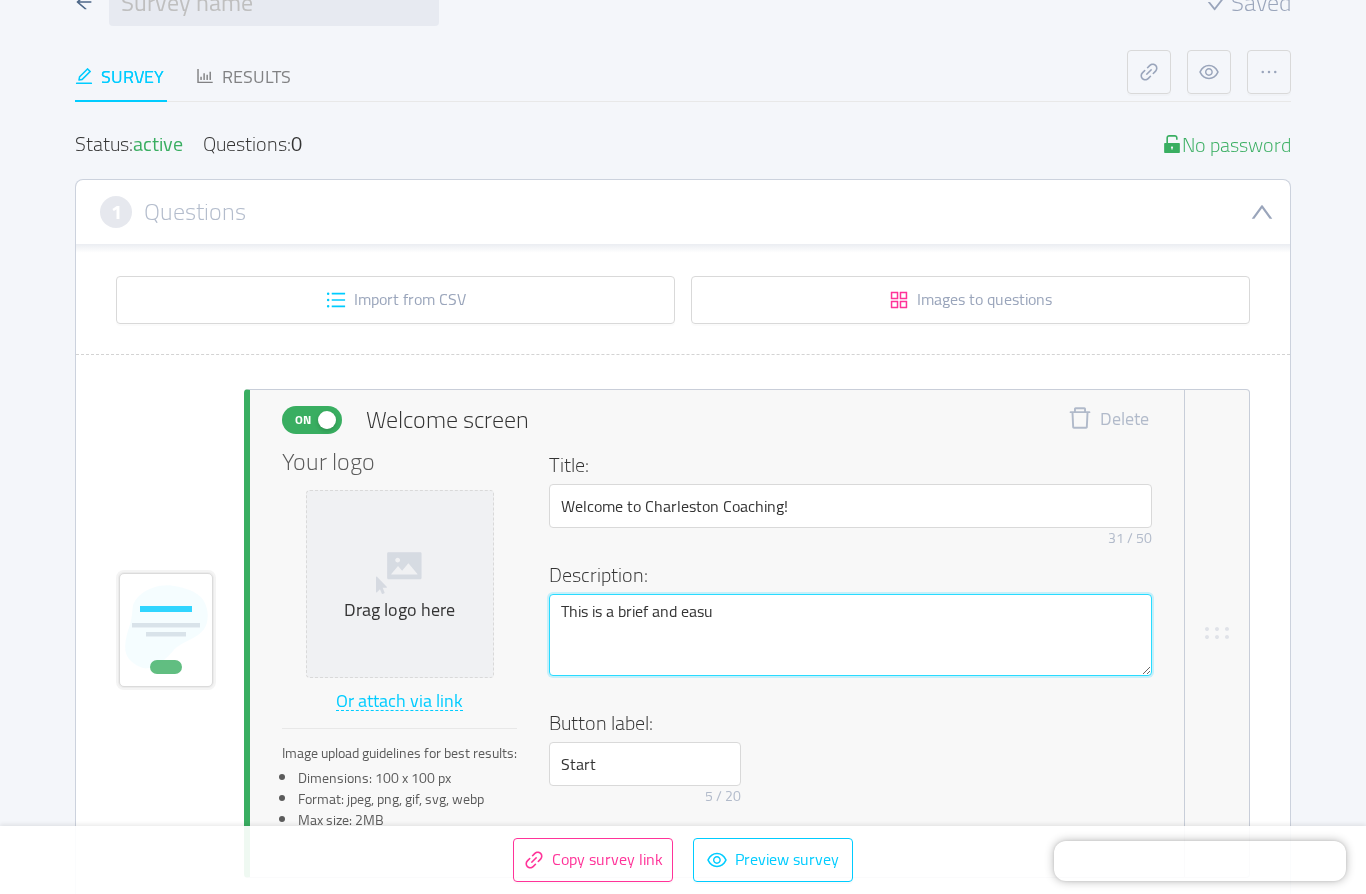 type 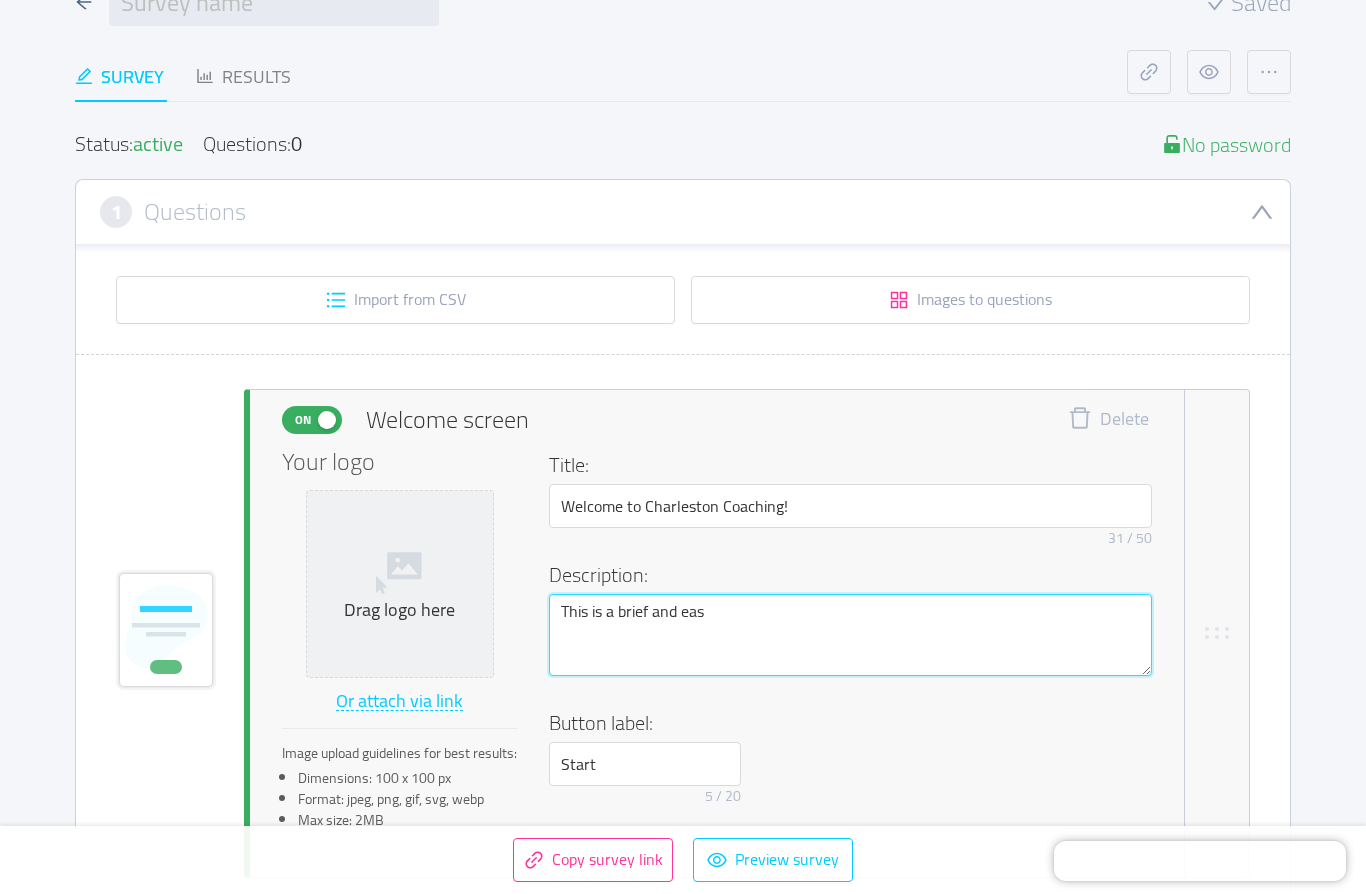 type 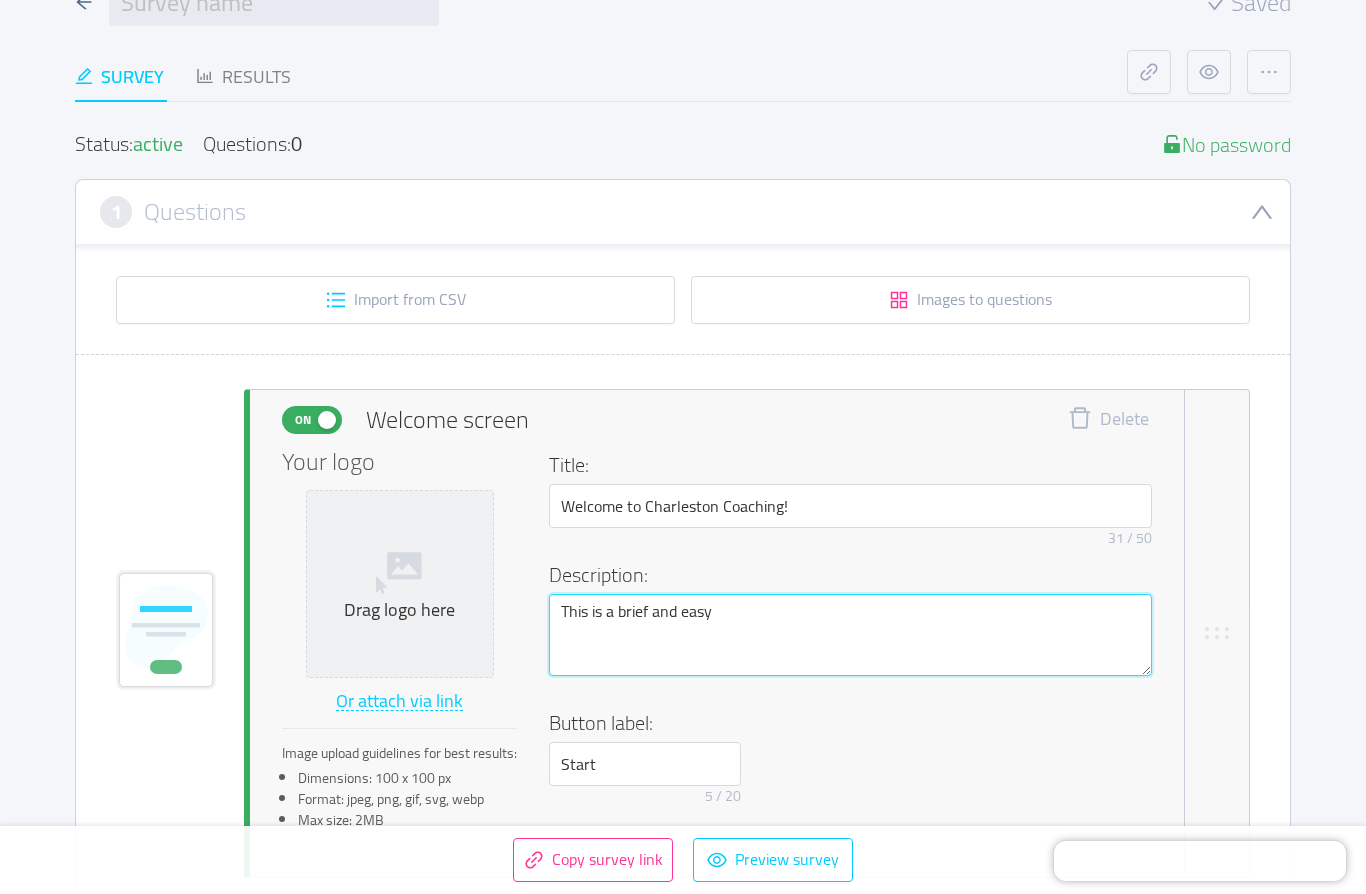 type 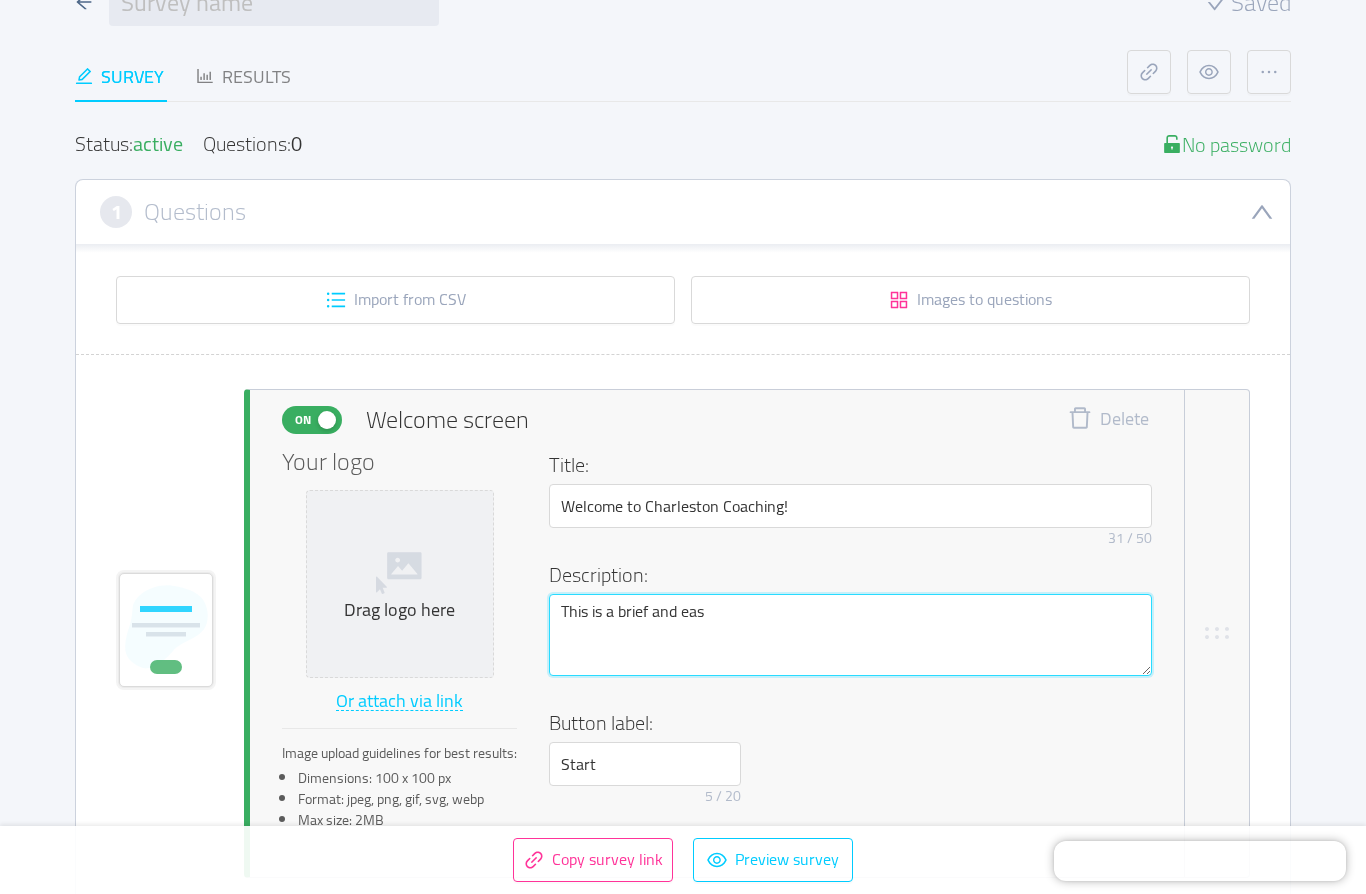 type 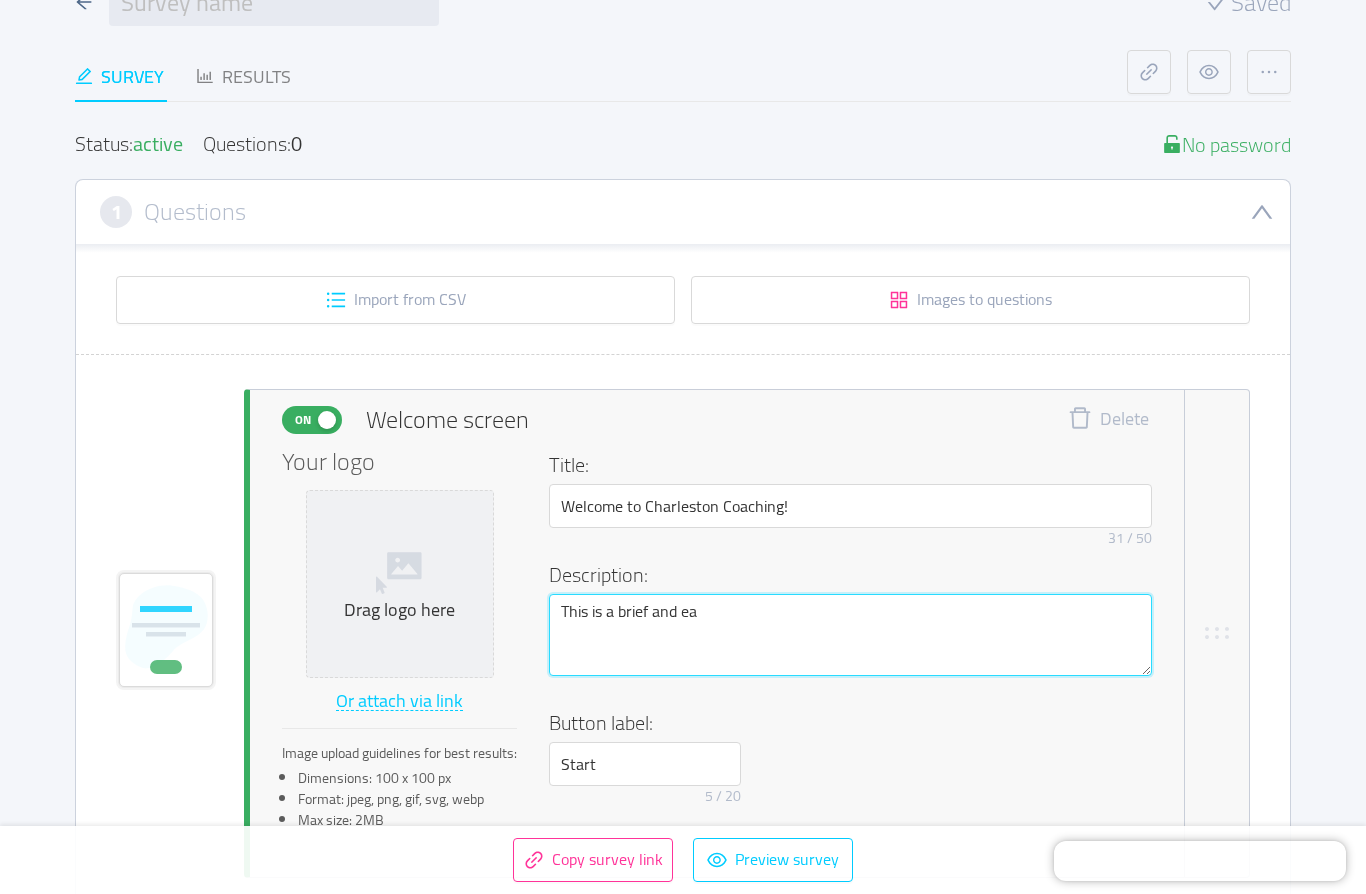 type 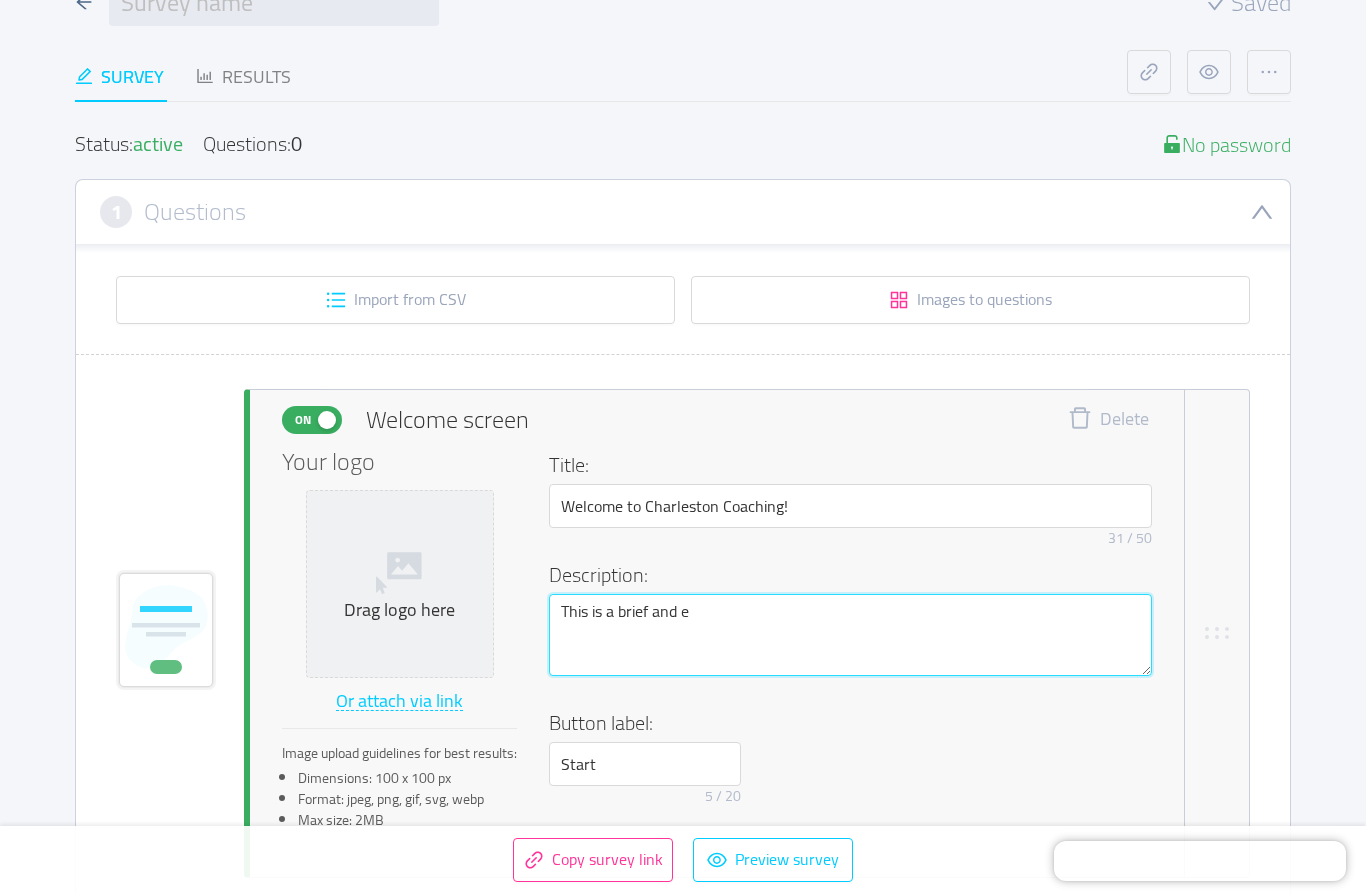 type 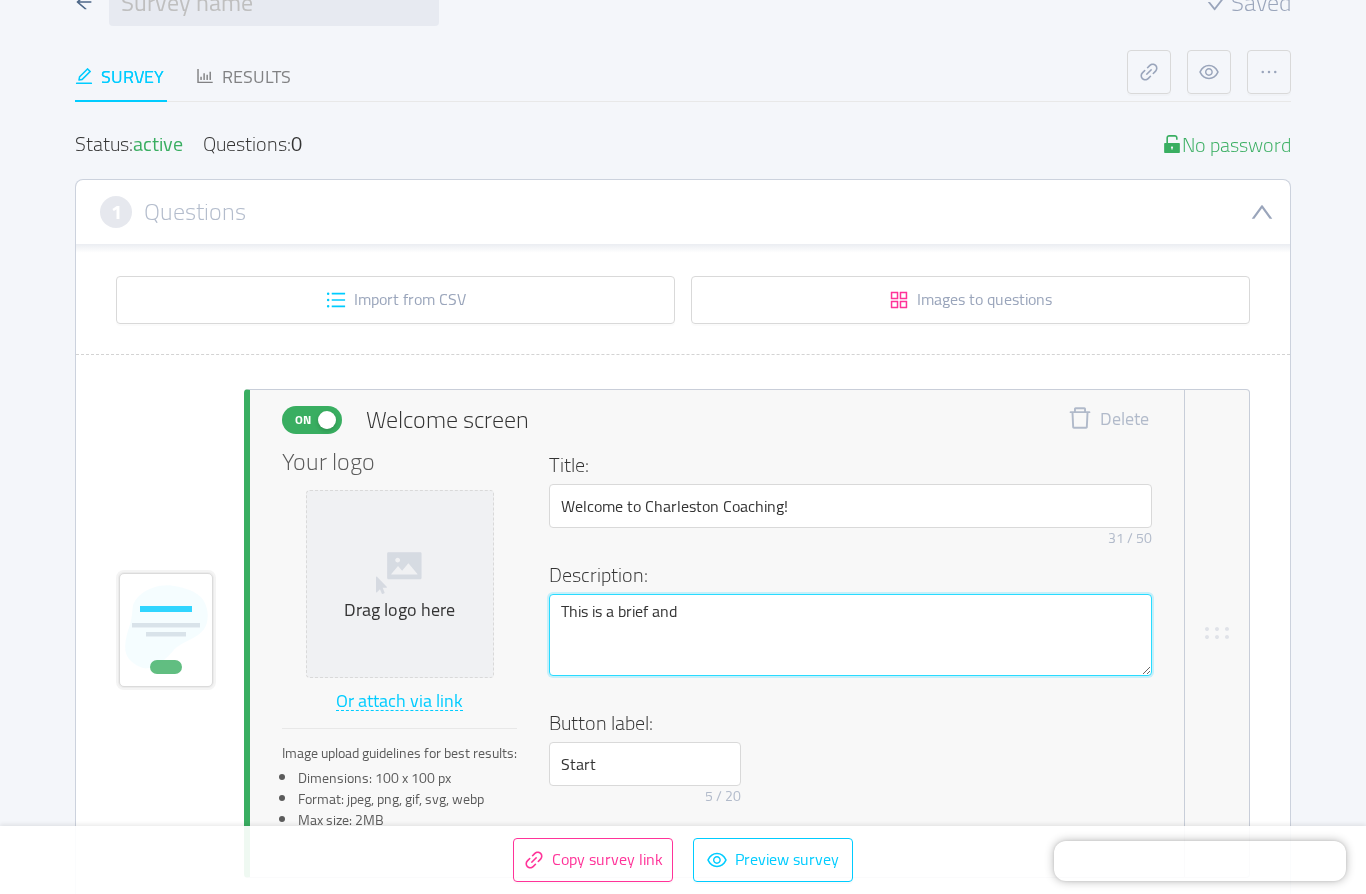 type 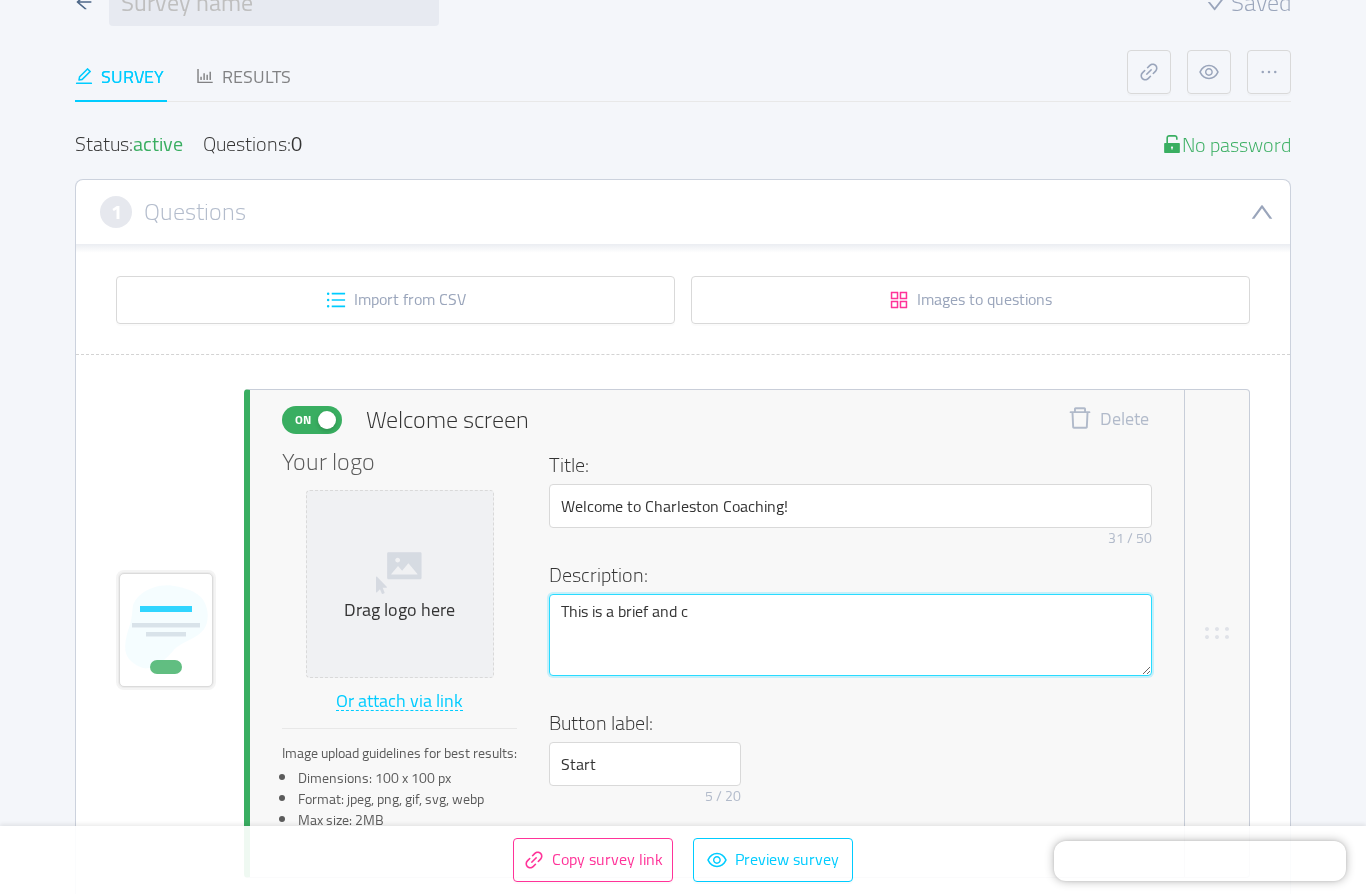 type 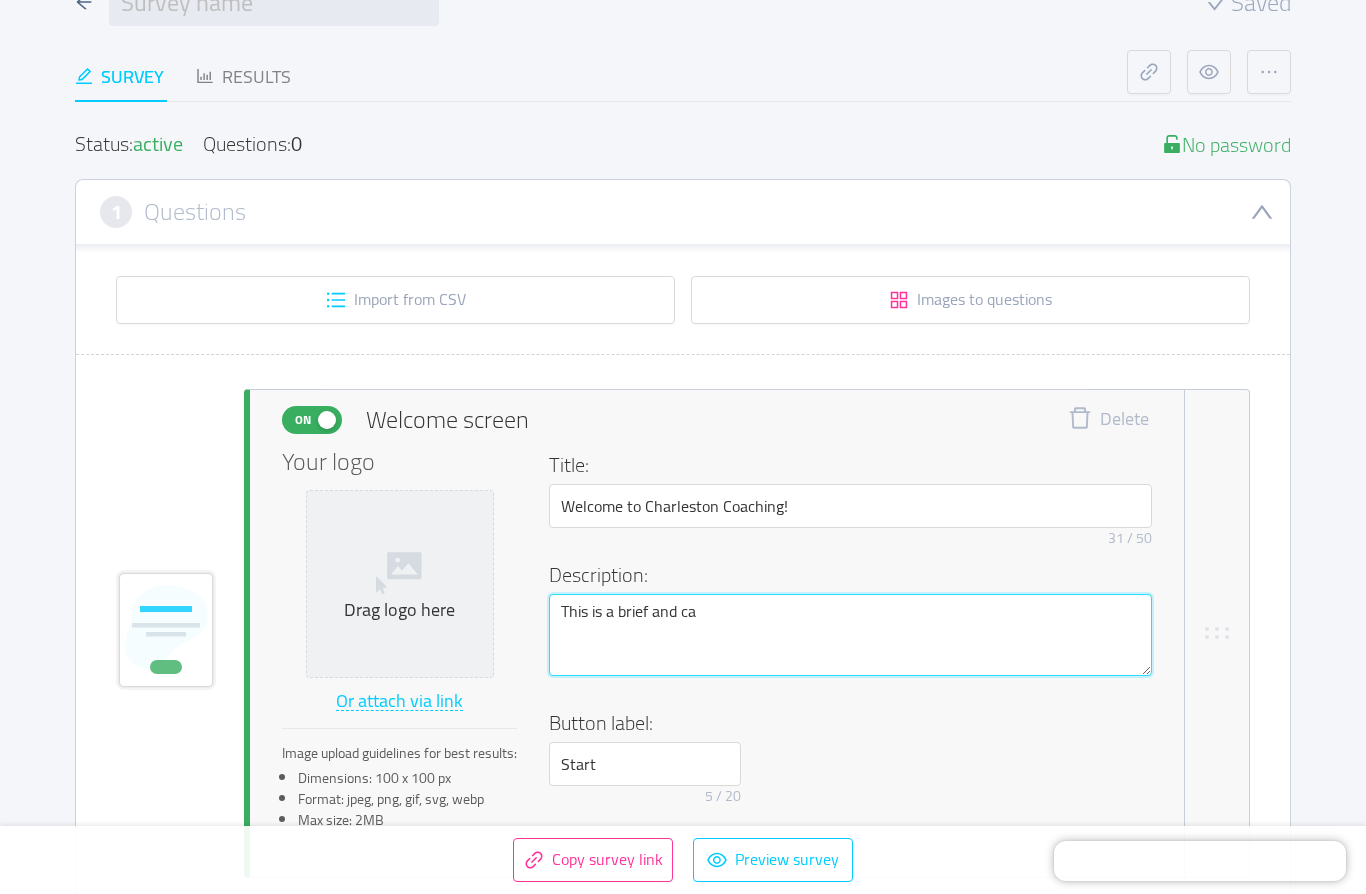 type 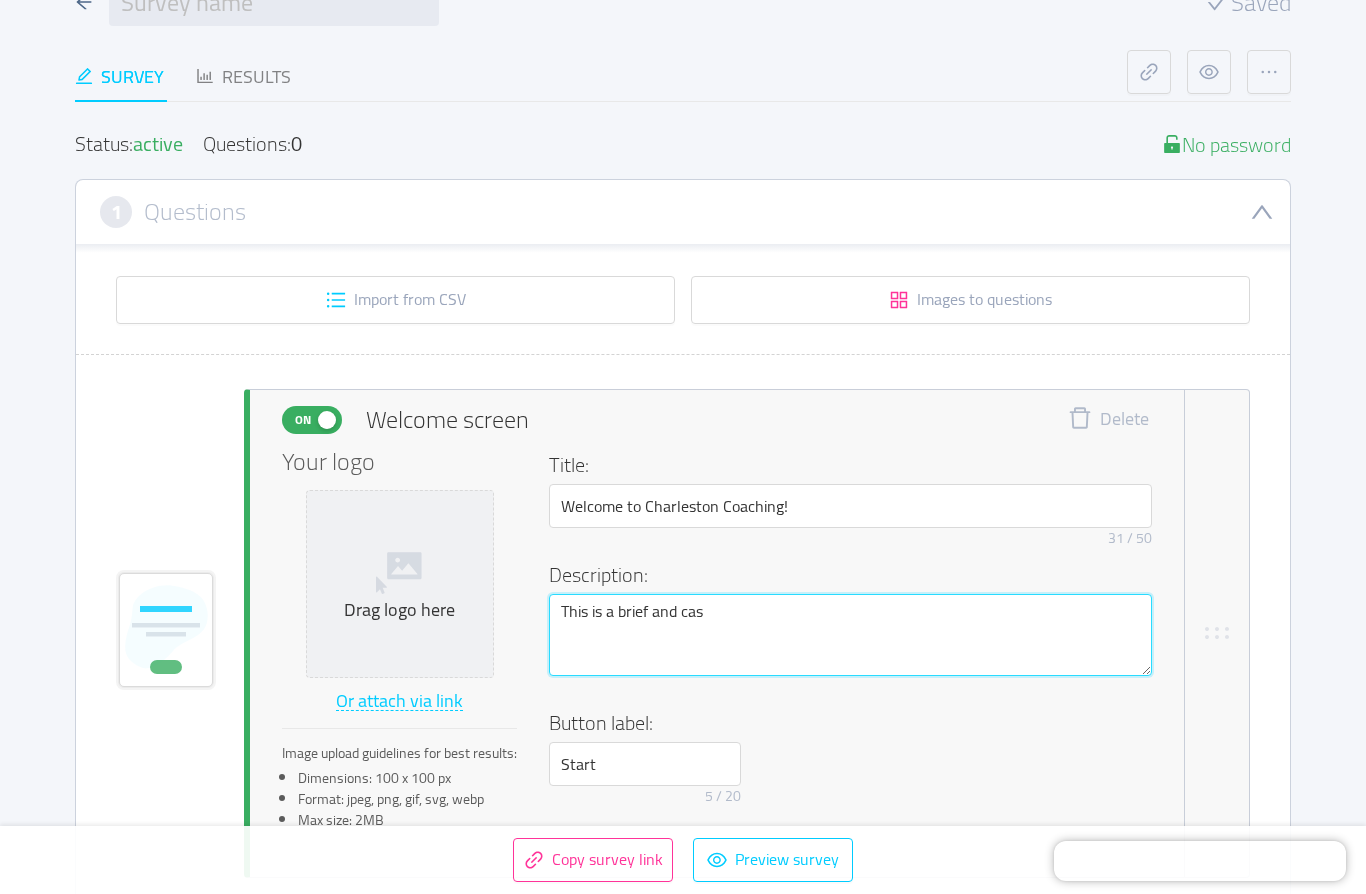 type 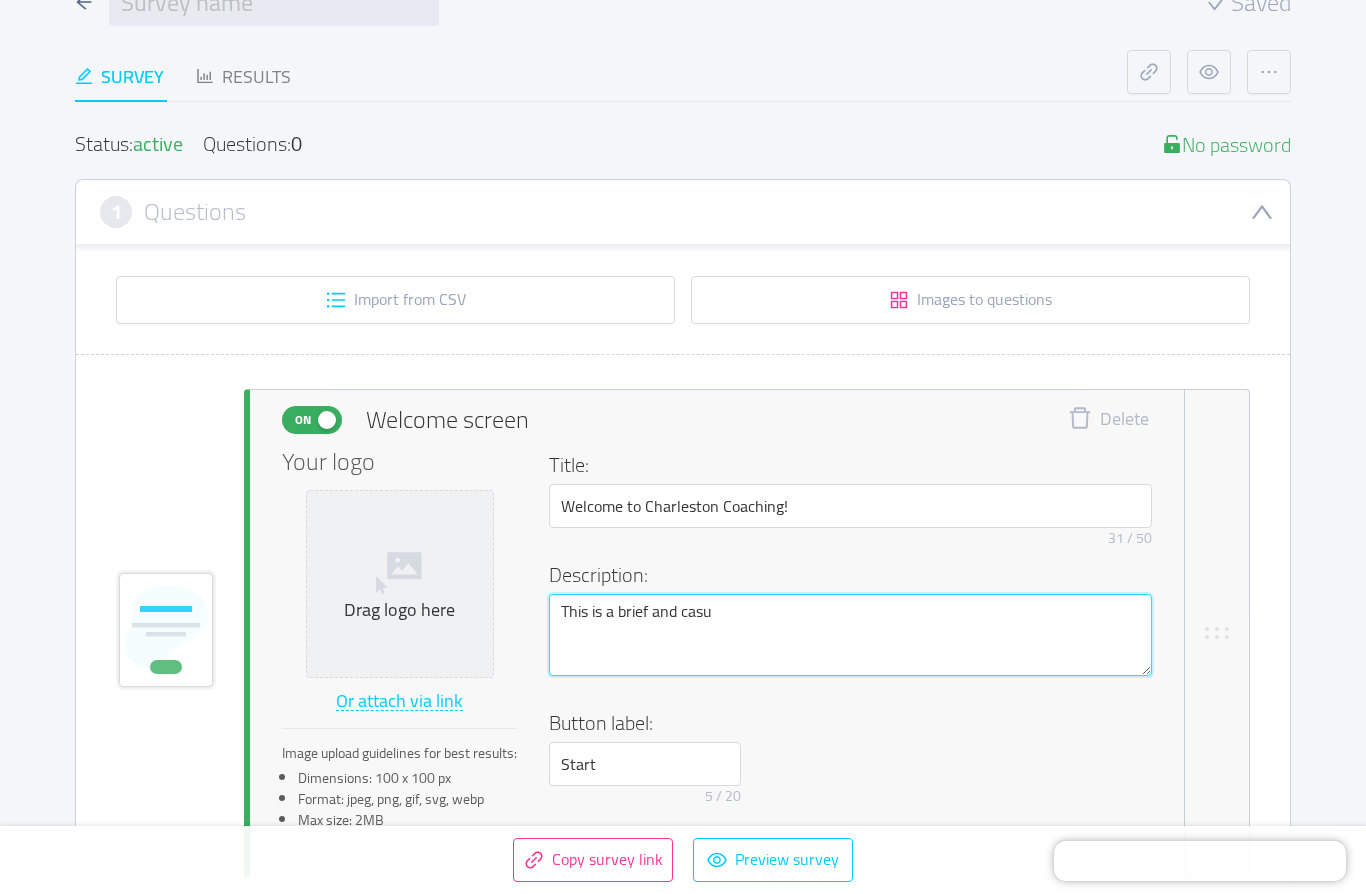 type 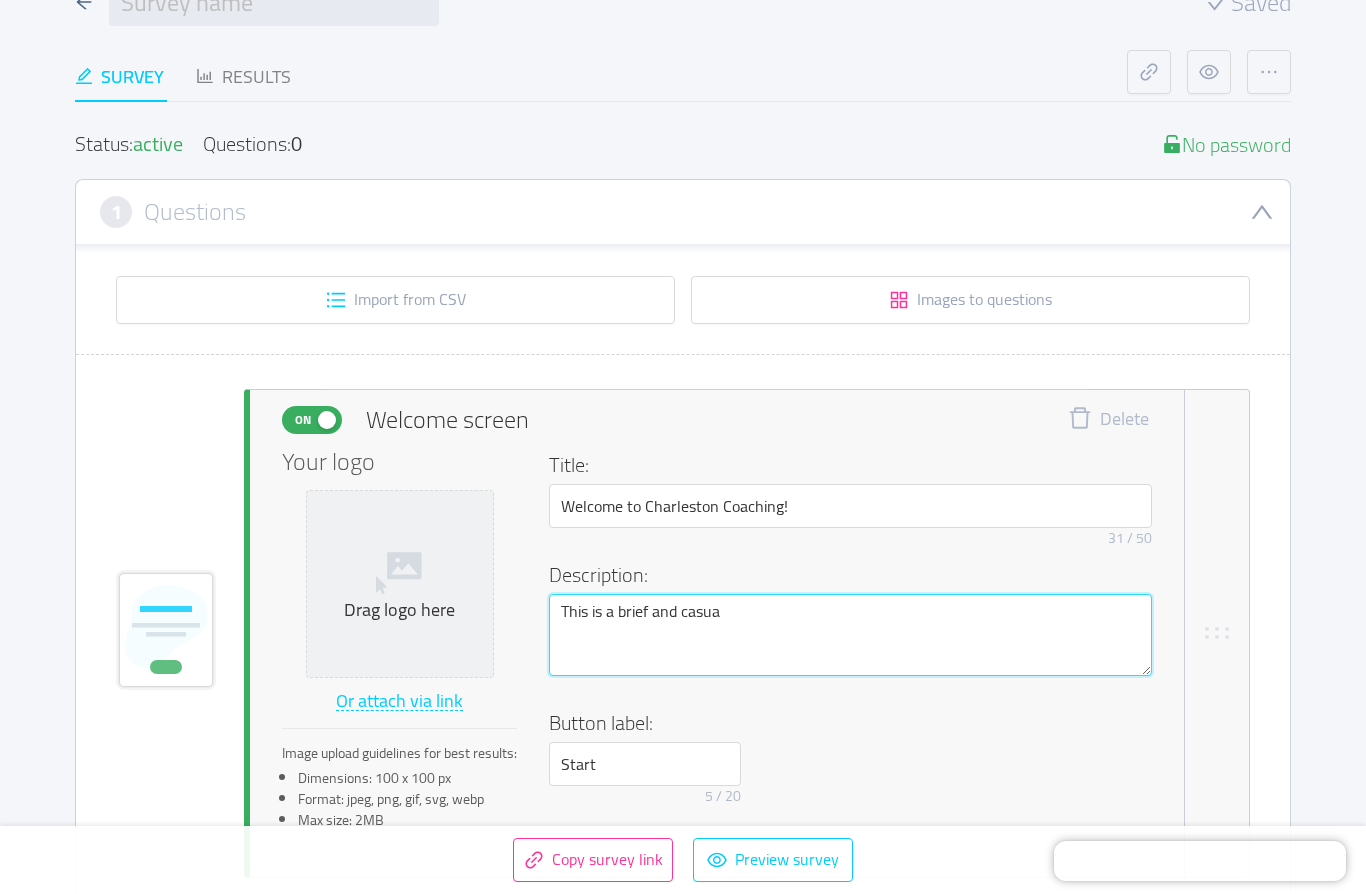type 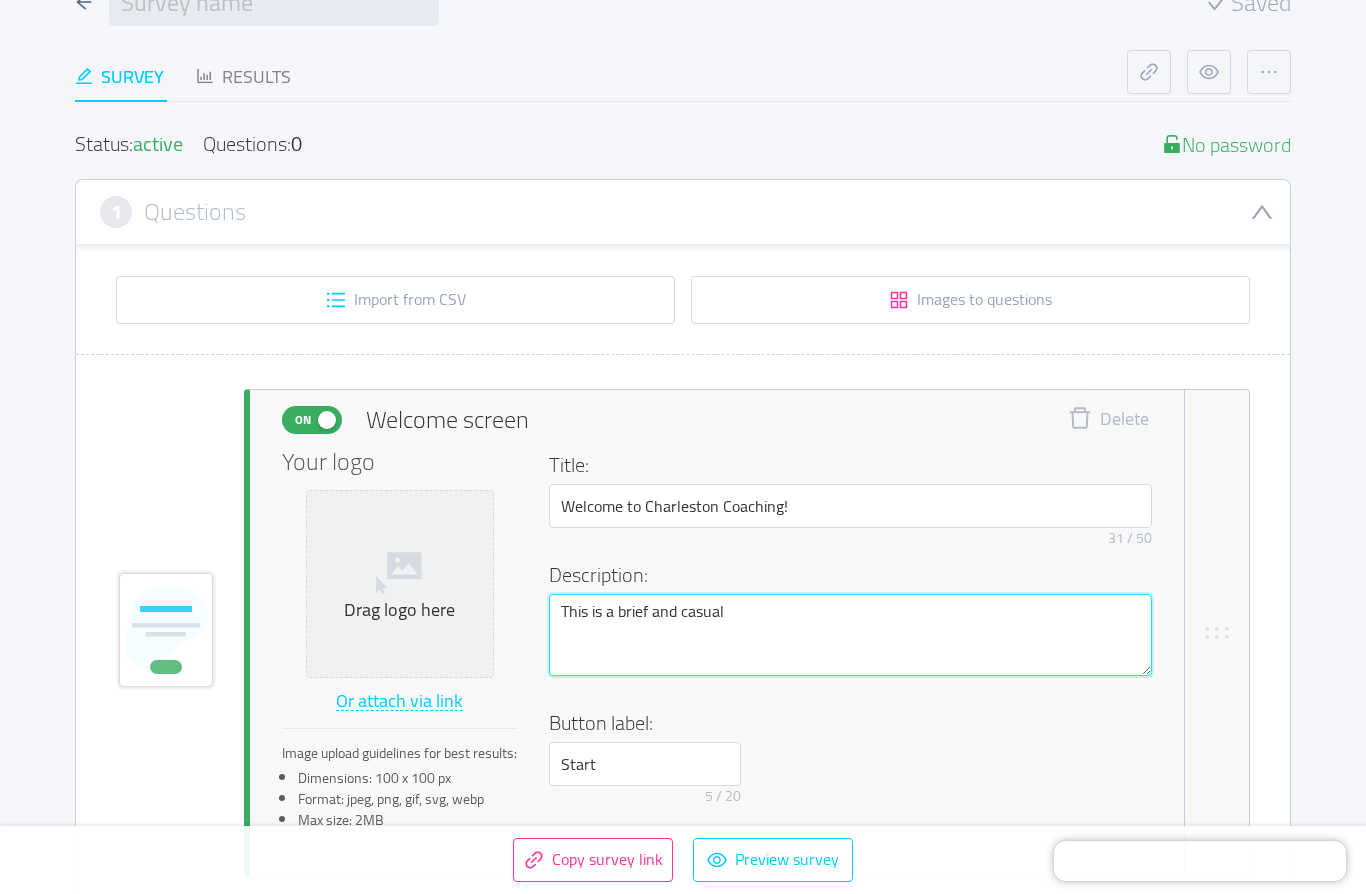 type 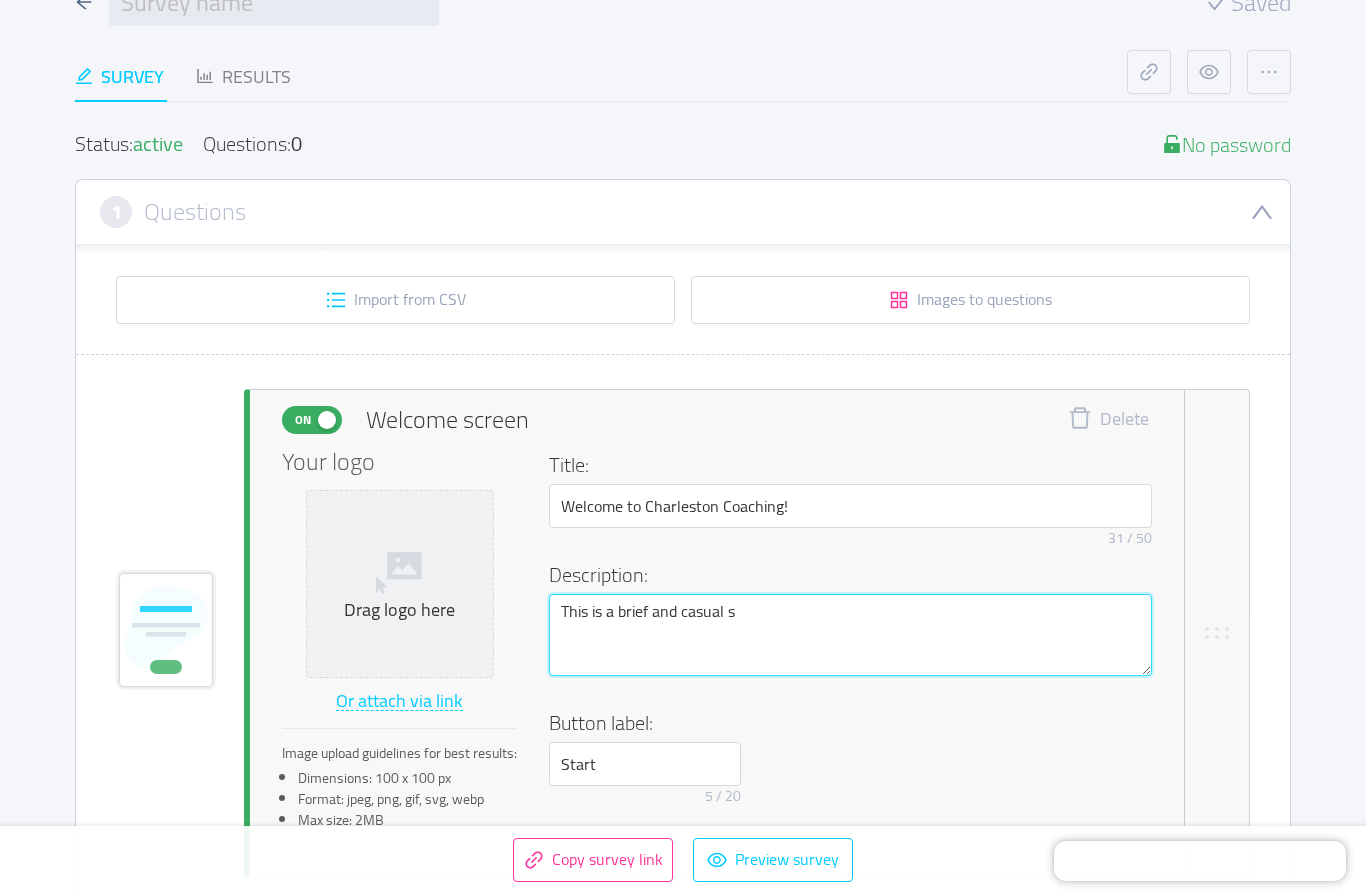 type 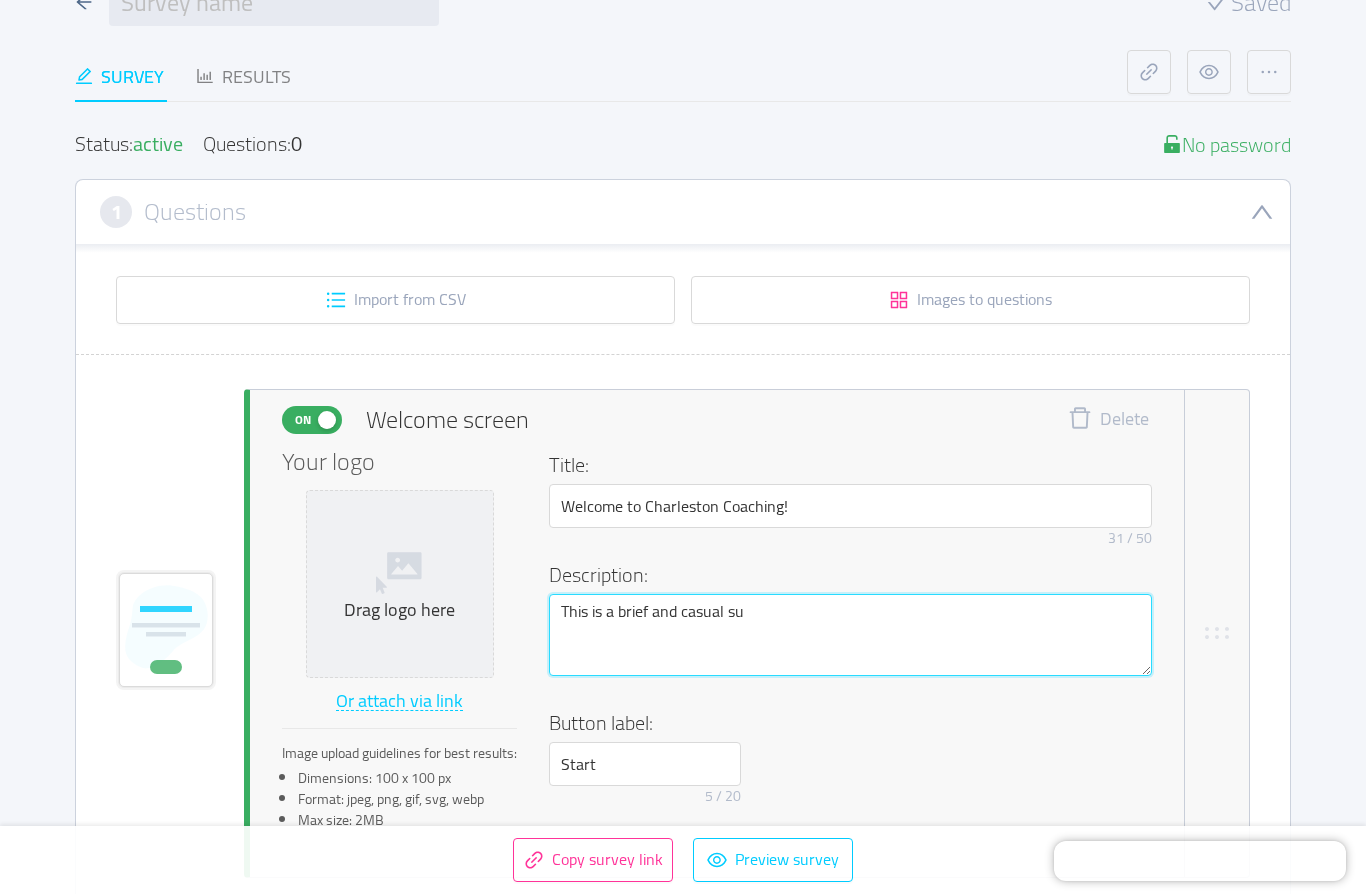 type 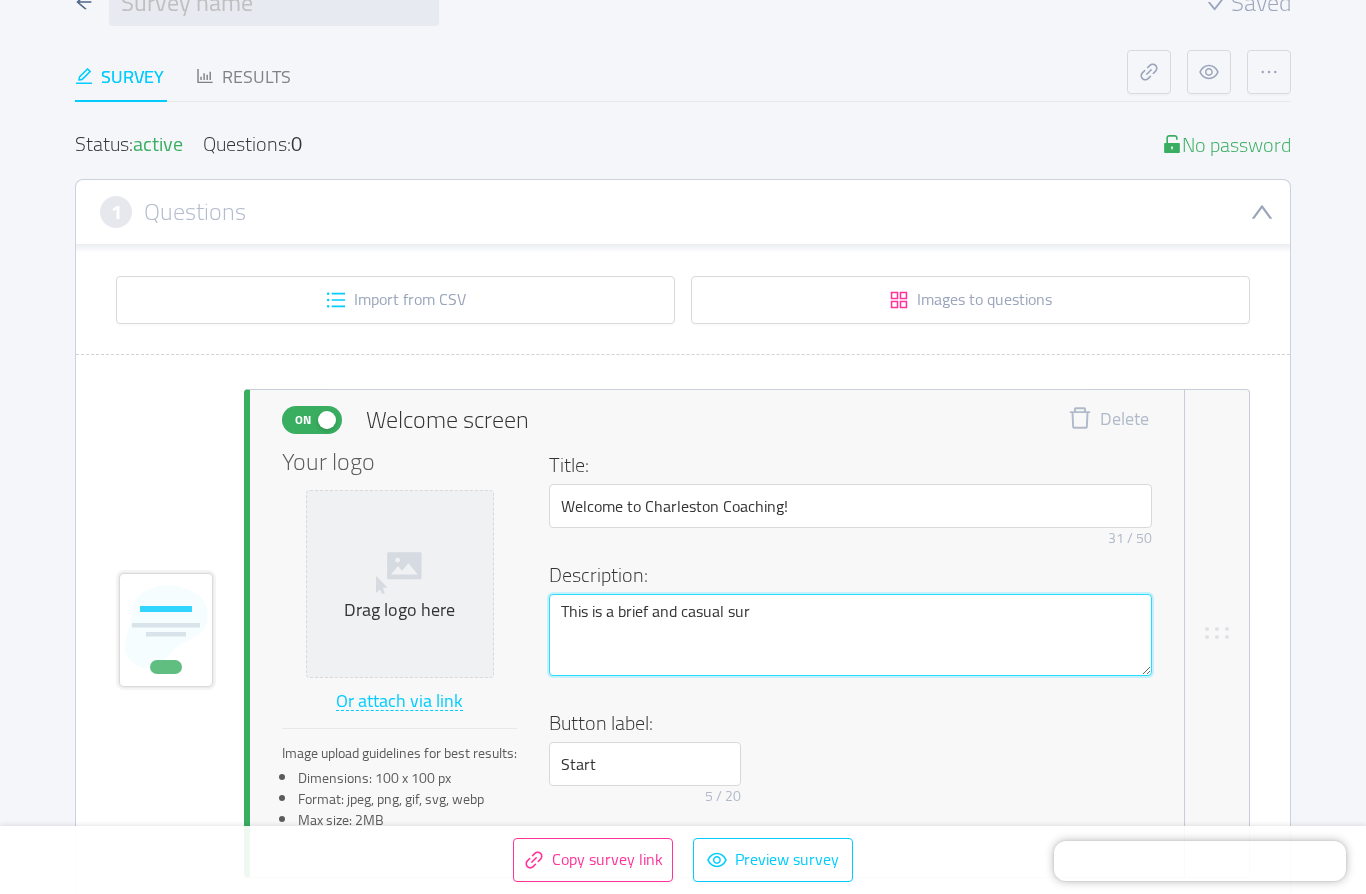 type 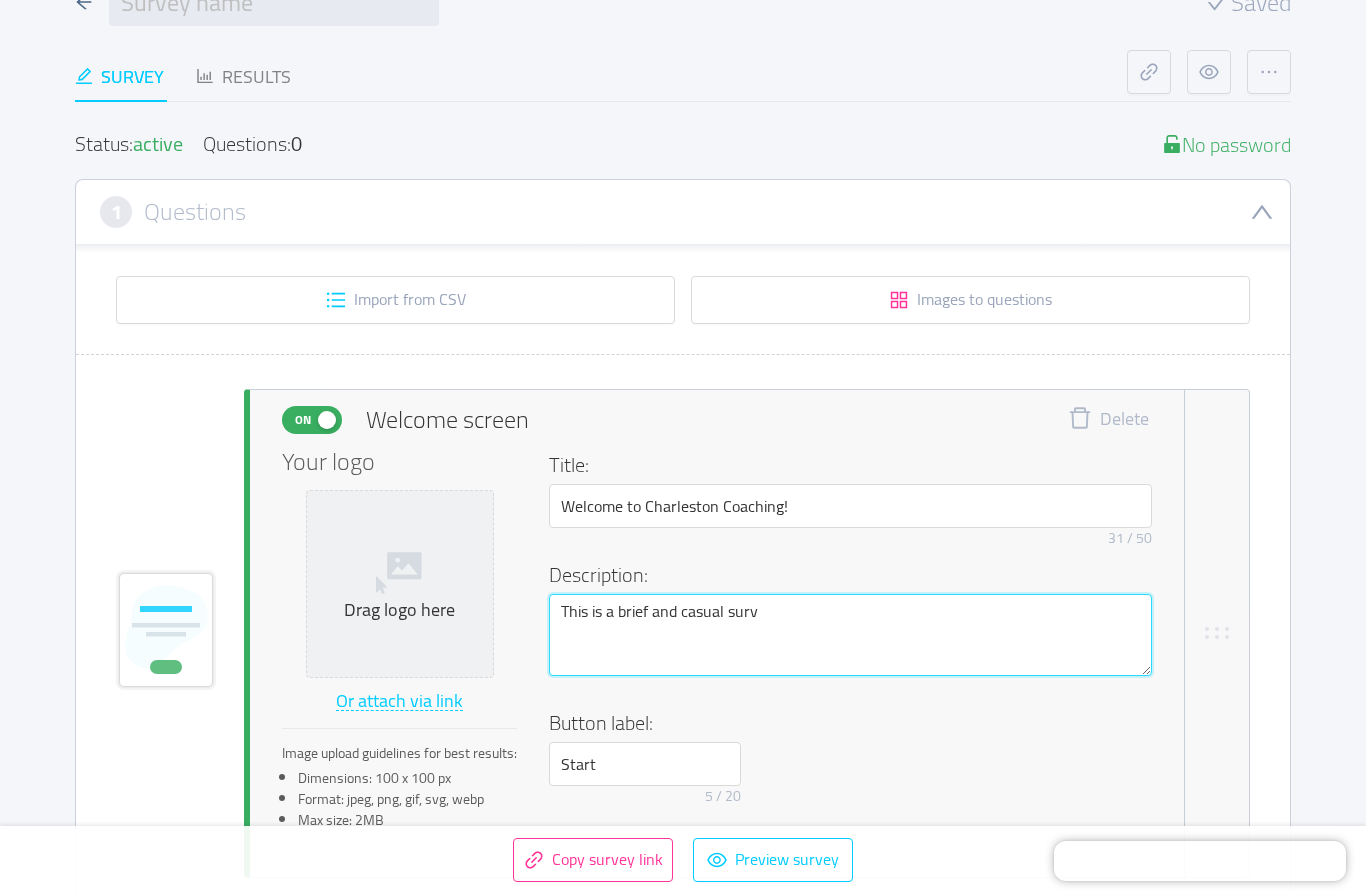 type 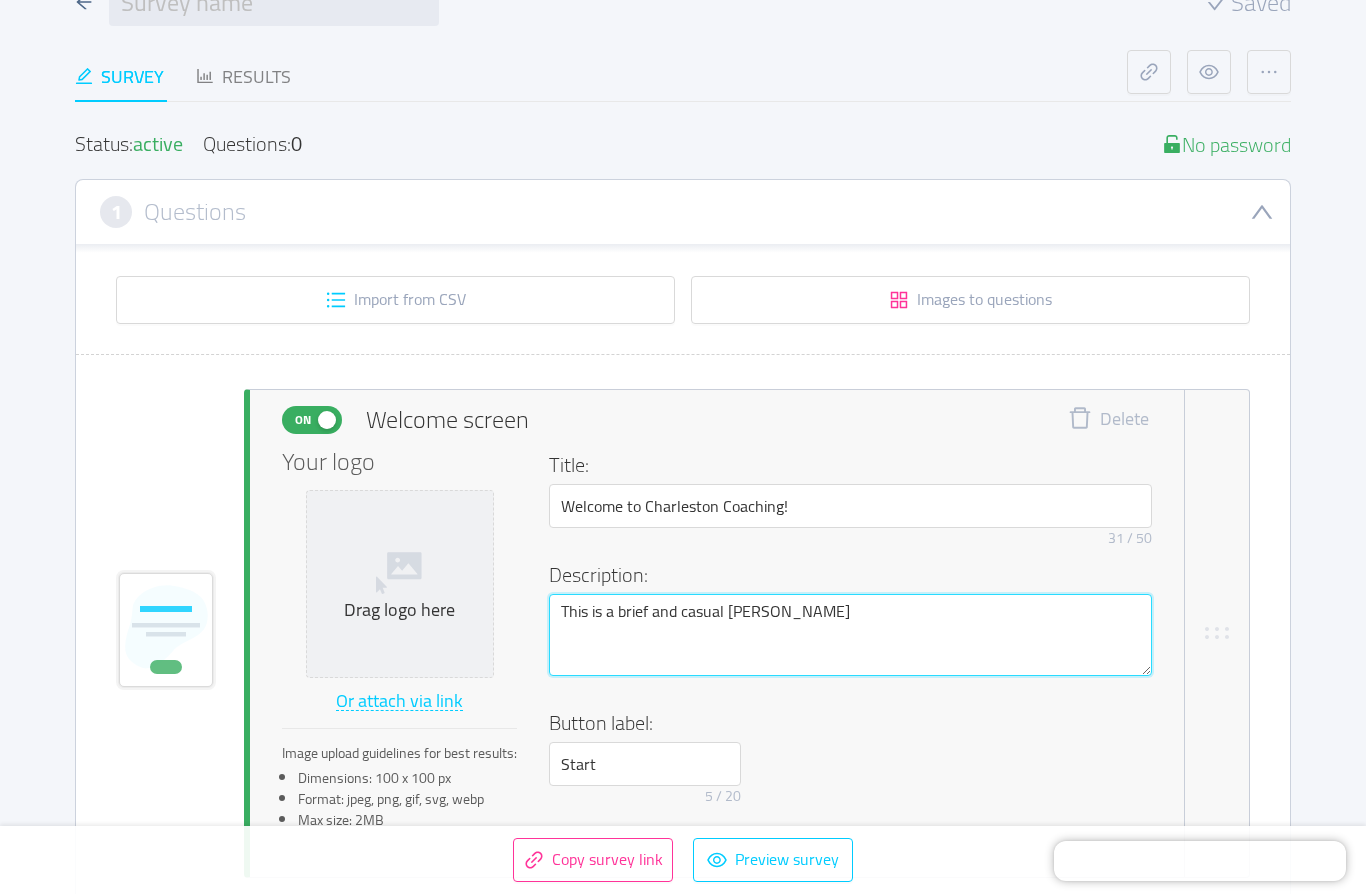 type 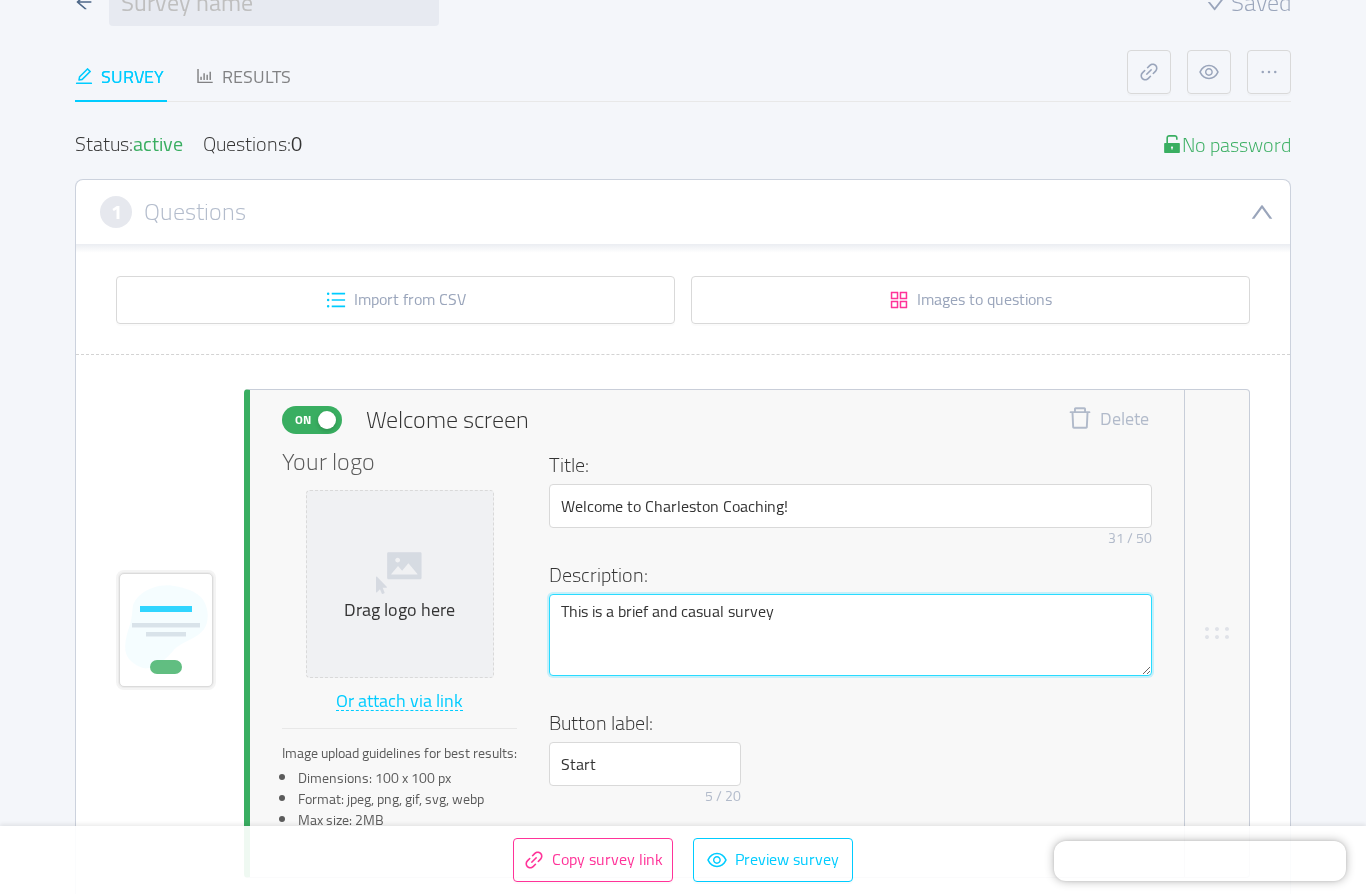 type 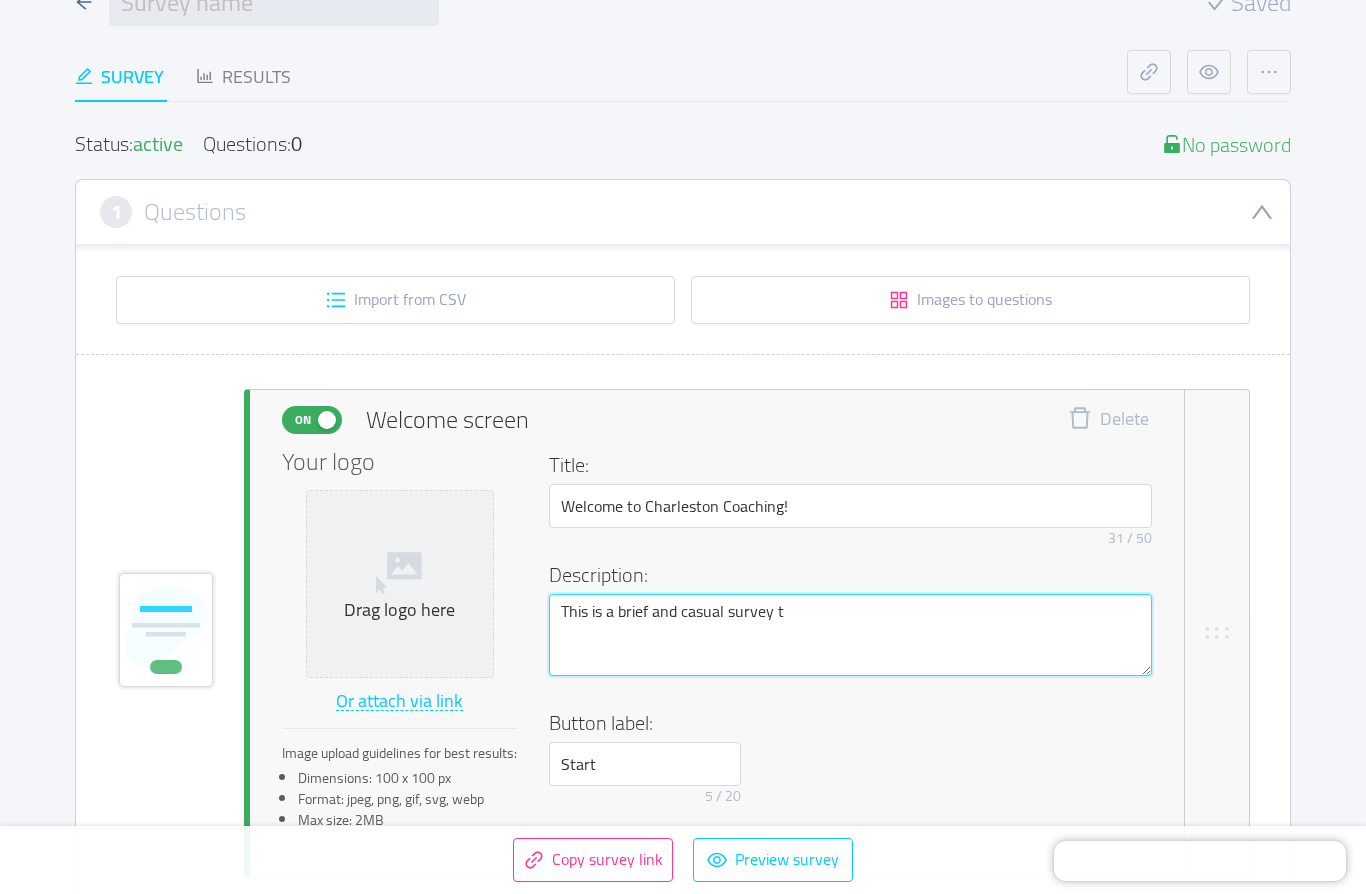 type 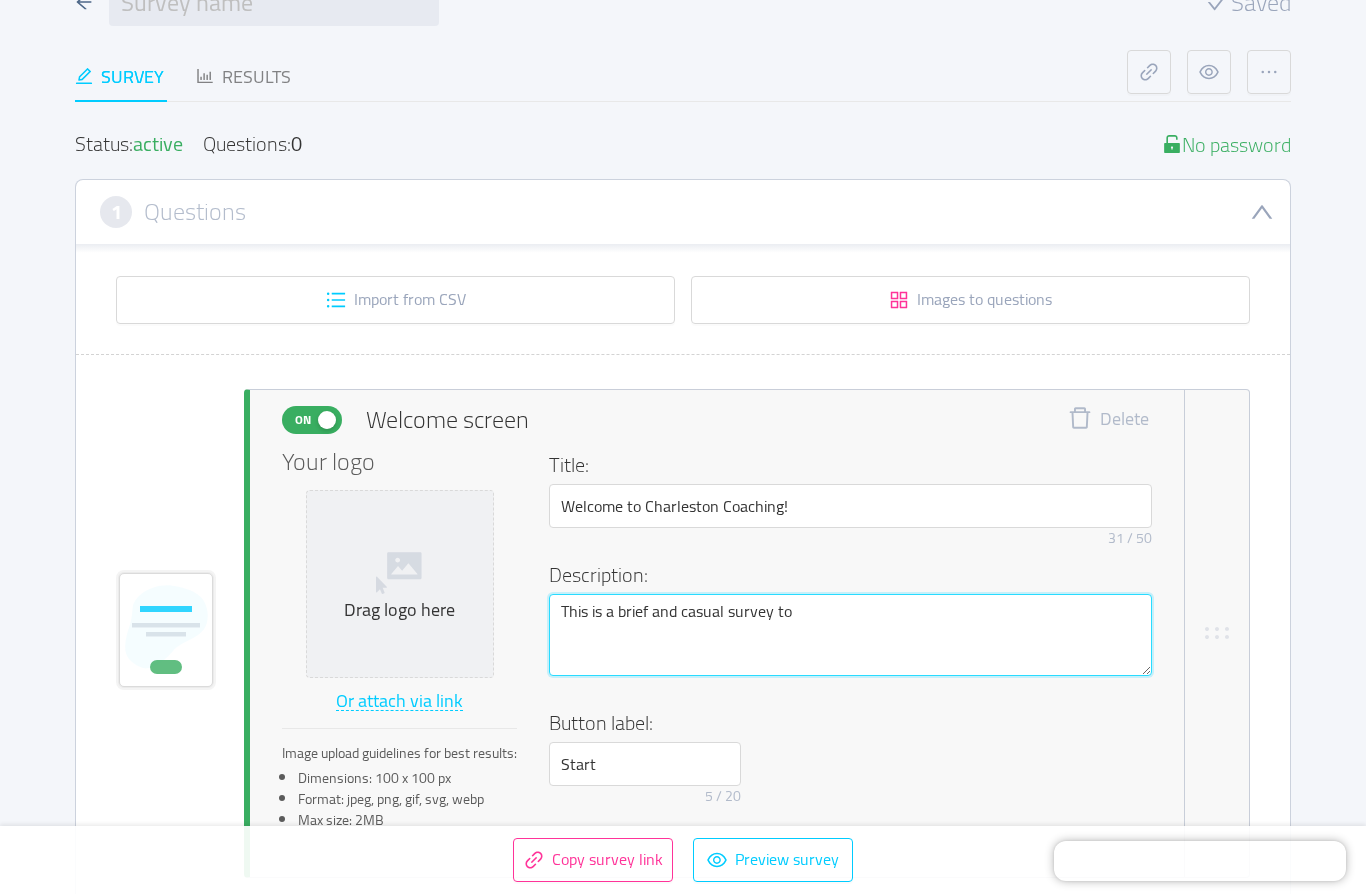 type 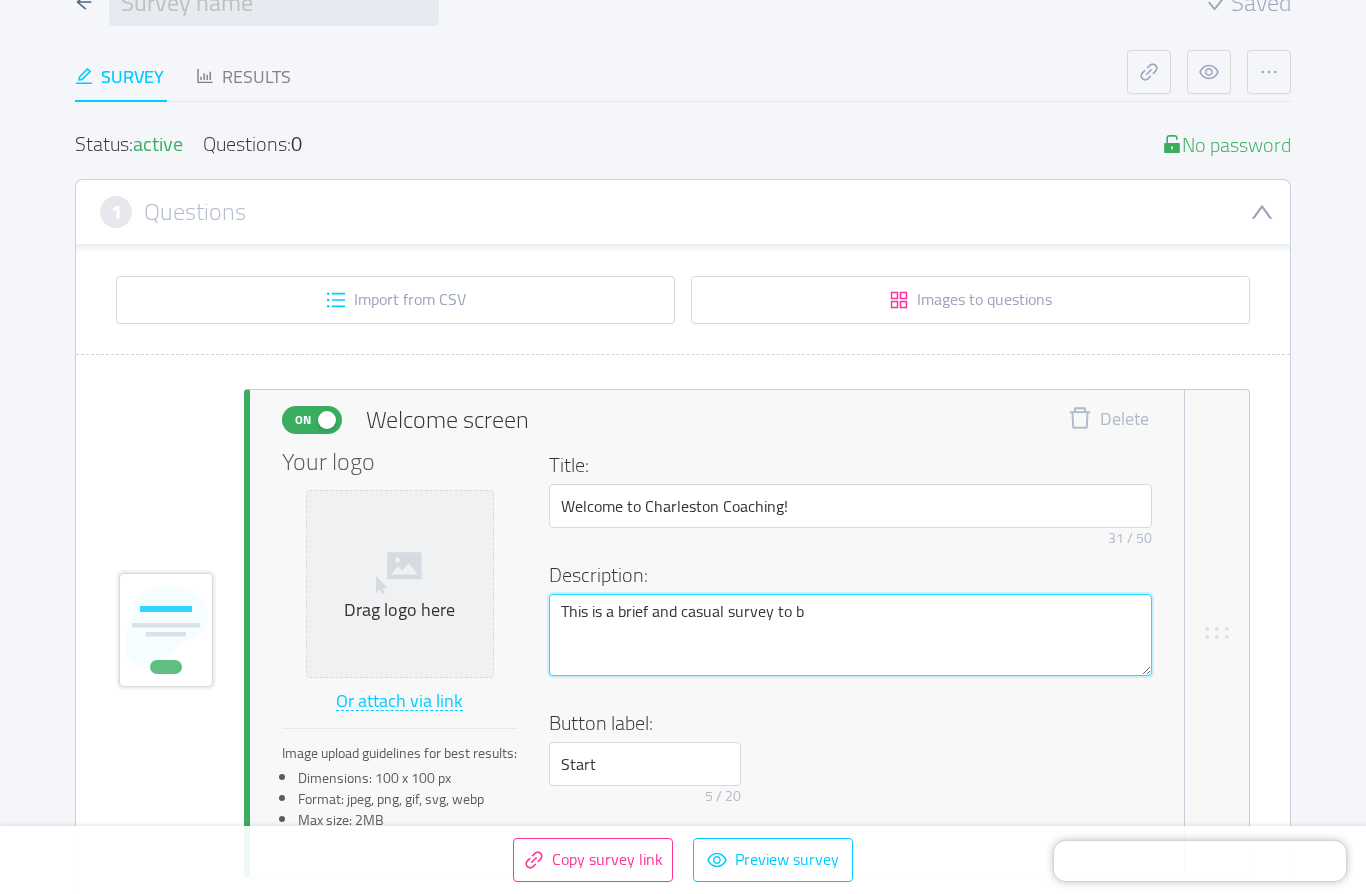 type 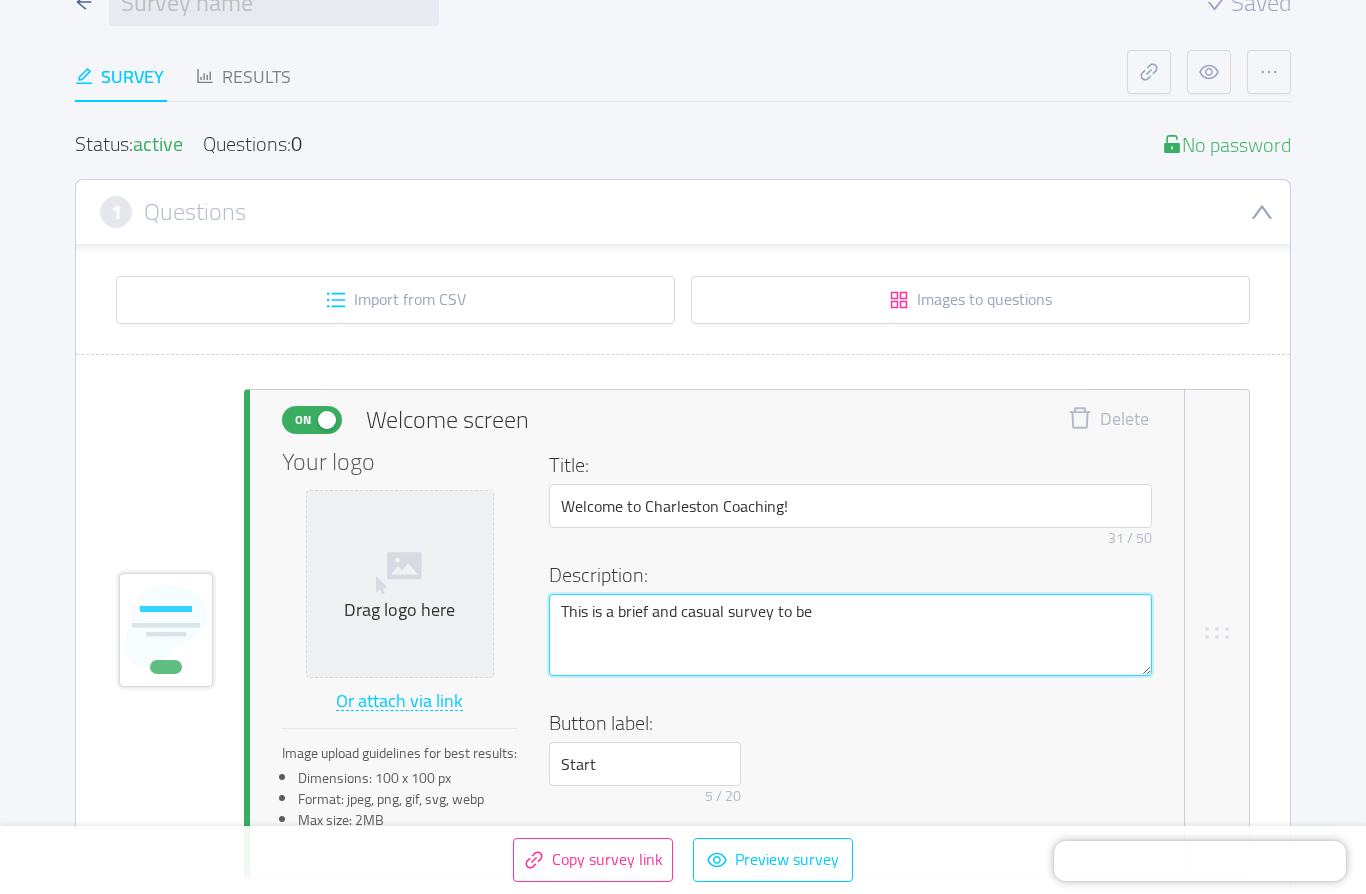 type 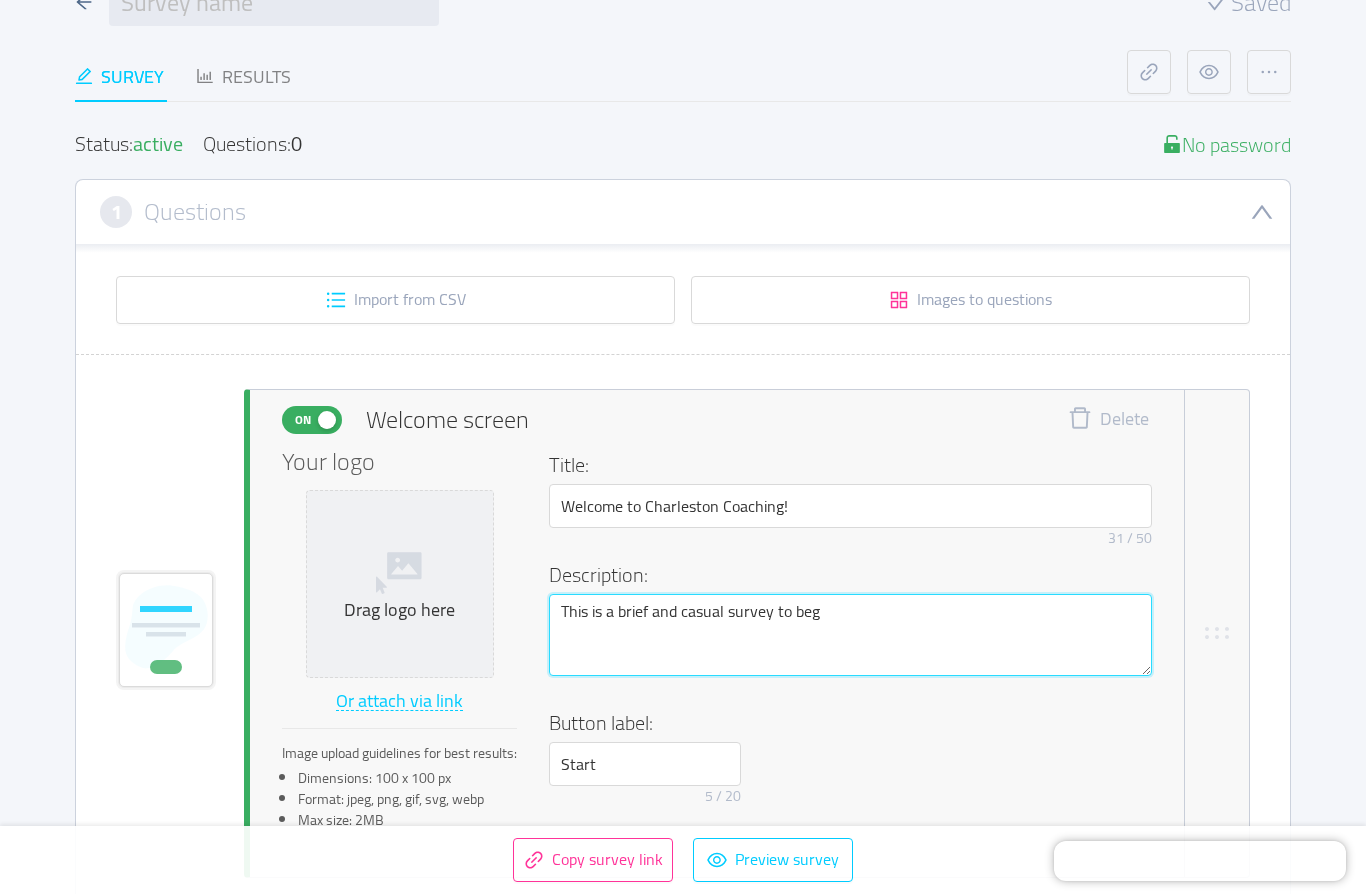 type 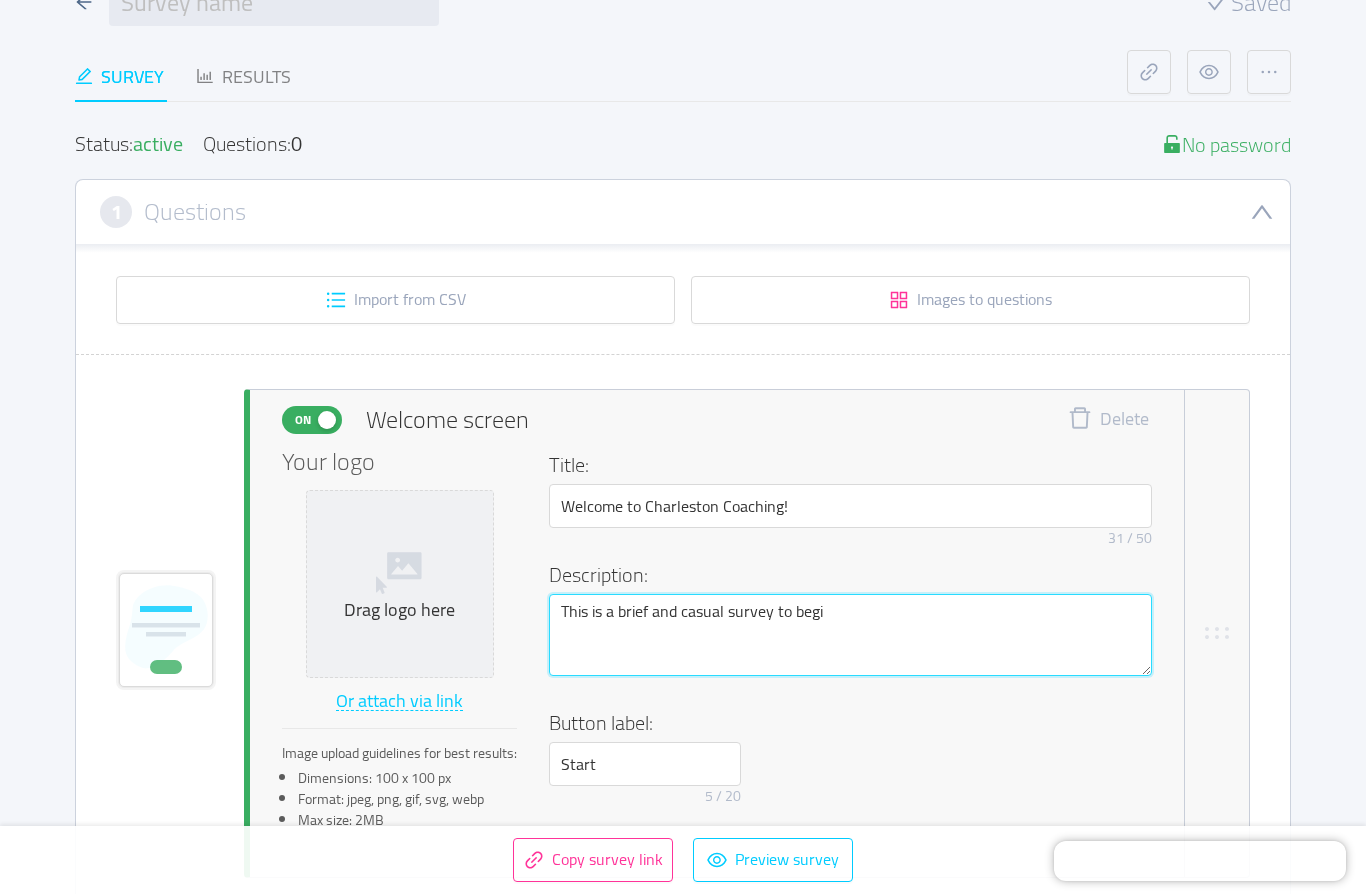 type 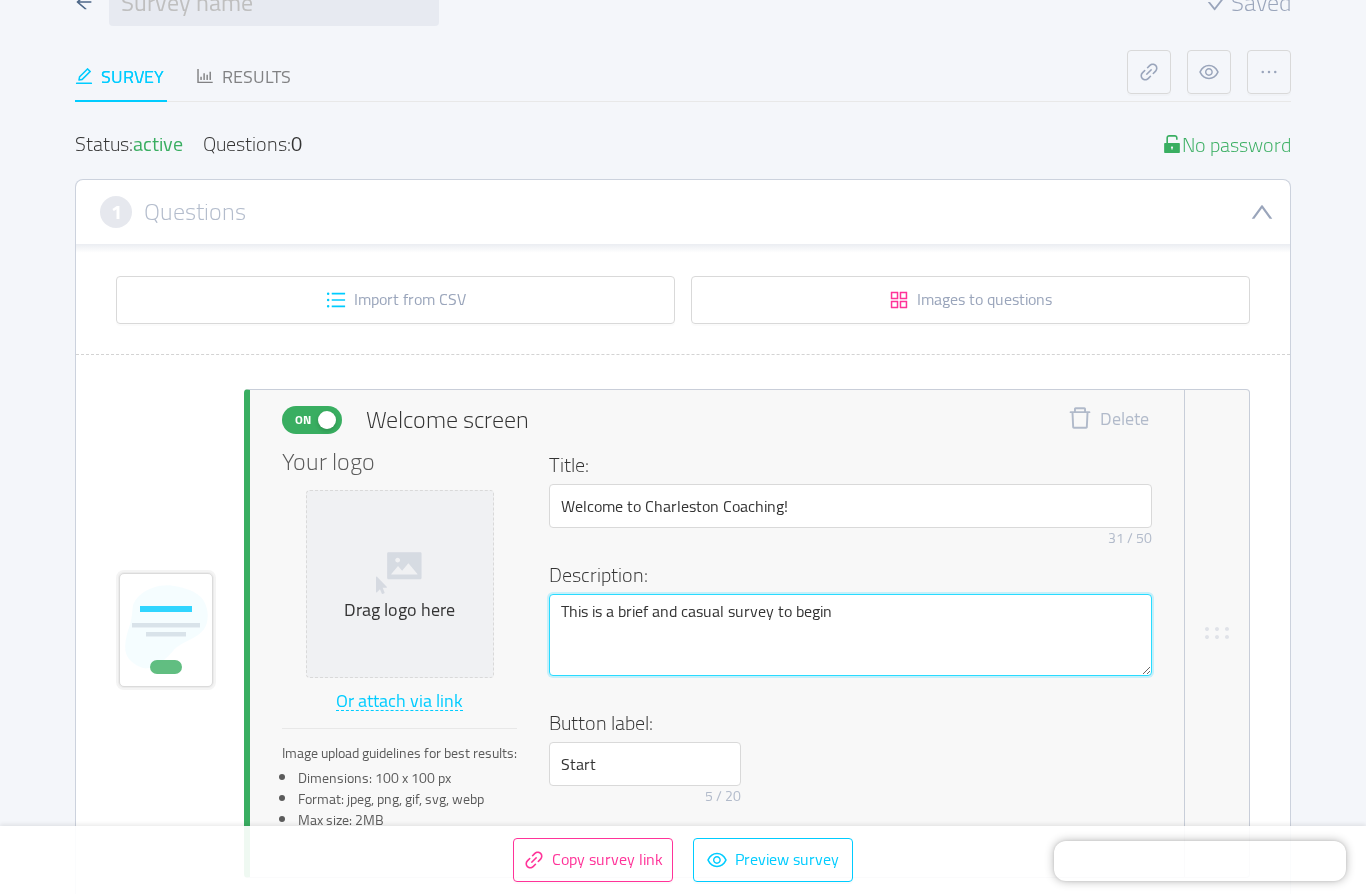 type 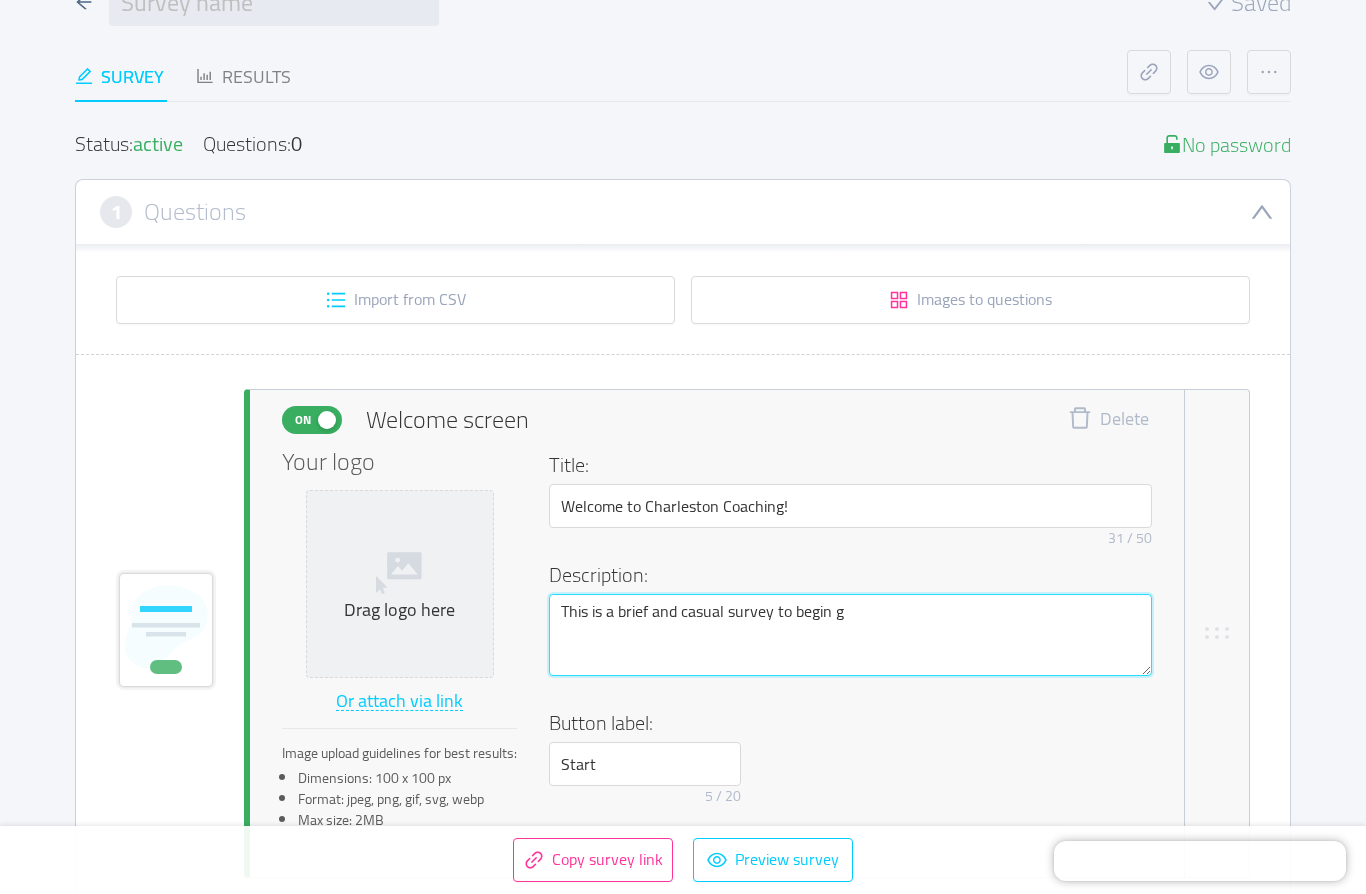 type 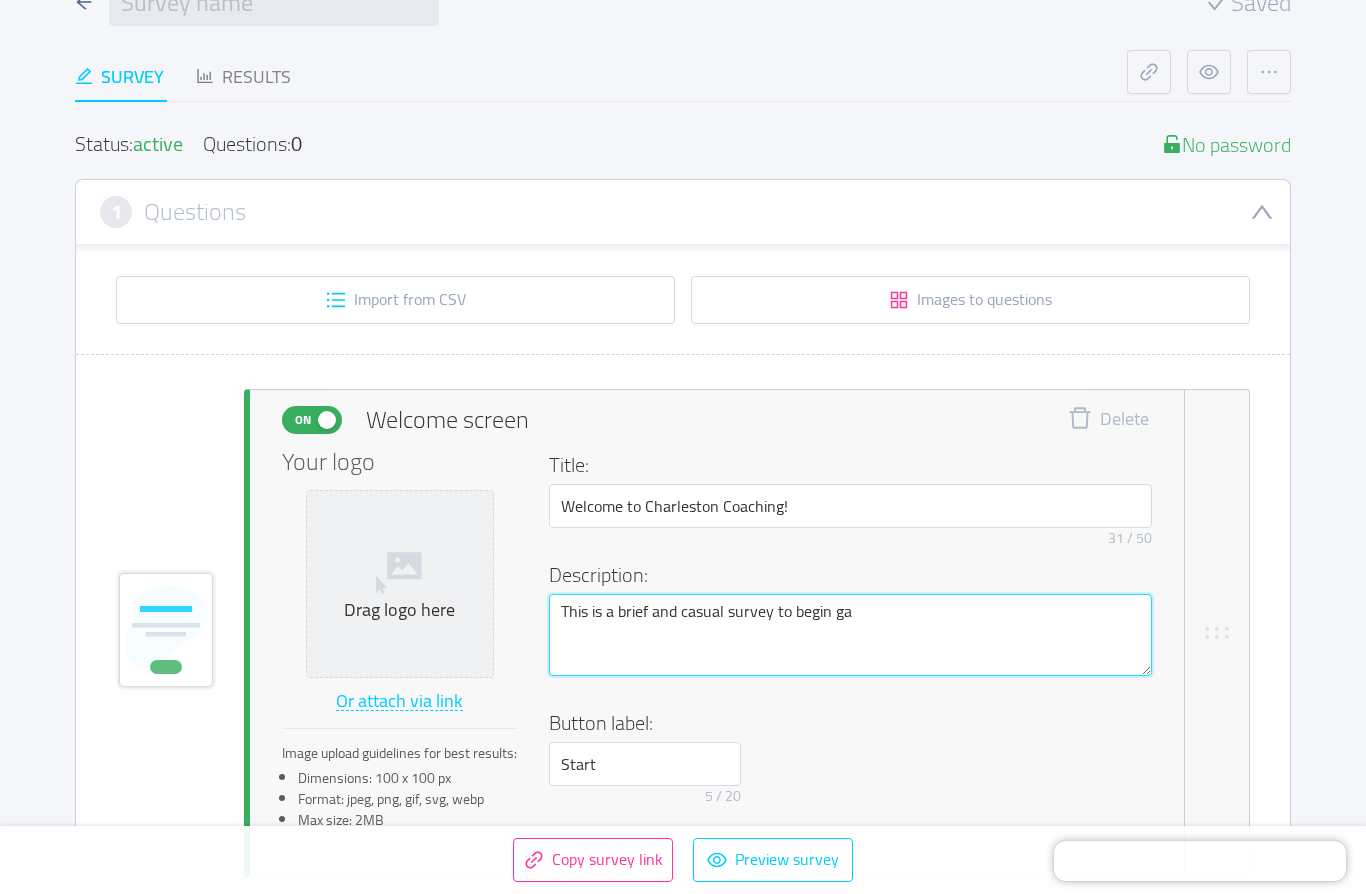 type 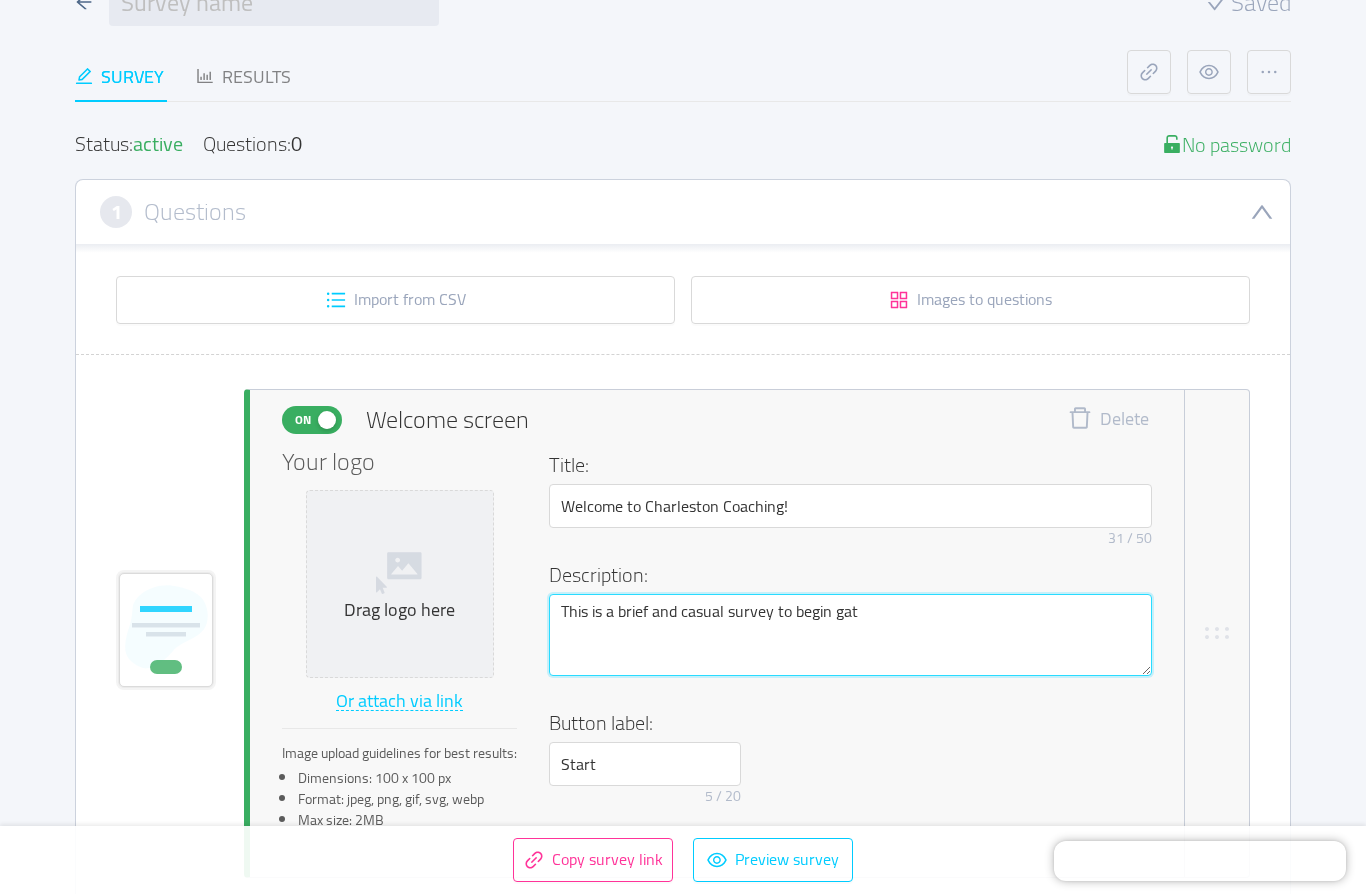 type 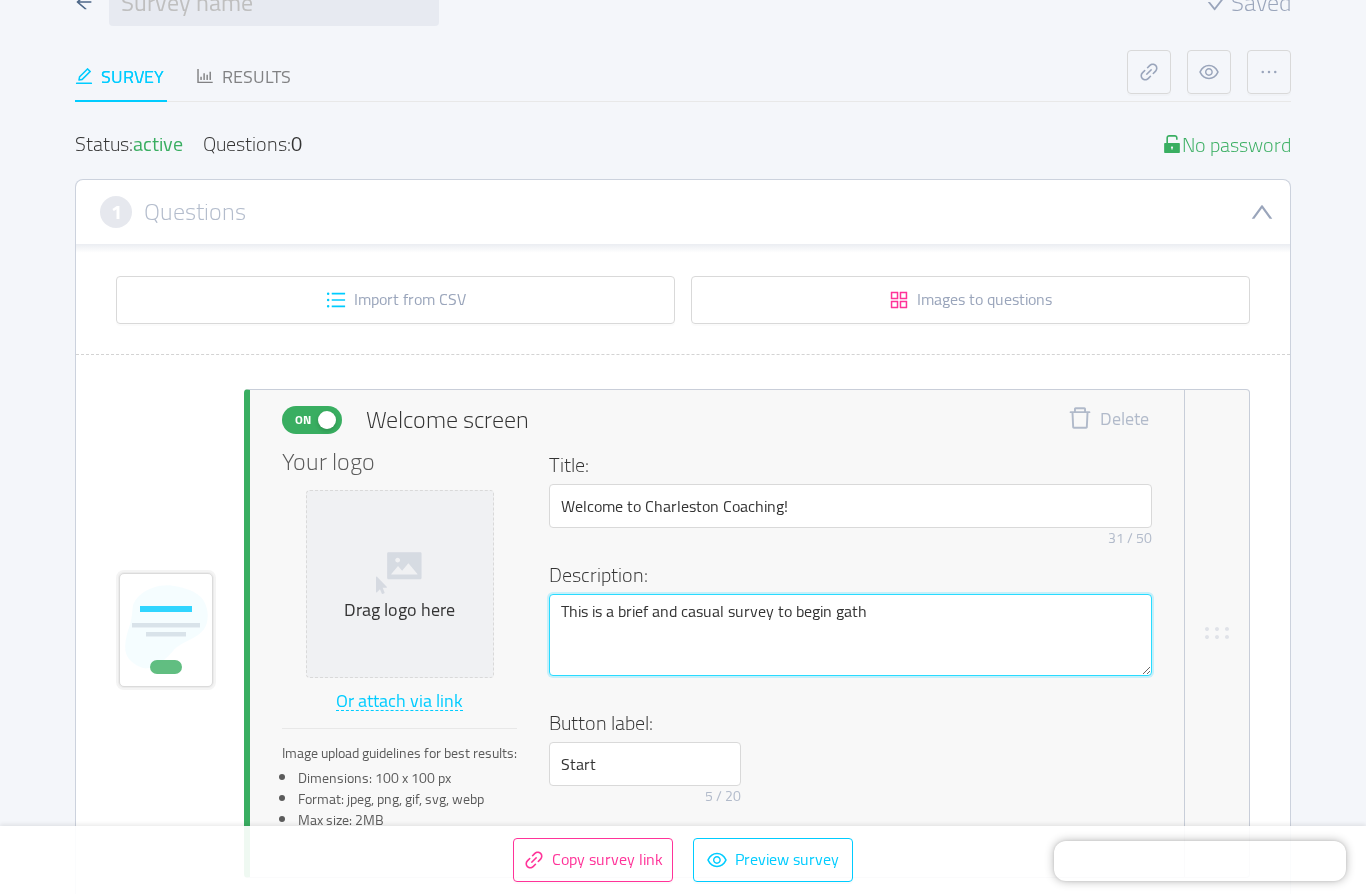 type 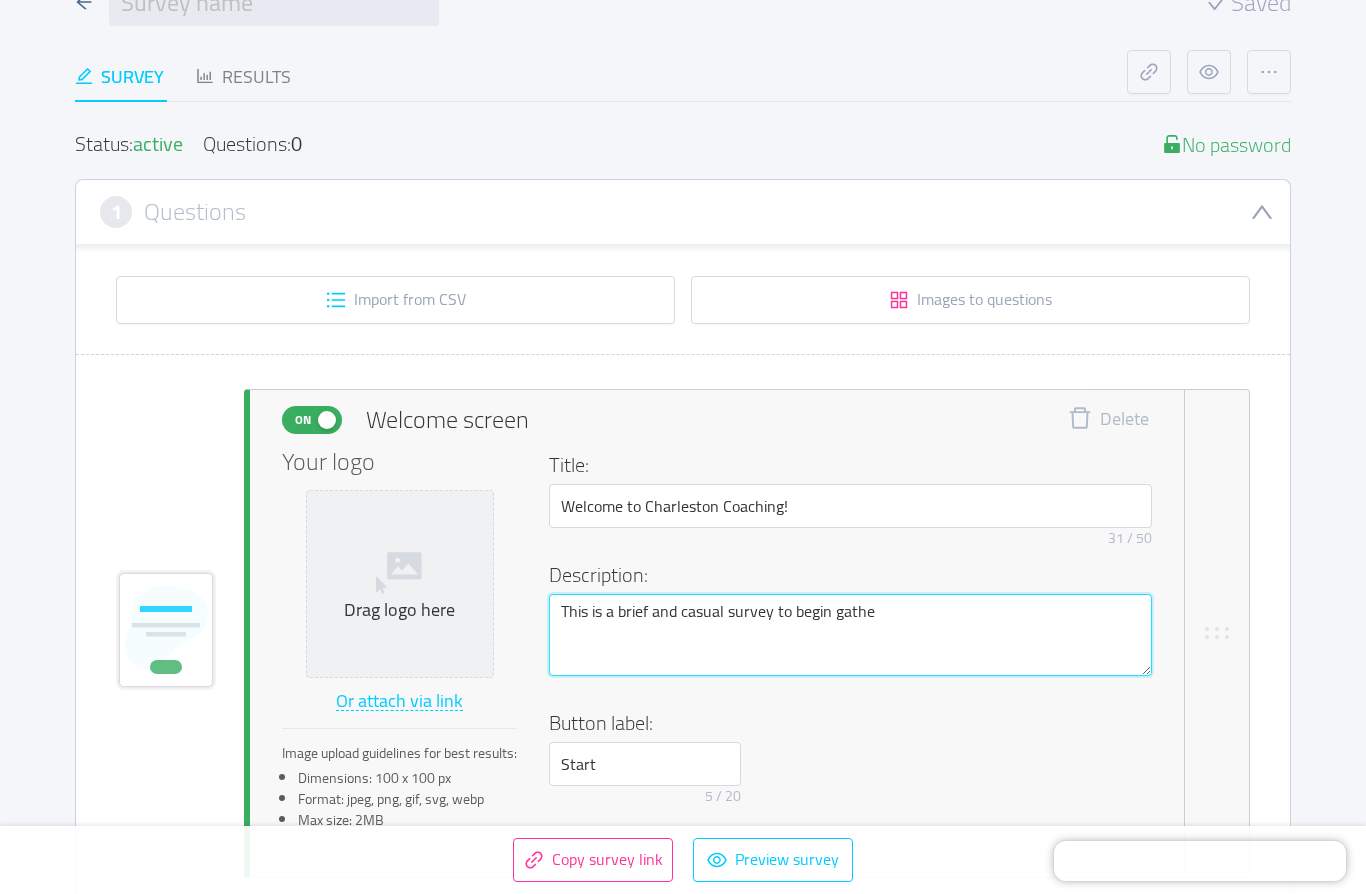 type 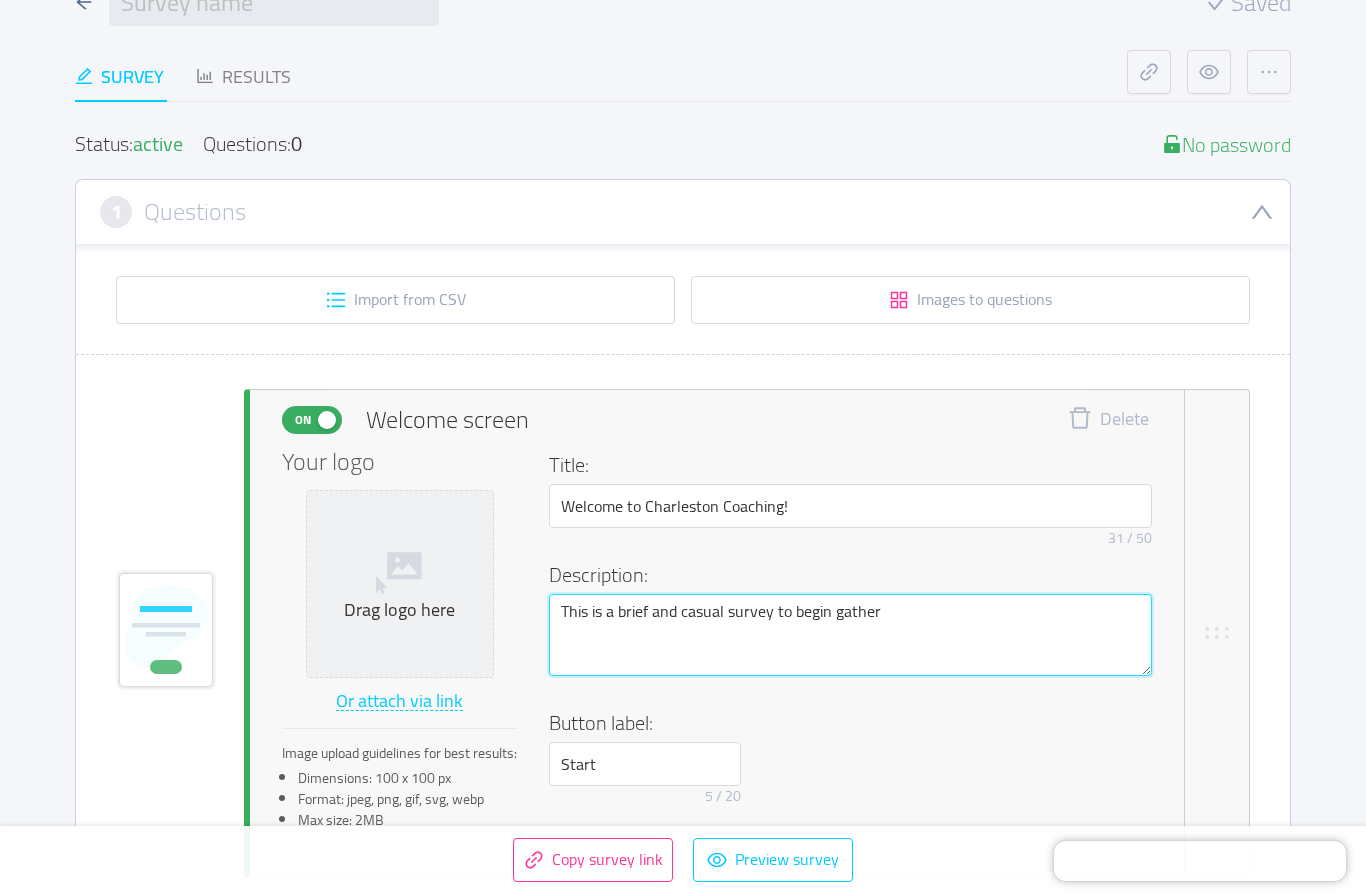 type 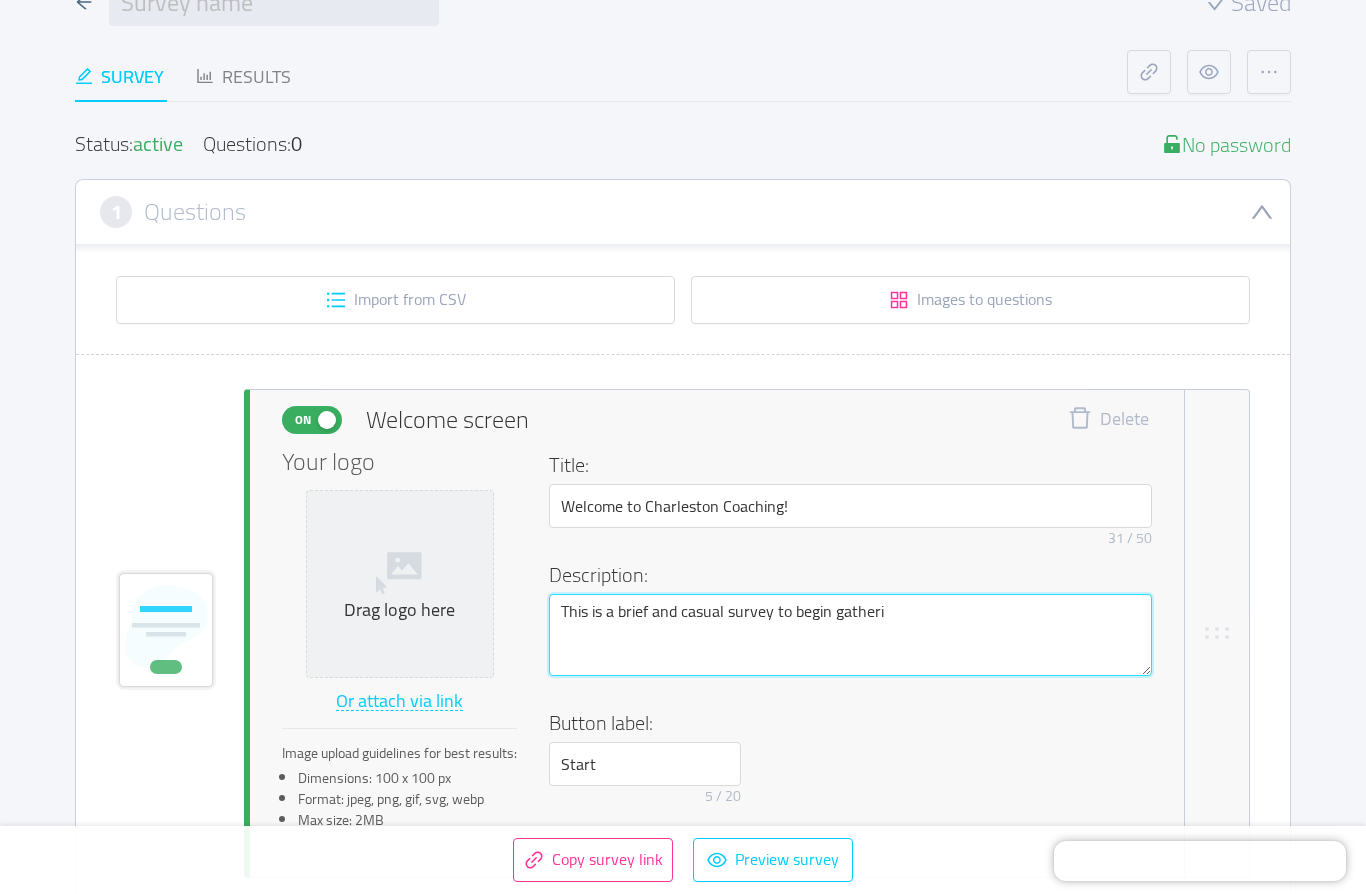 type 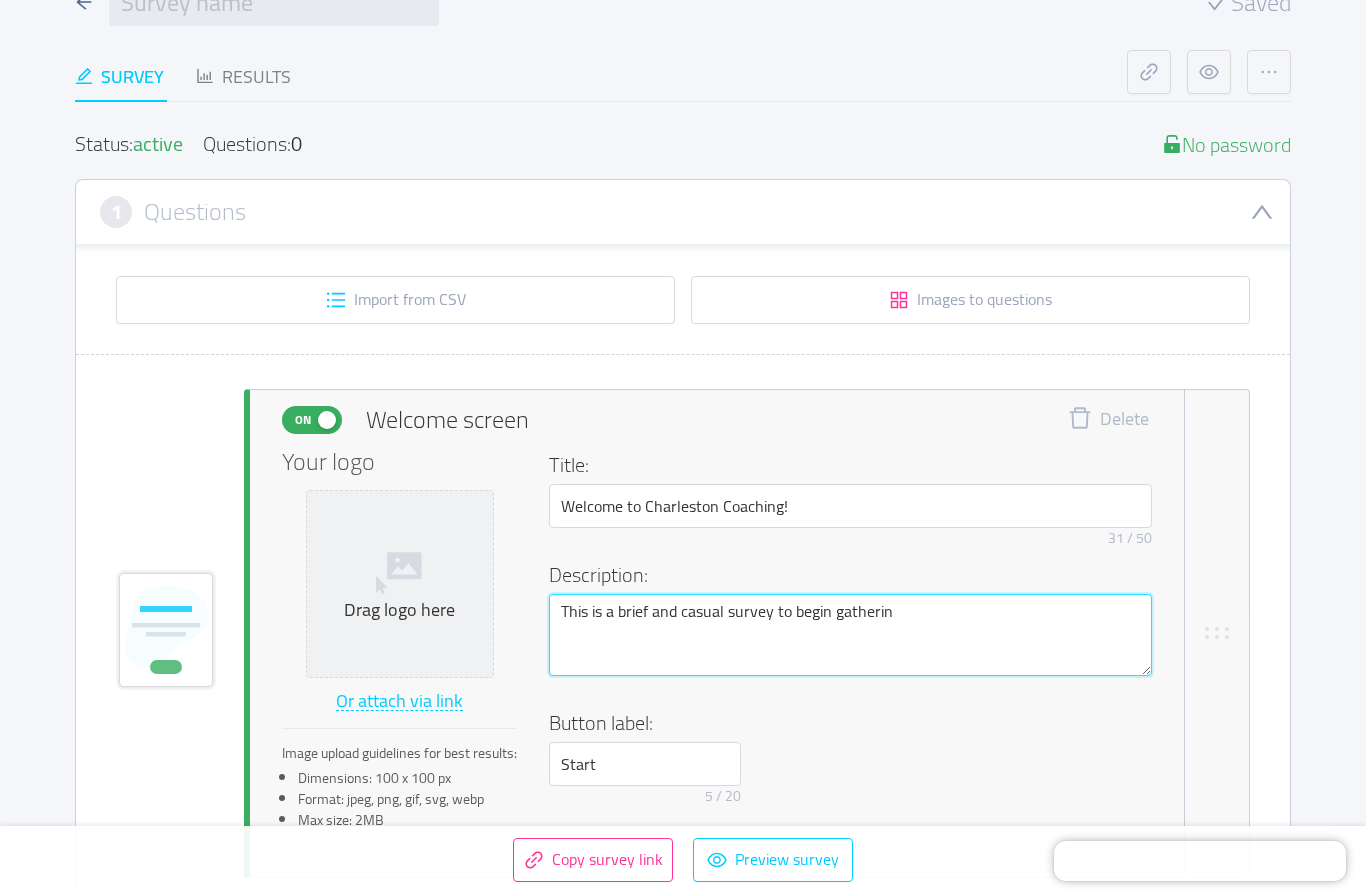 type 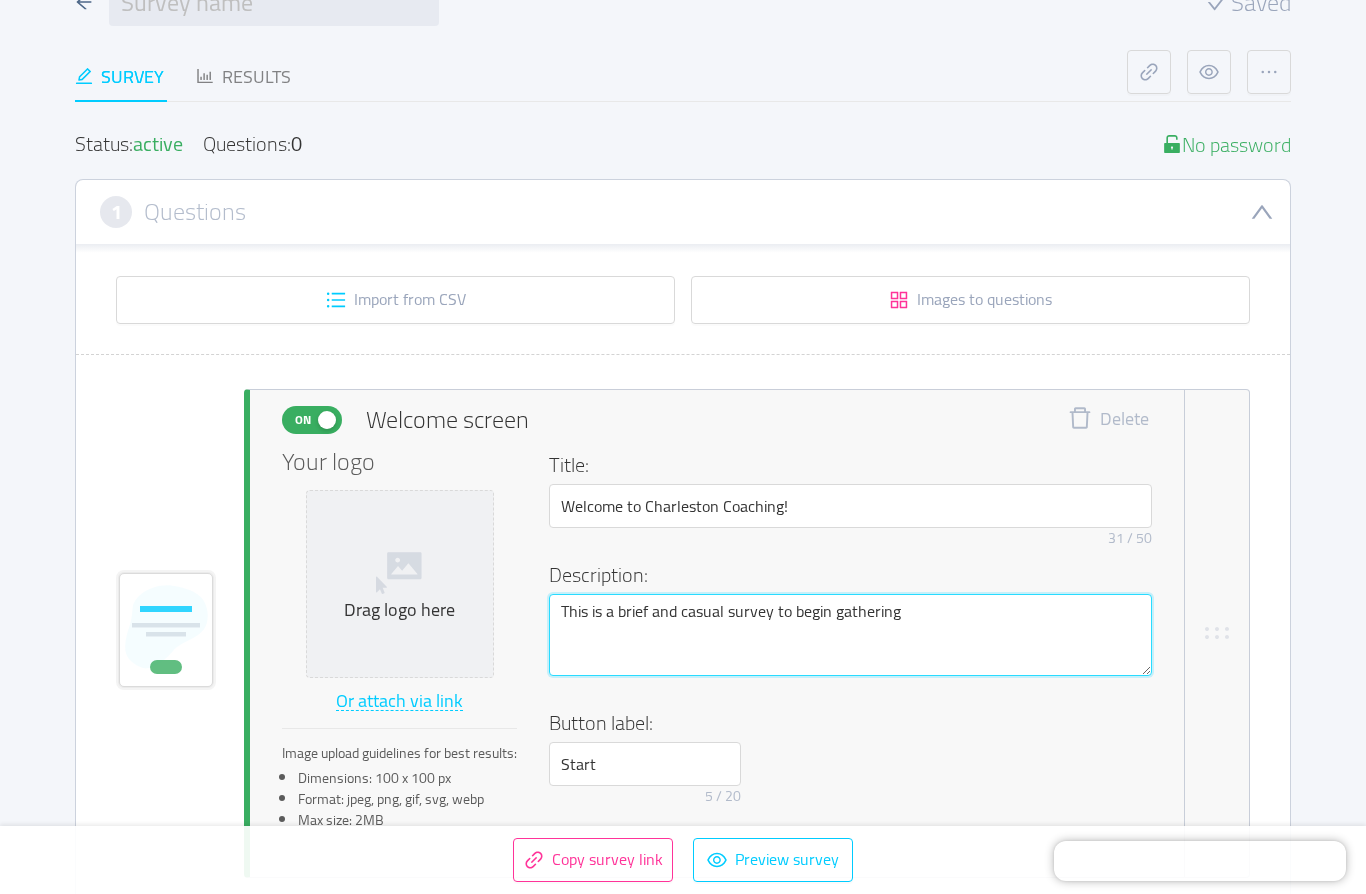 type 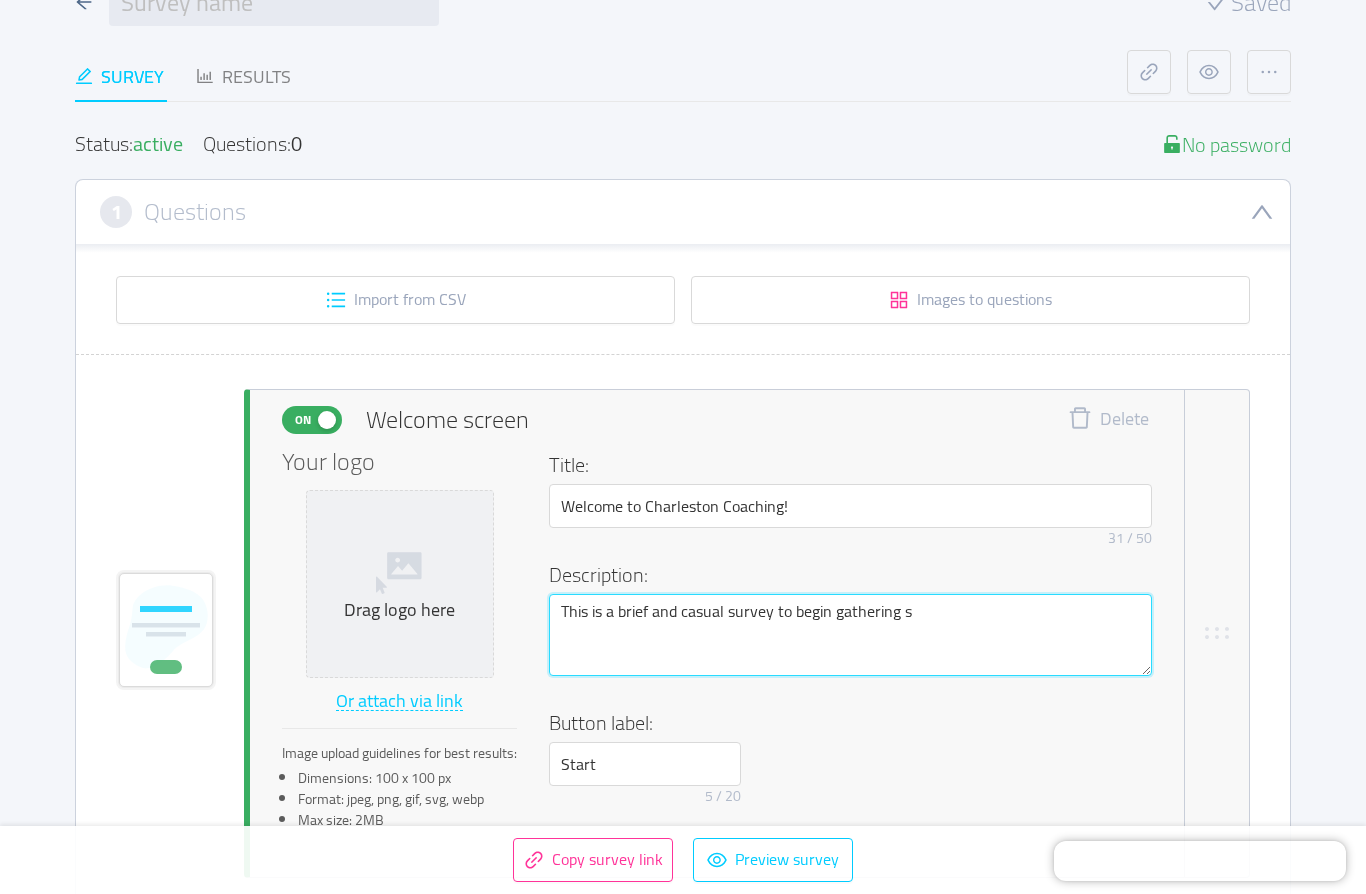 type 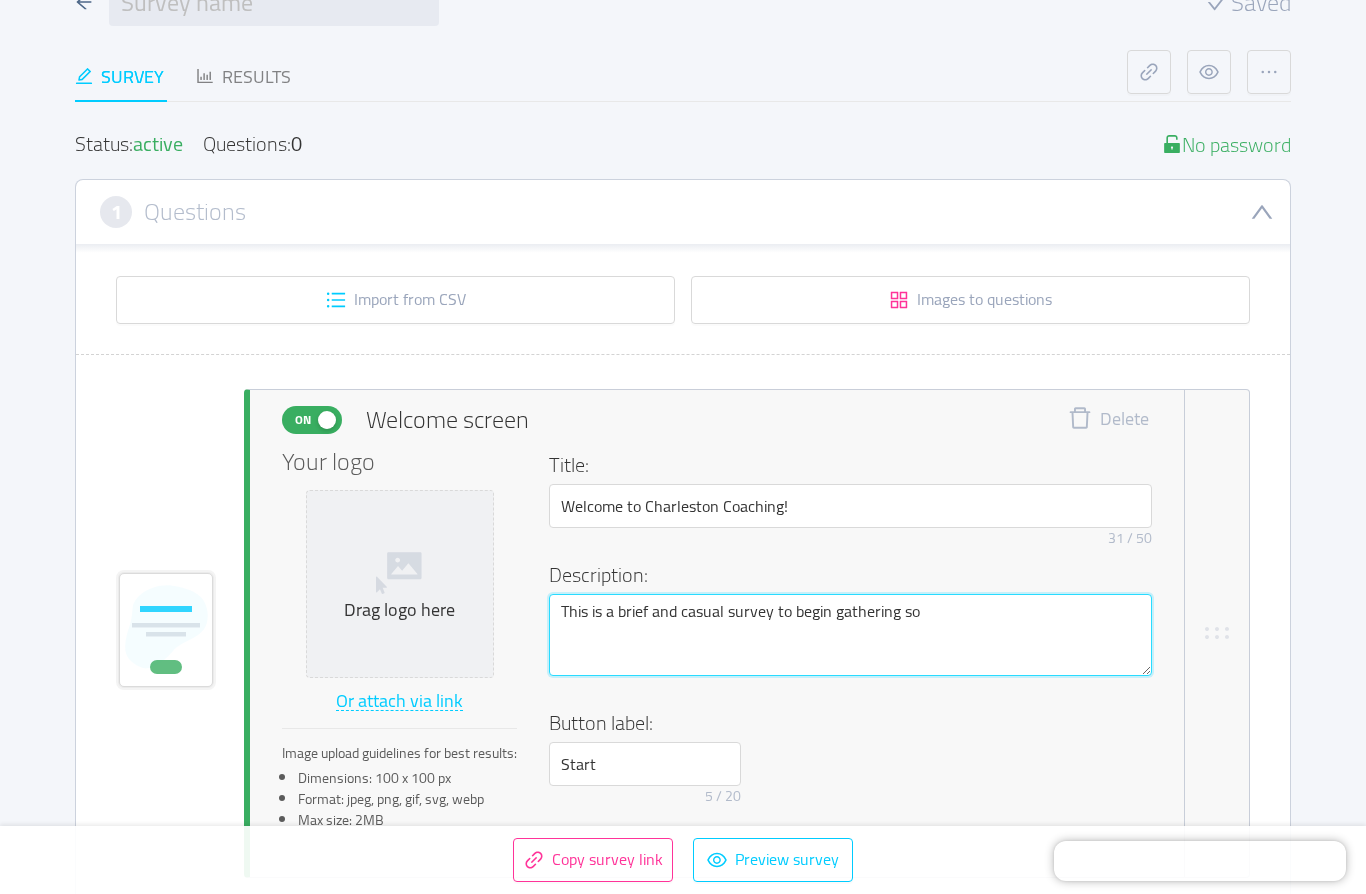 type 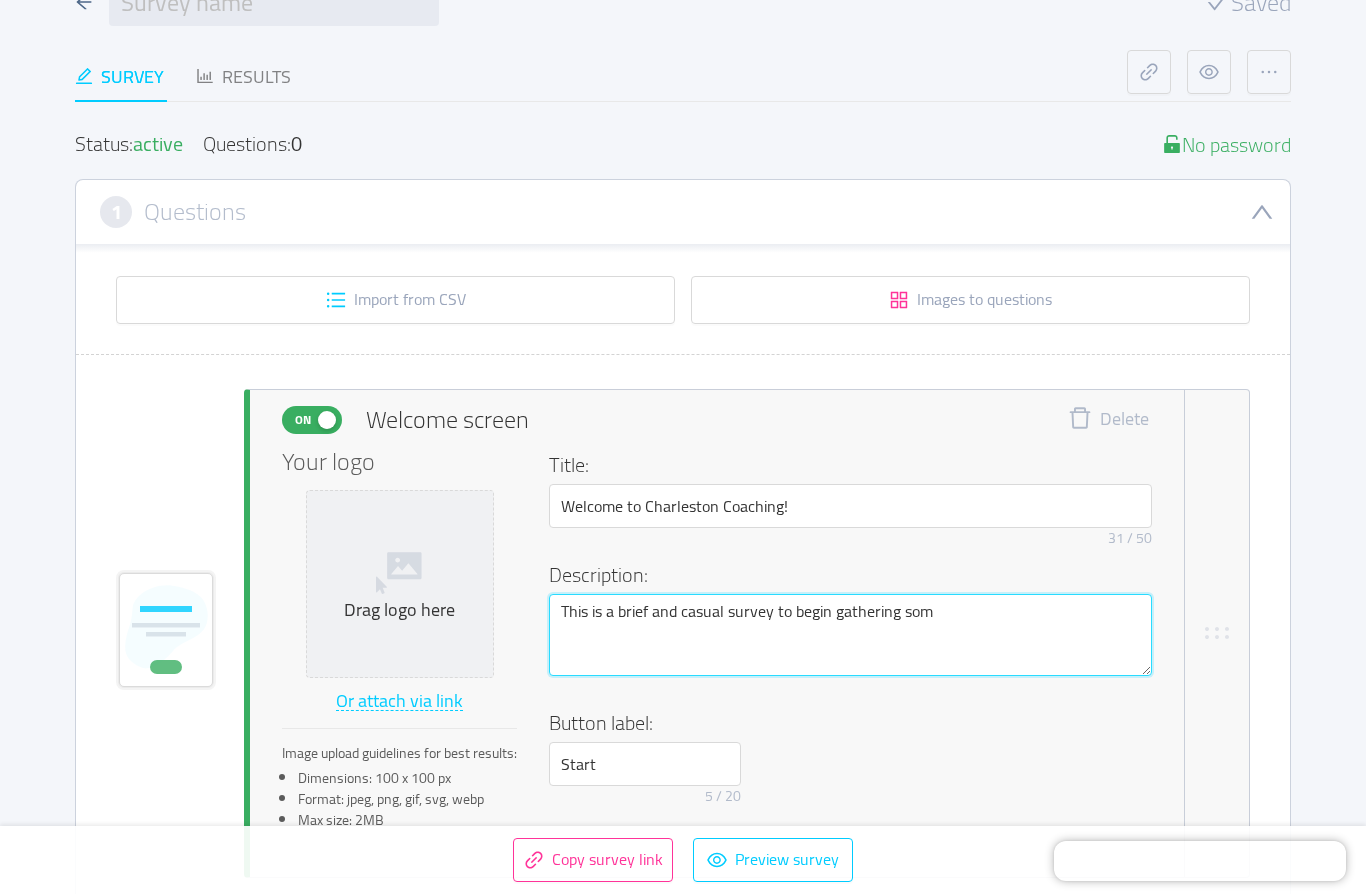 type 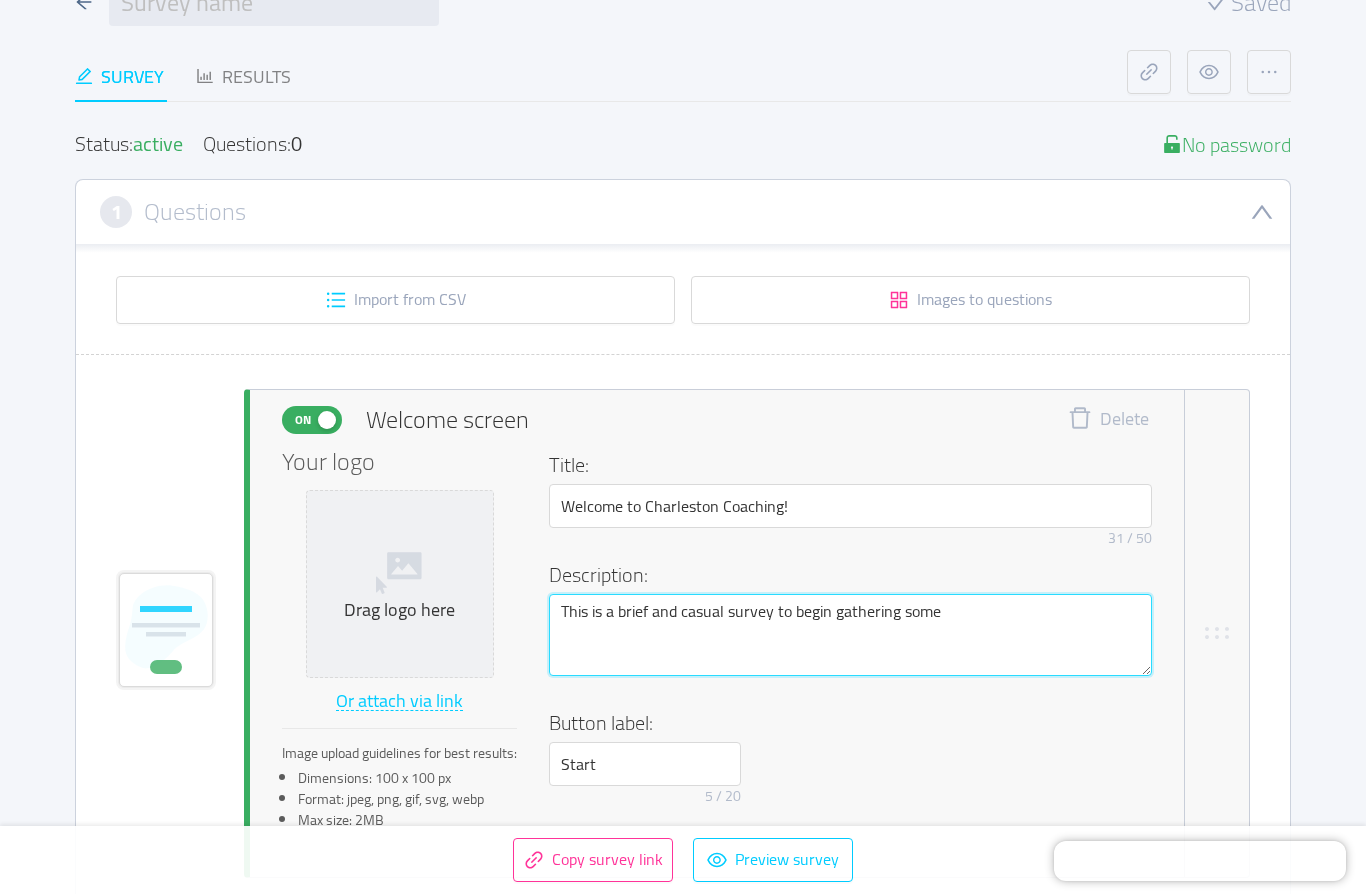 type 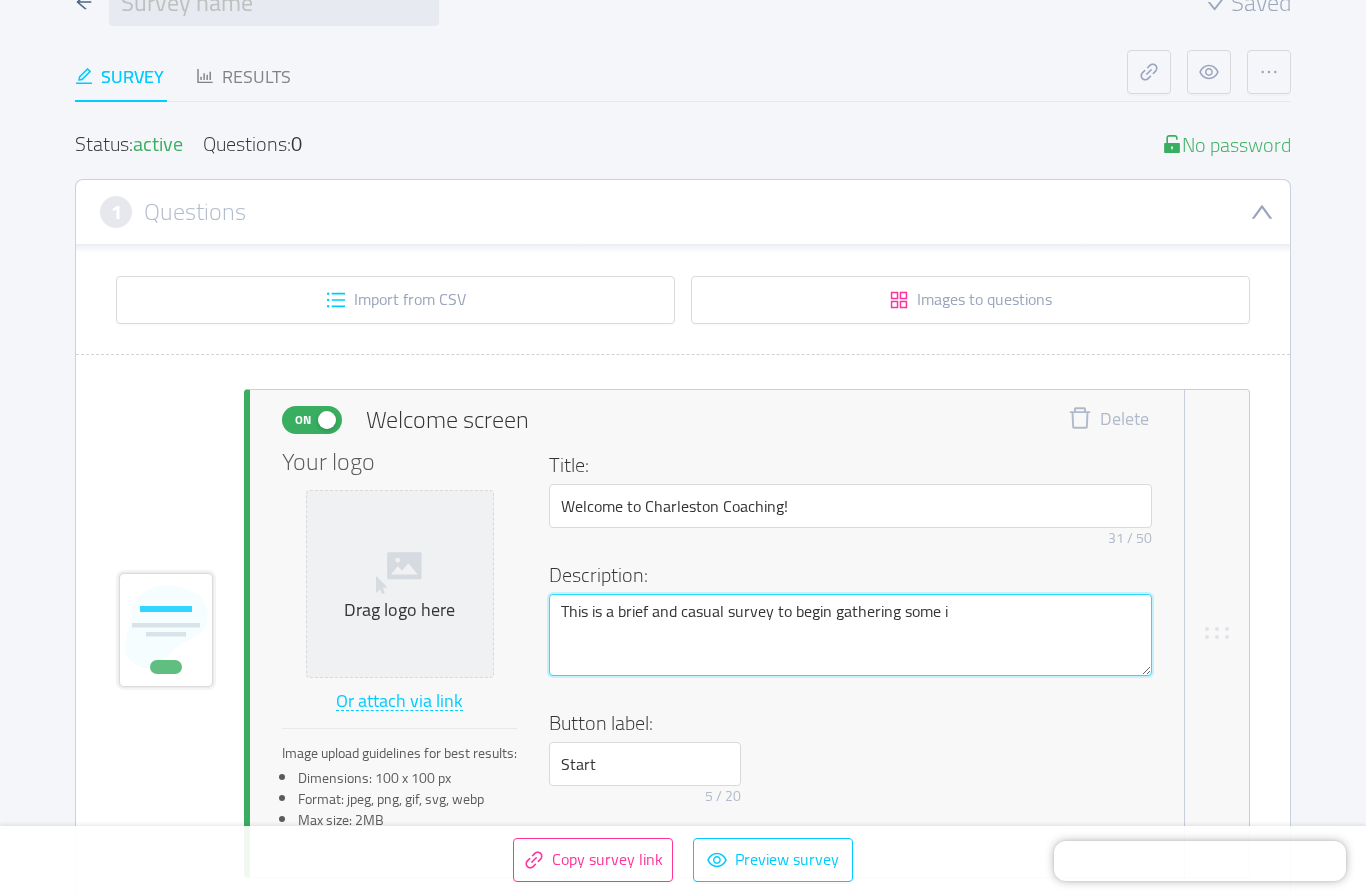 type 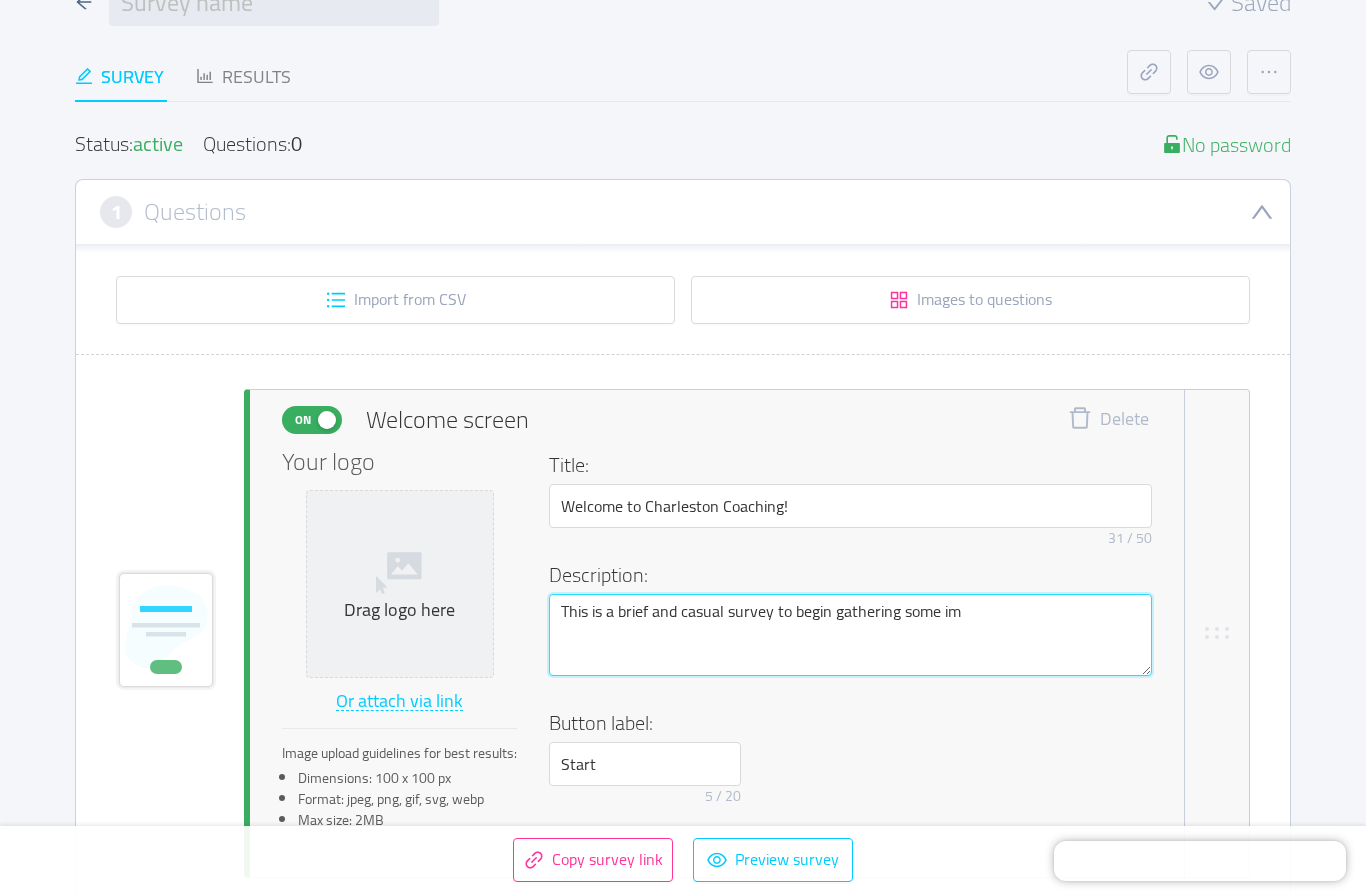 type 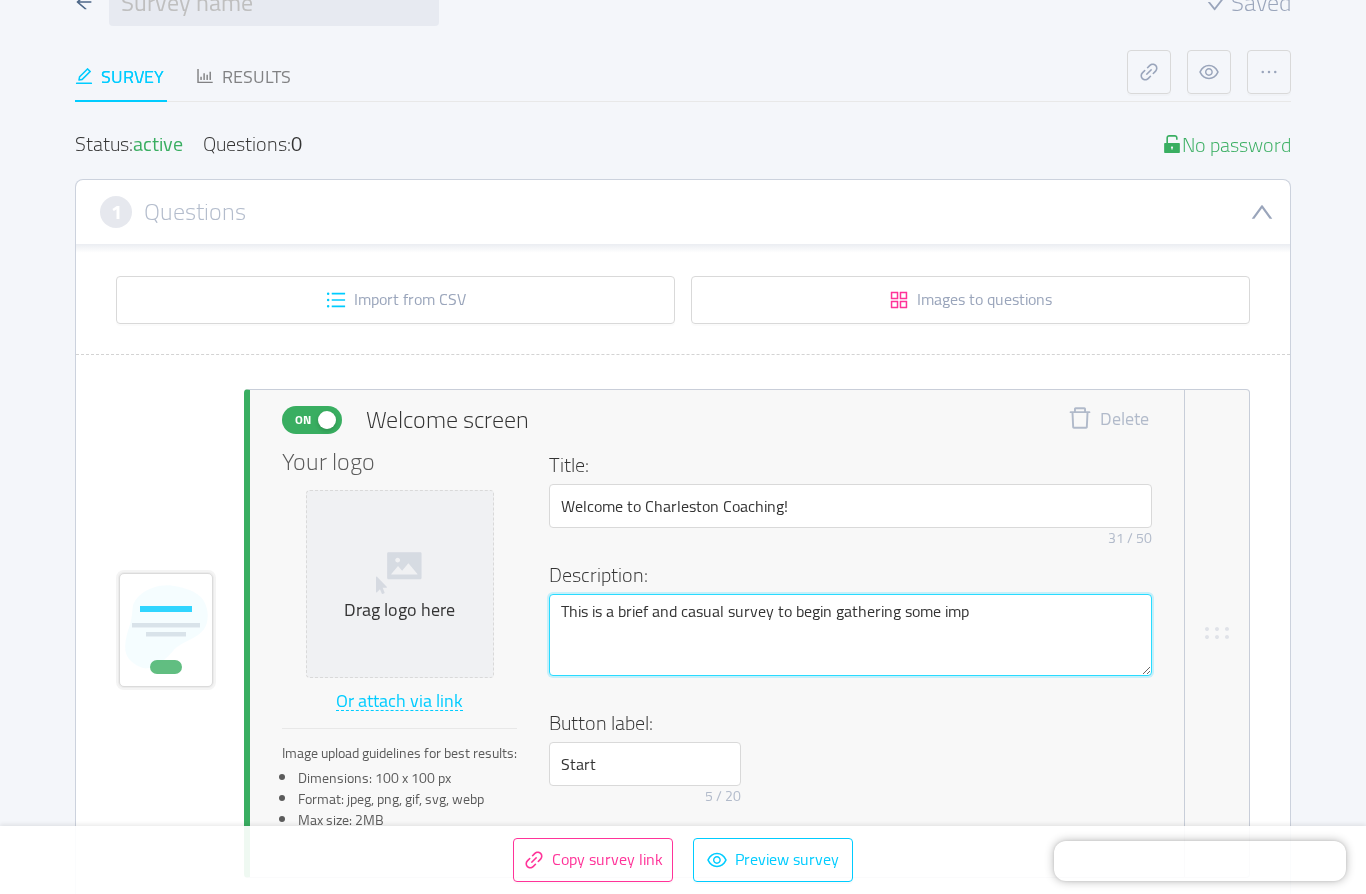 type 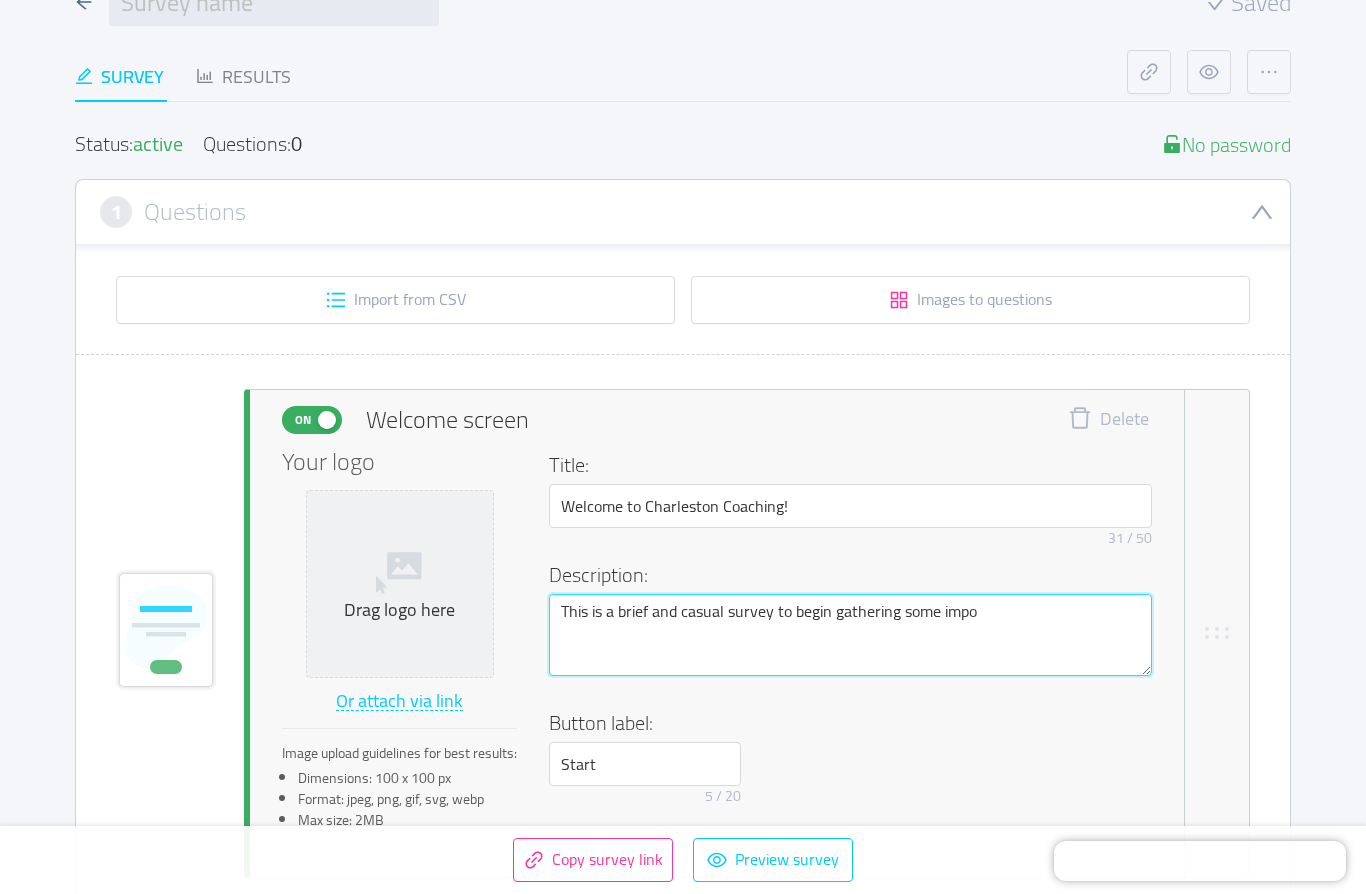 type 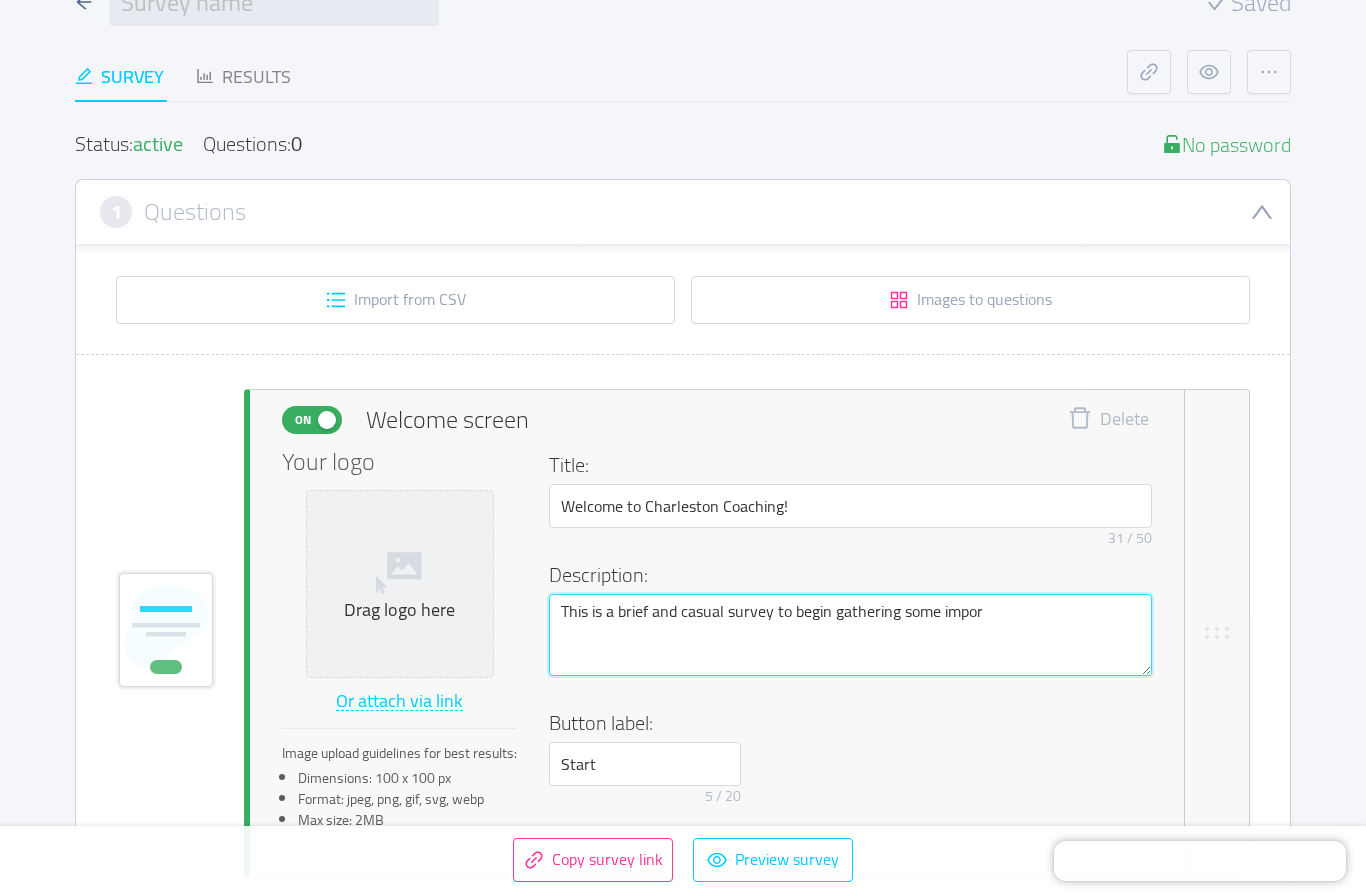 type 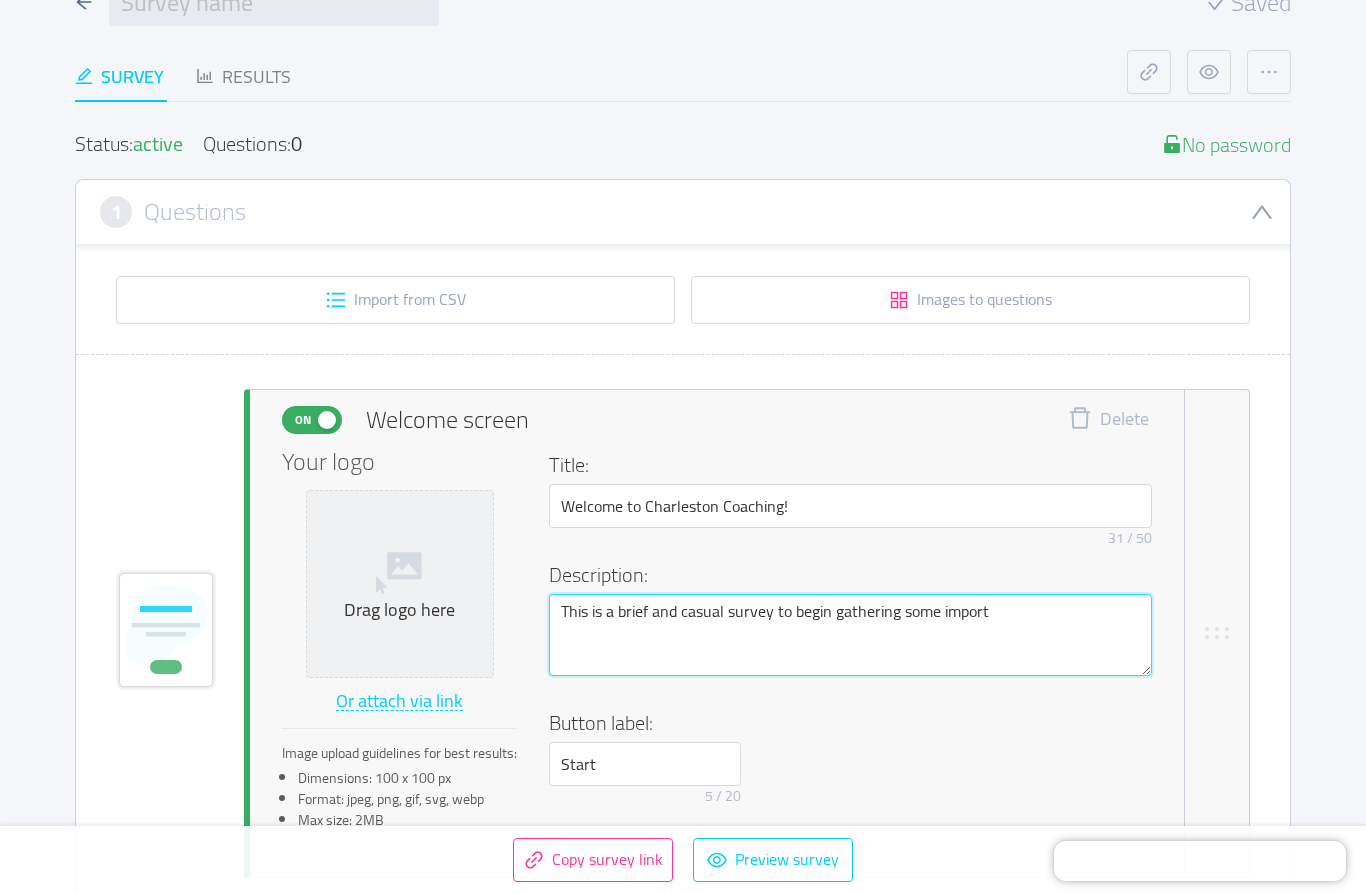 type 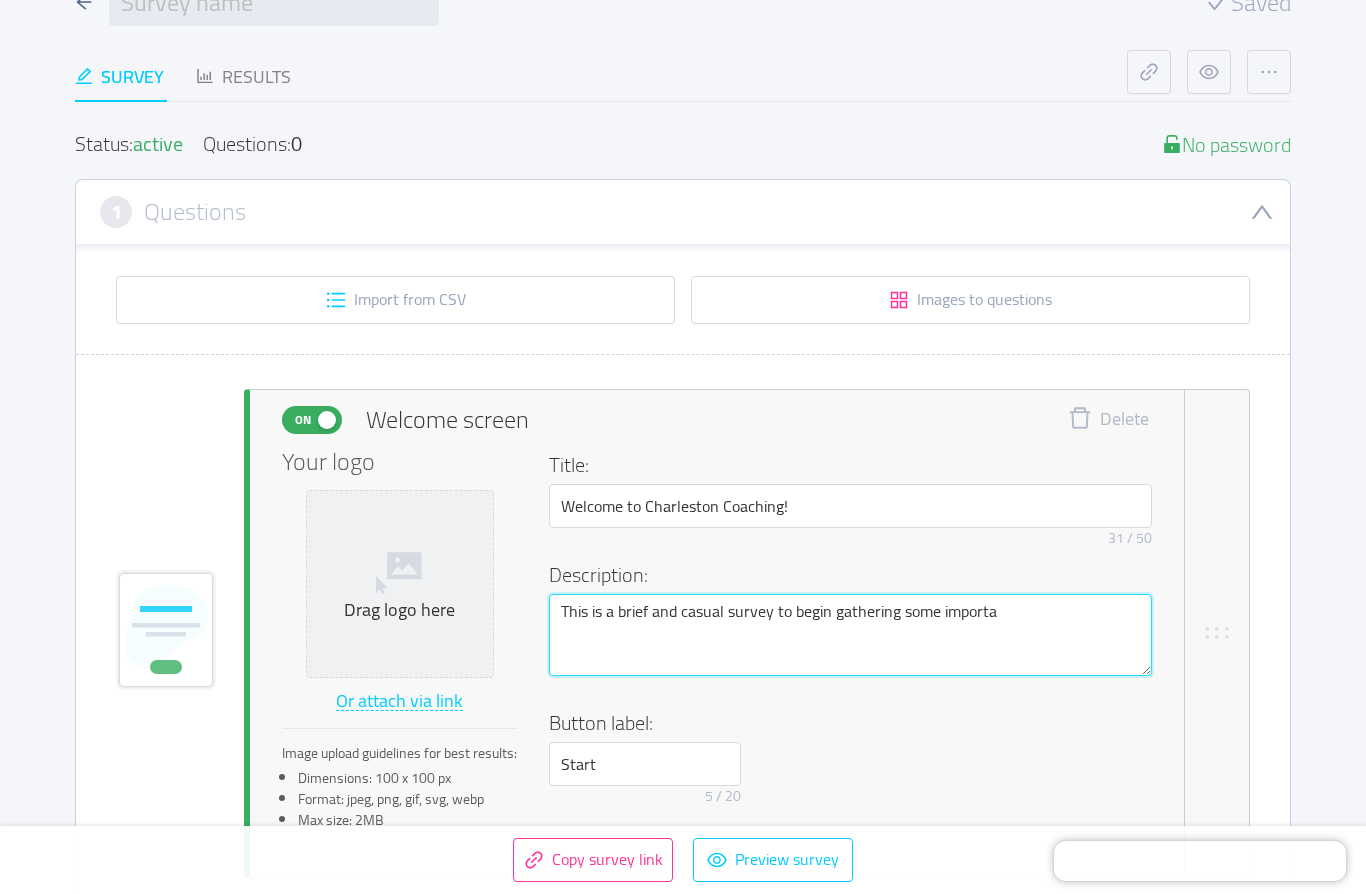type on "This is a brief and casual survey to begin gathering some importan" 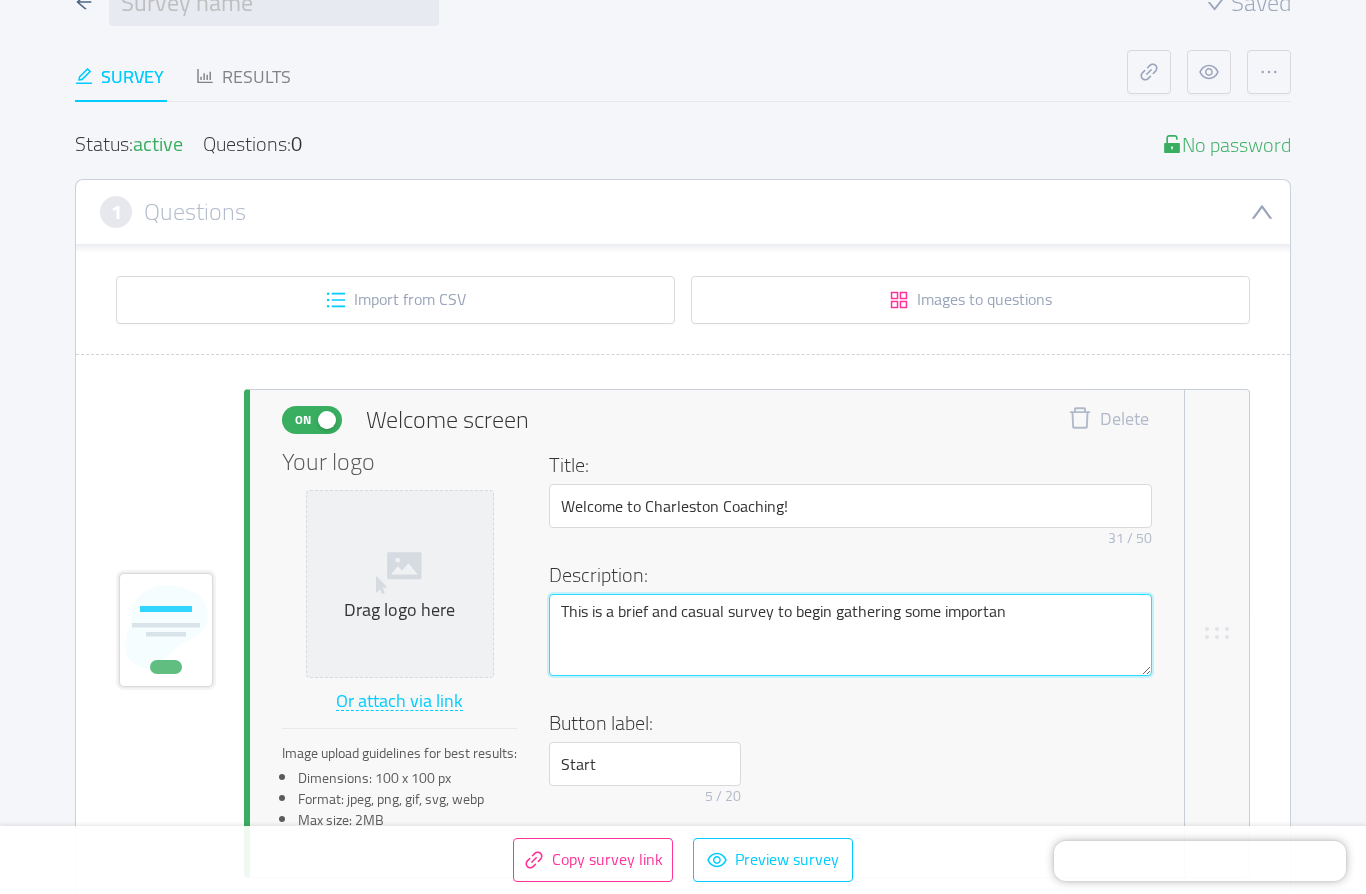 type 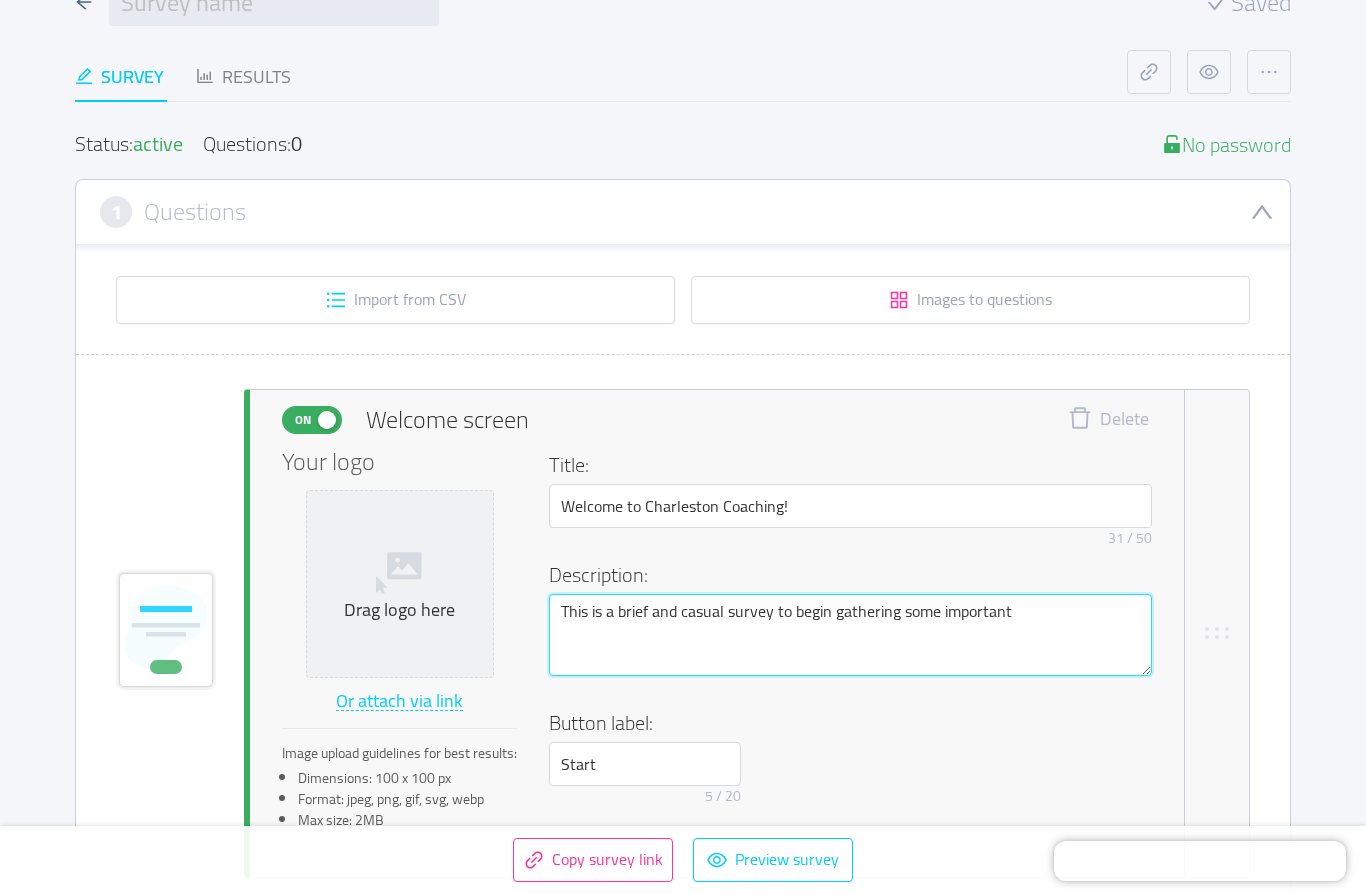 type 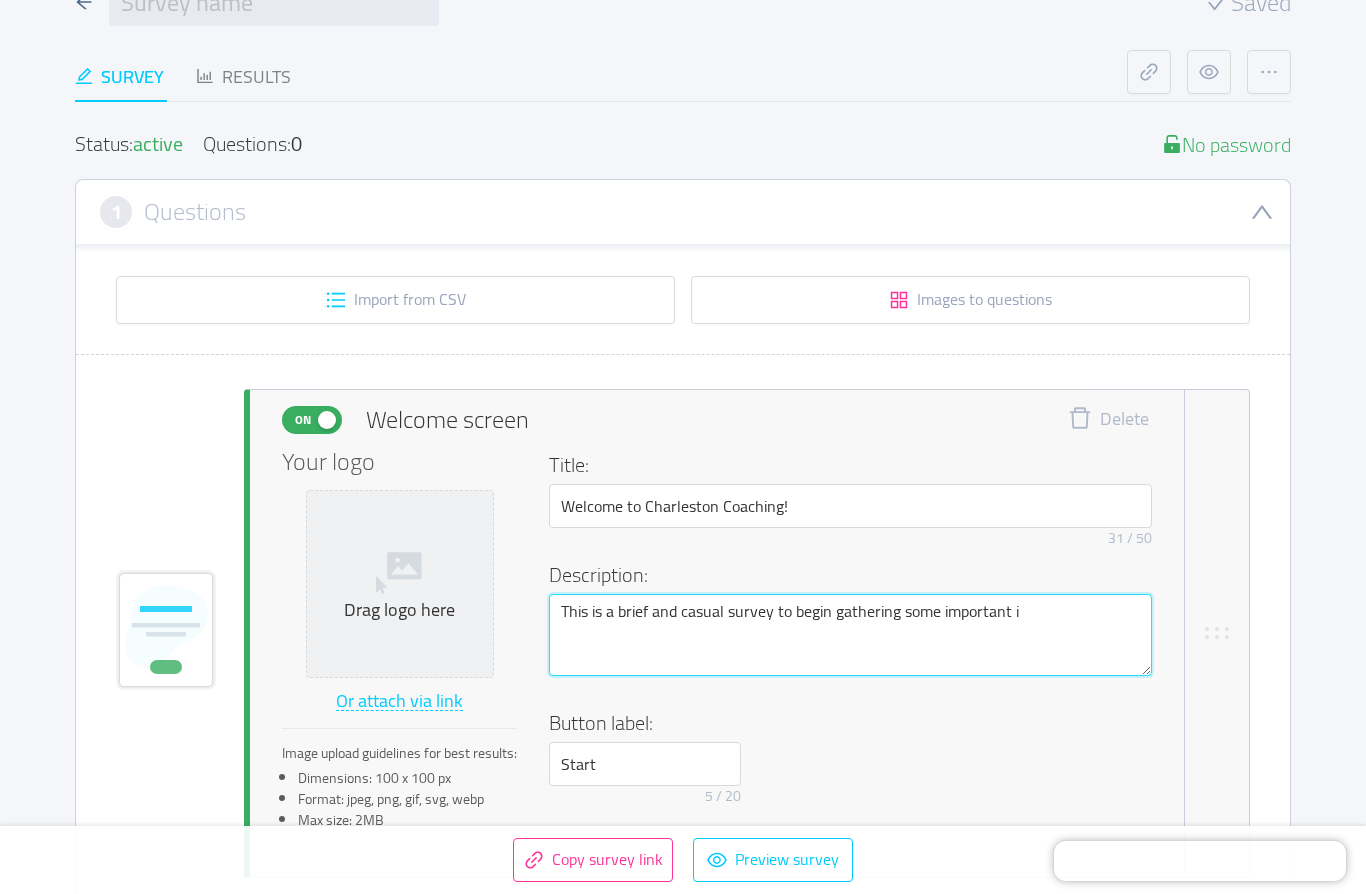 type 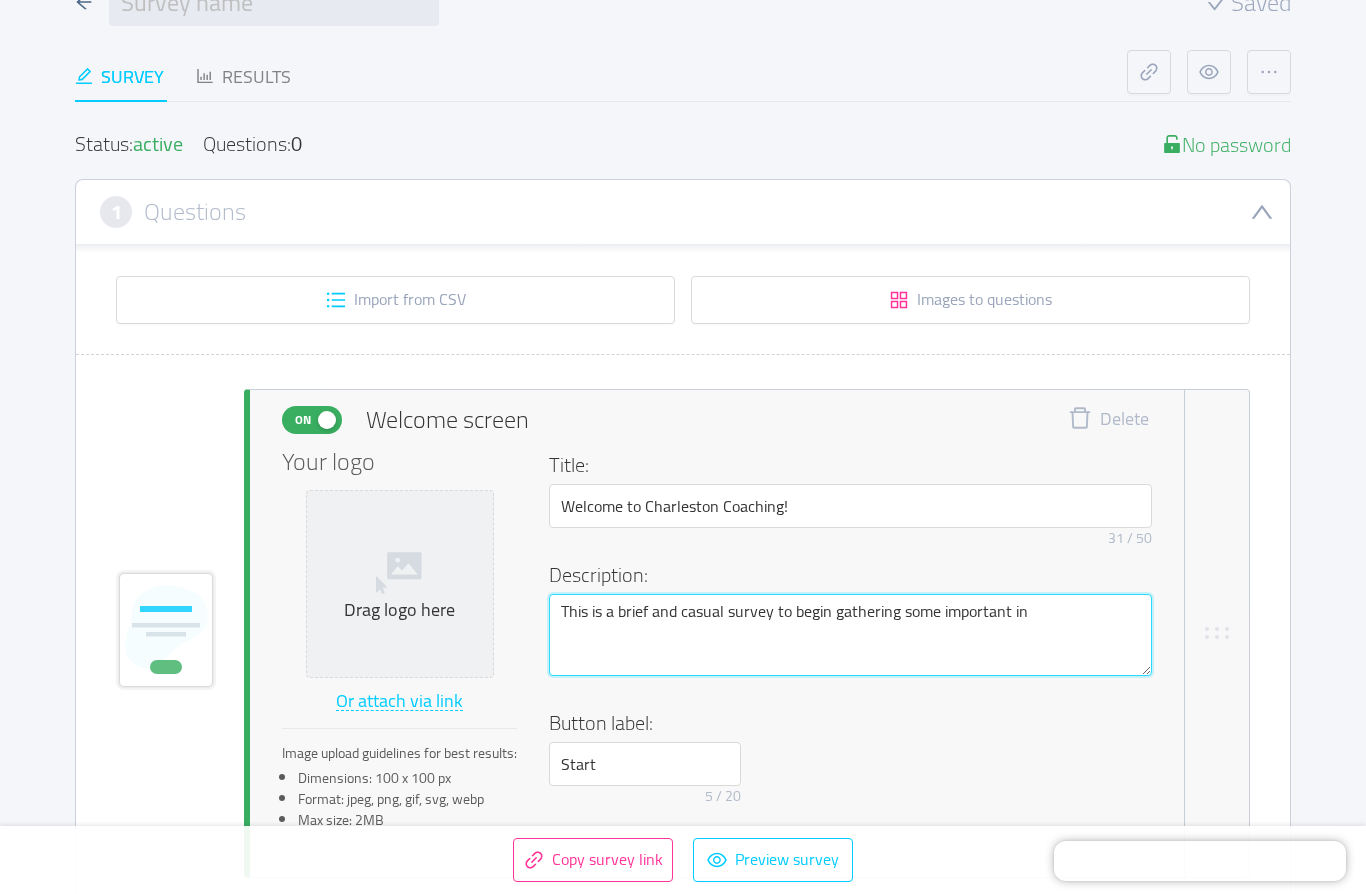 type 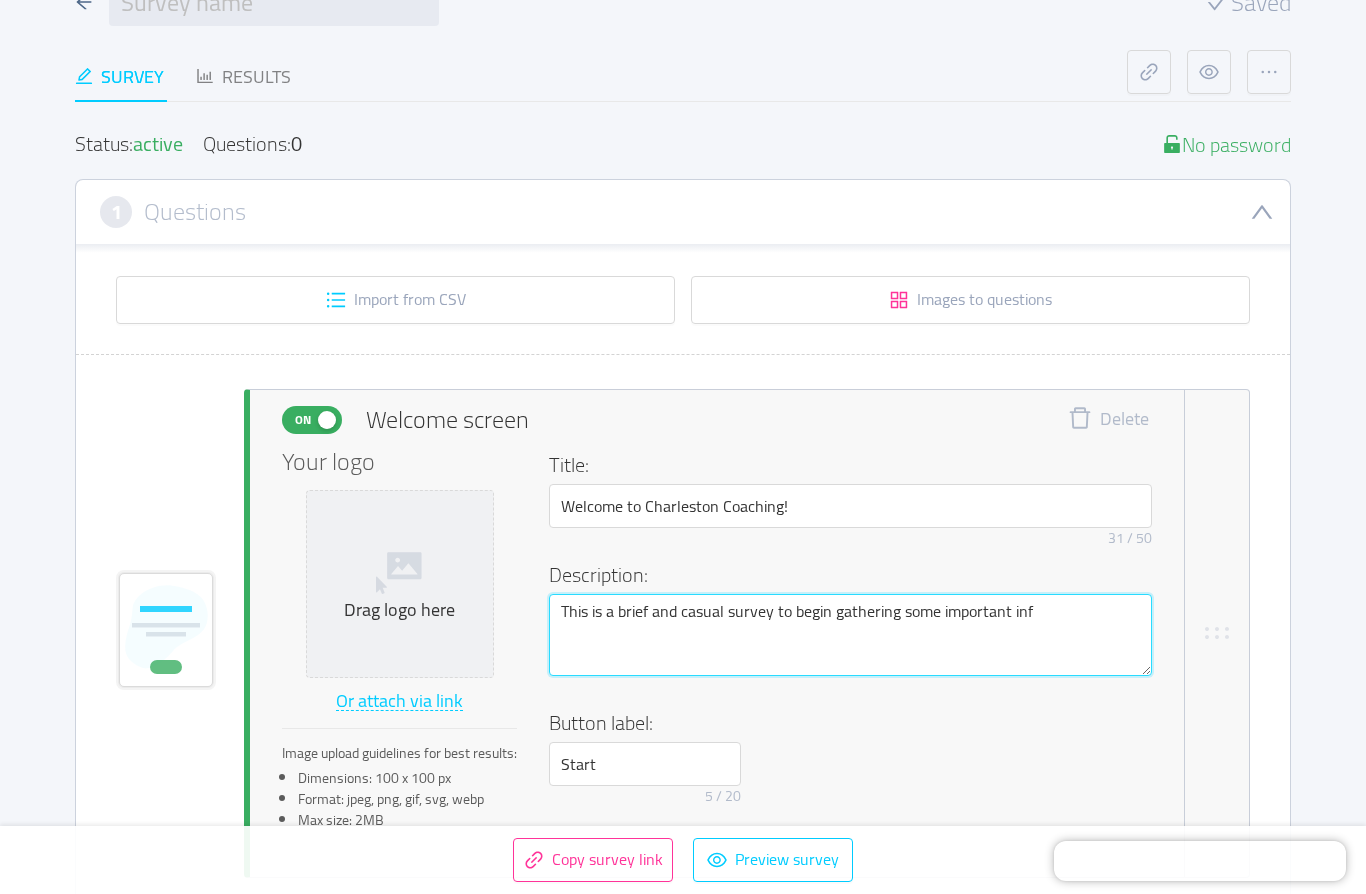 type 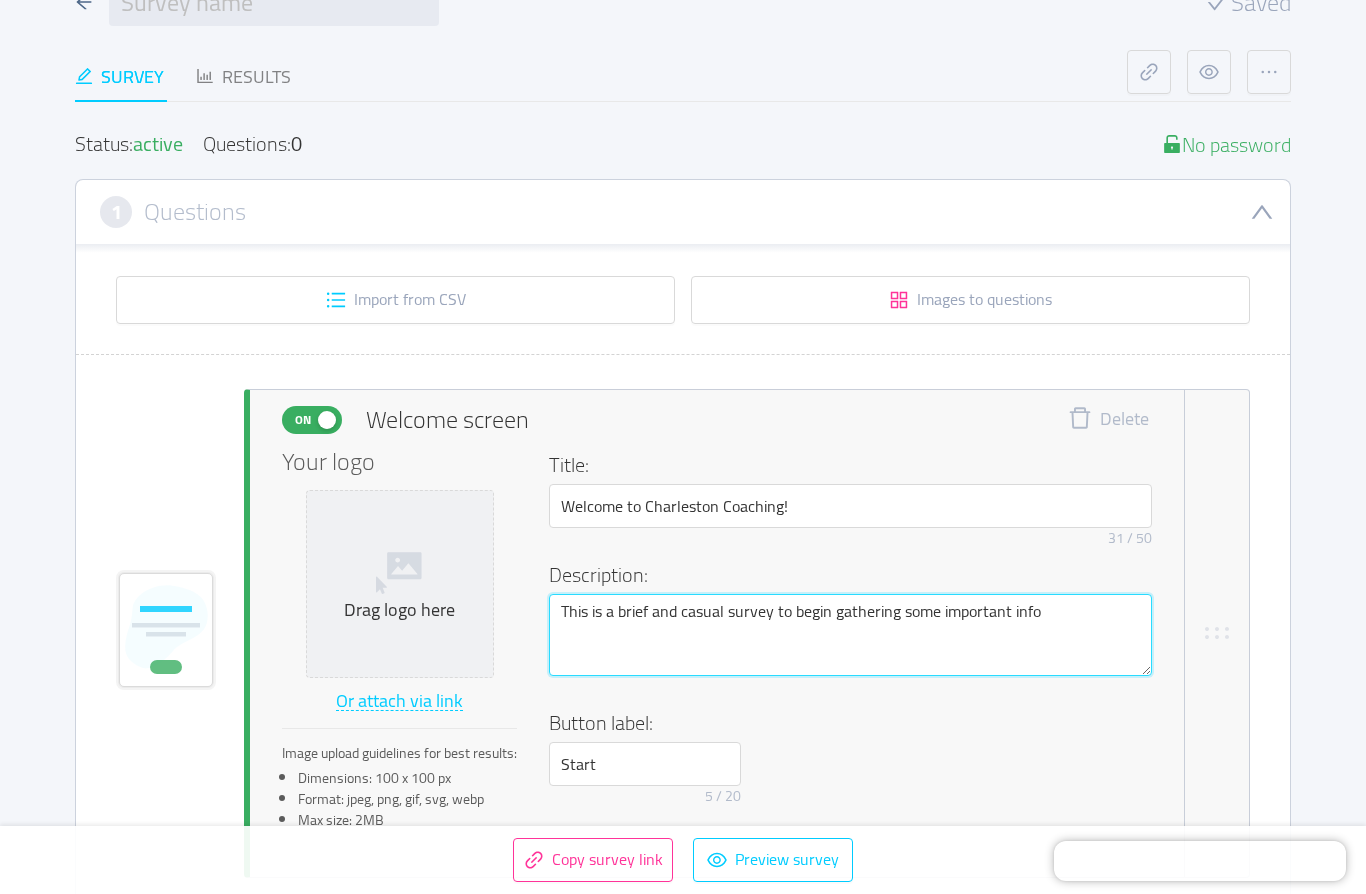 type 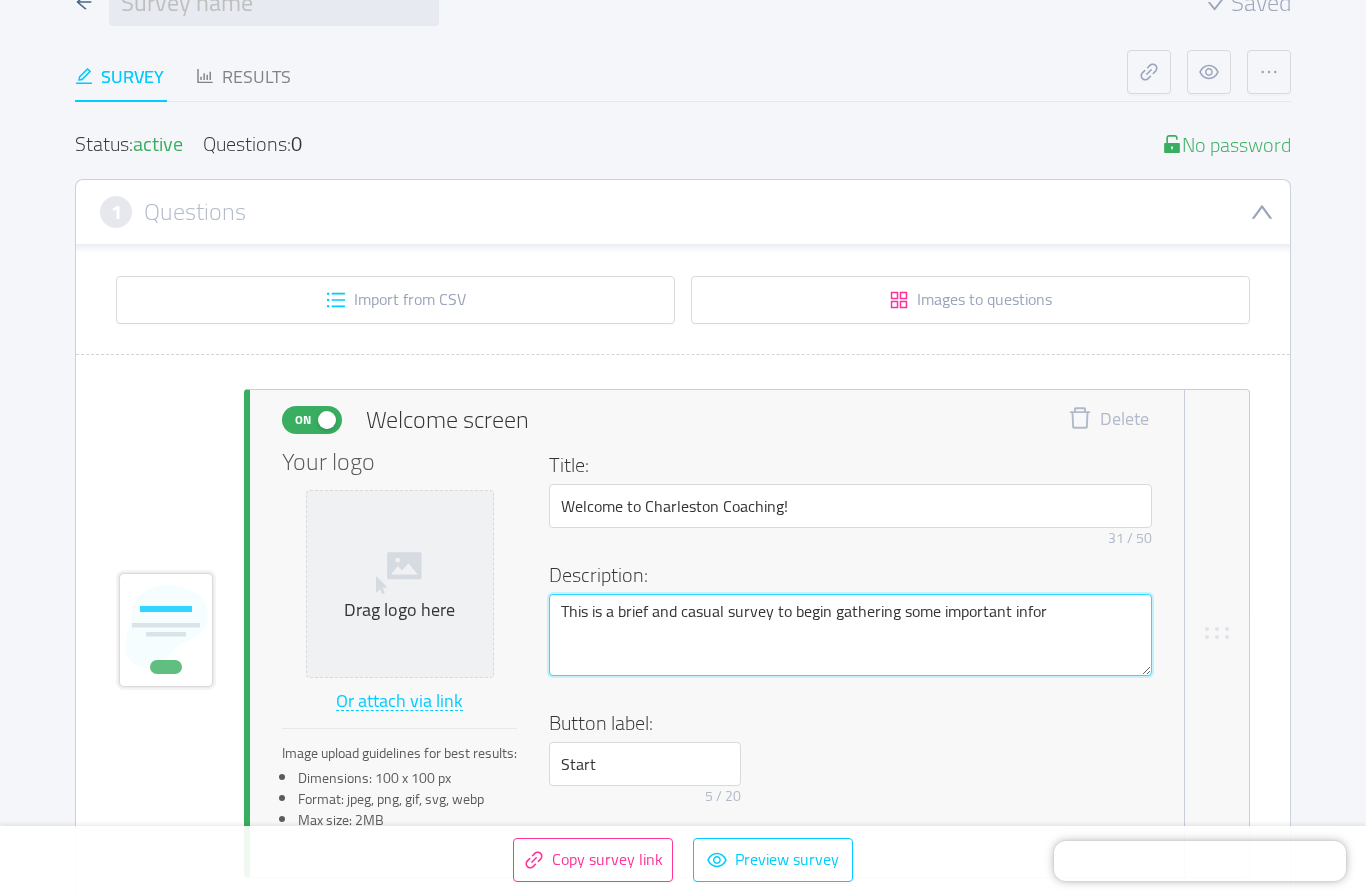 type 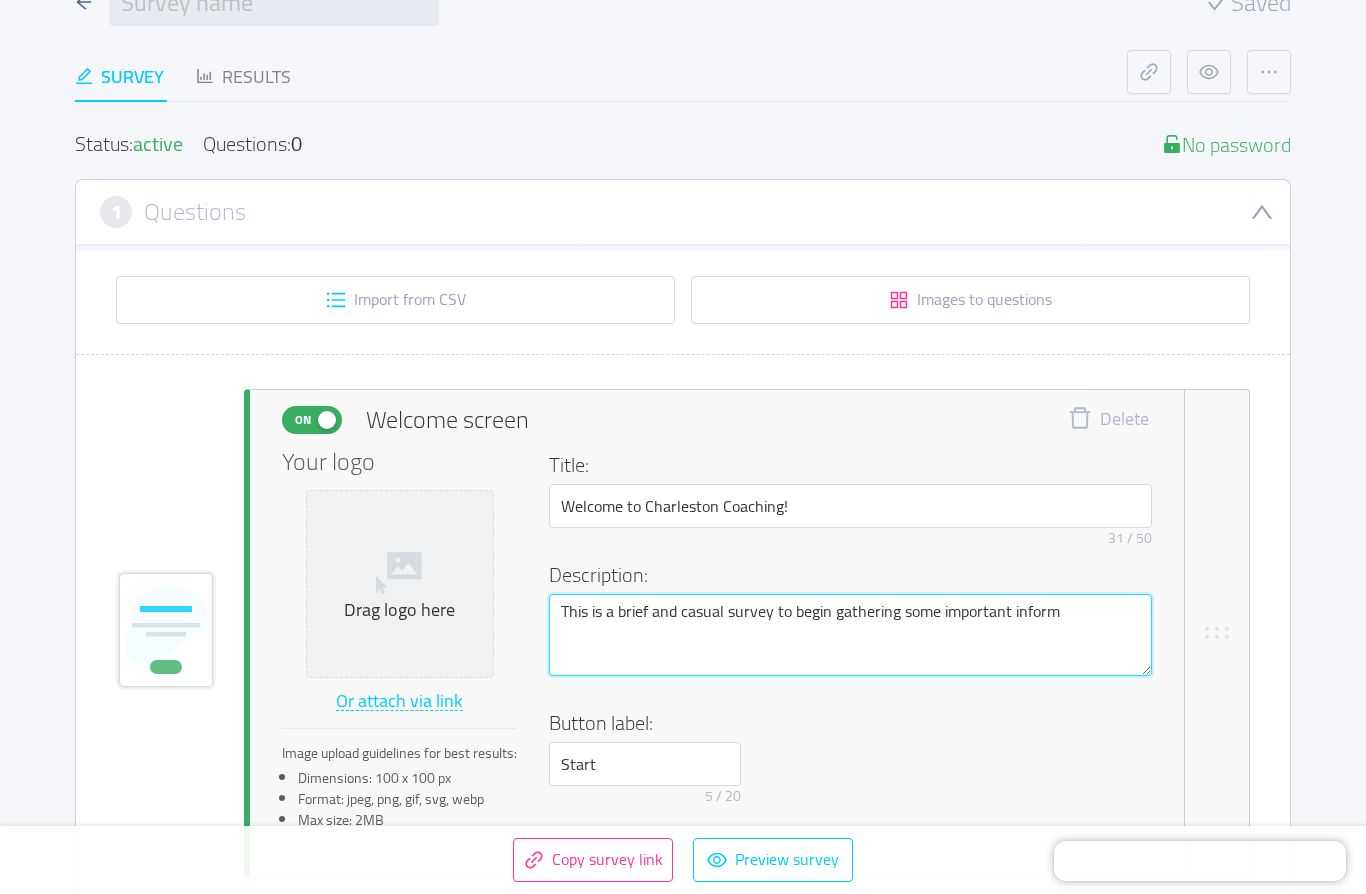 type 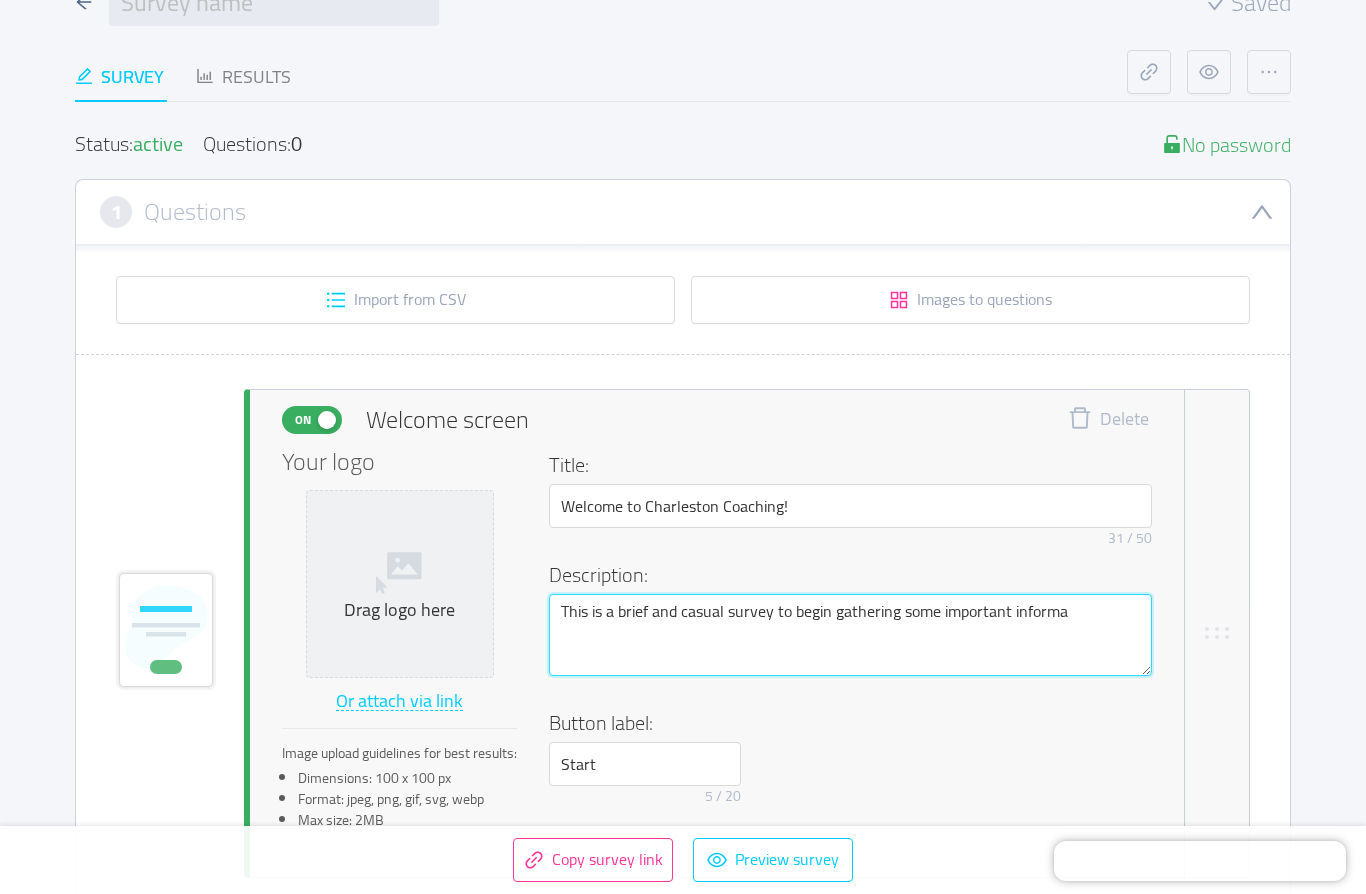 type 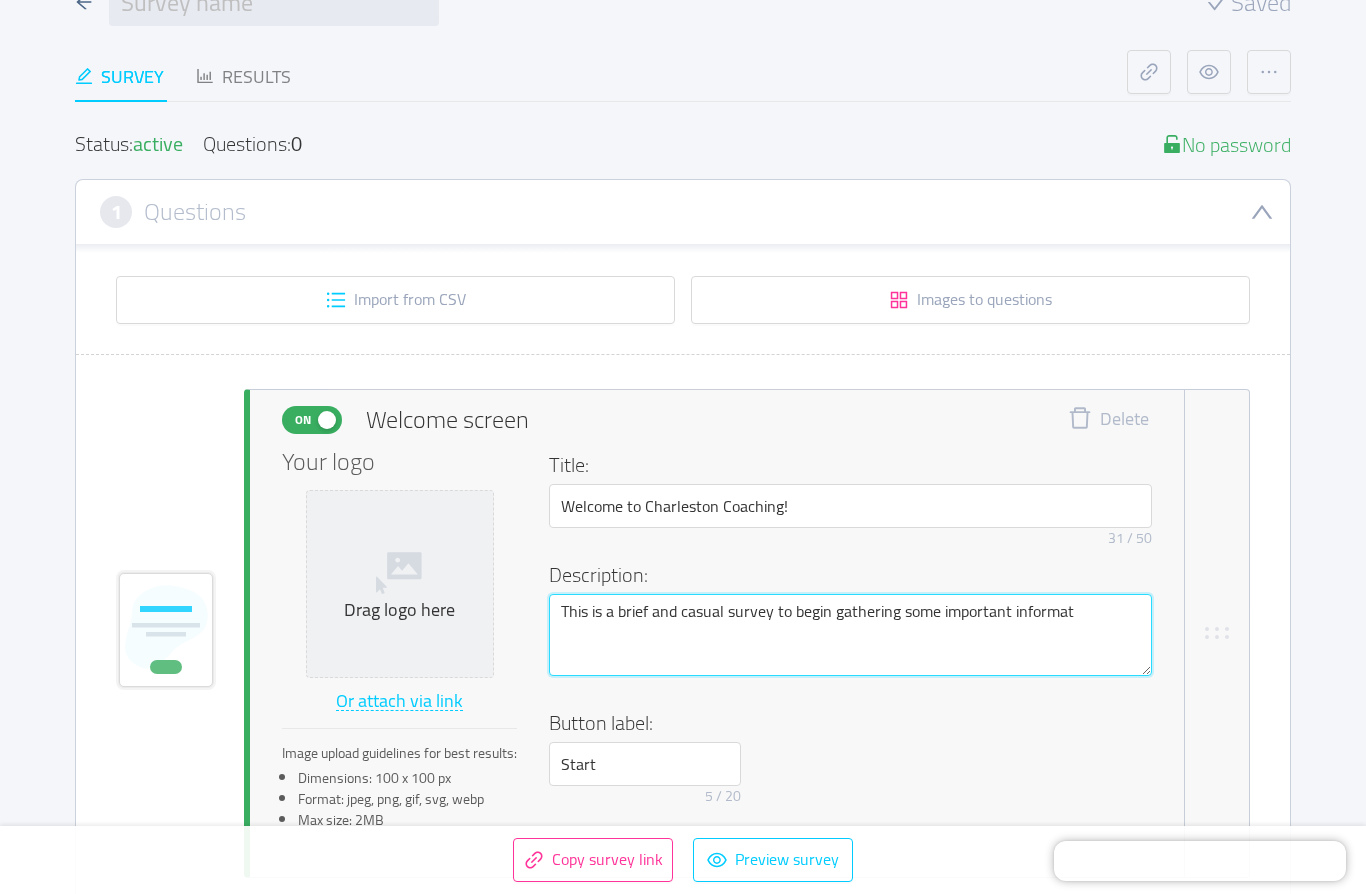 type 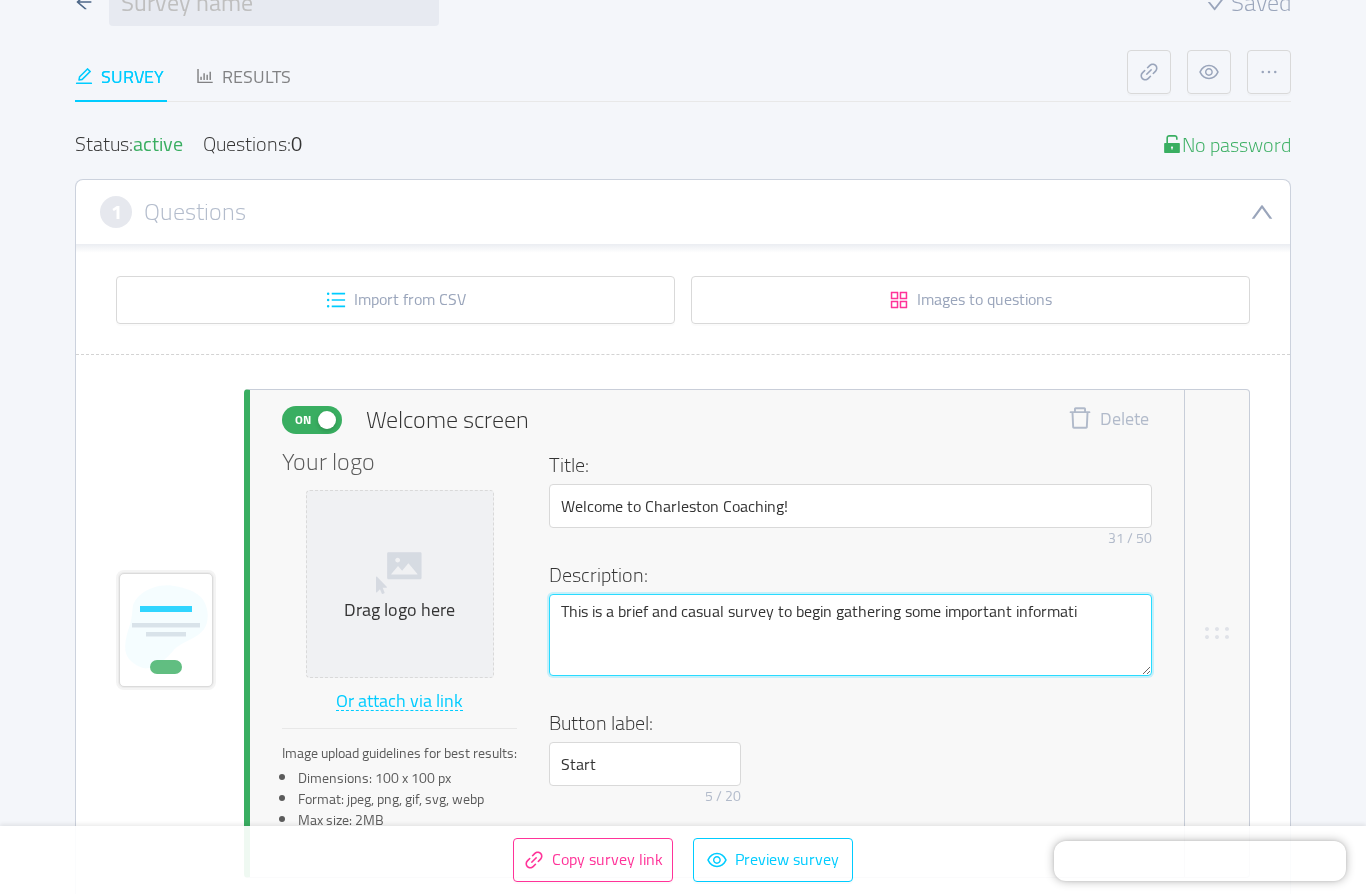 type 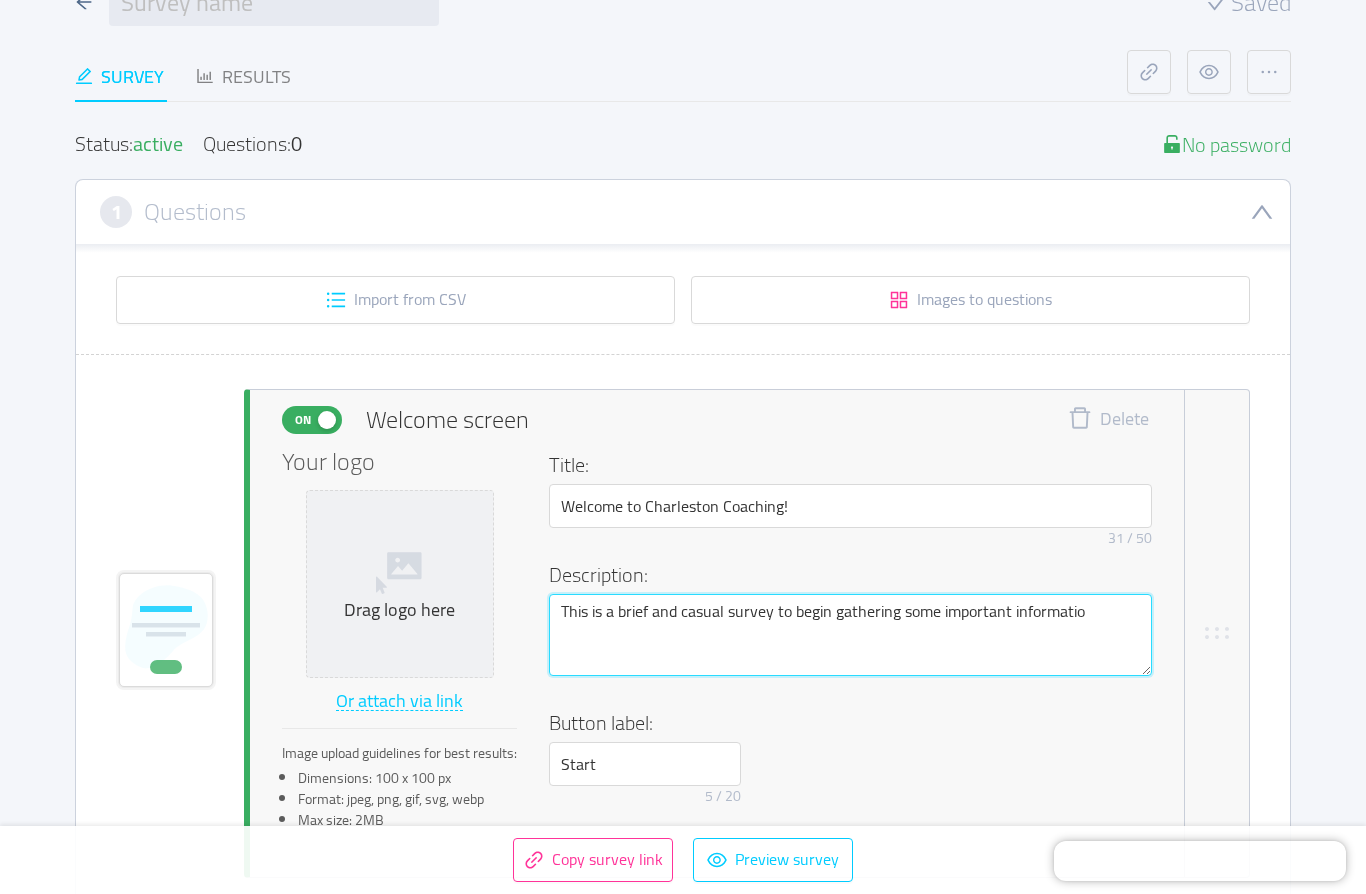 type 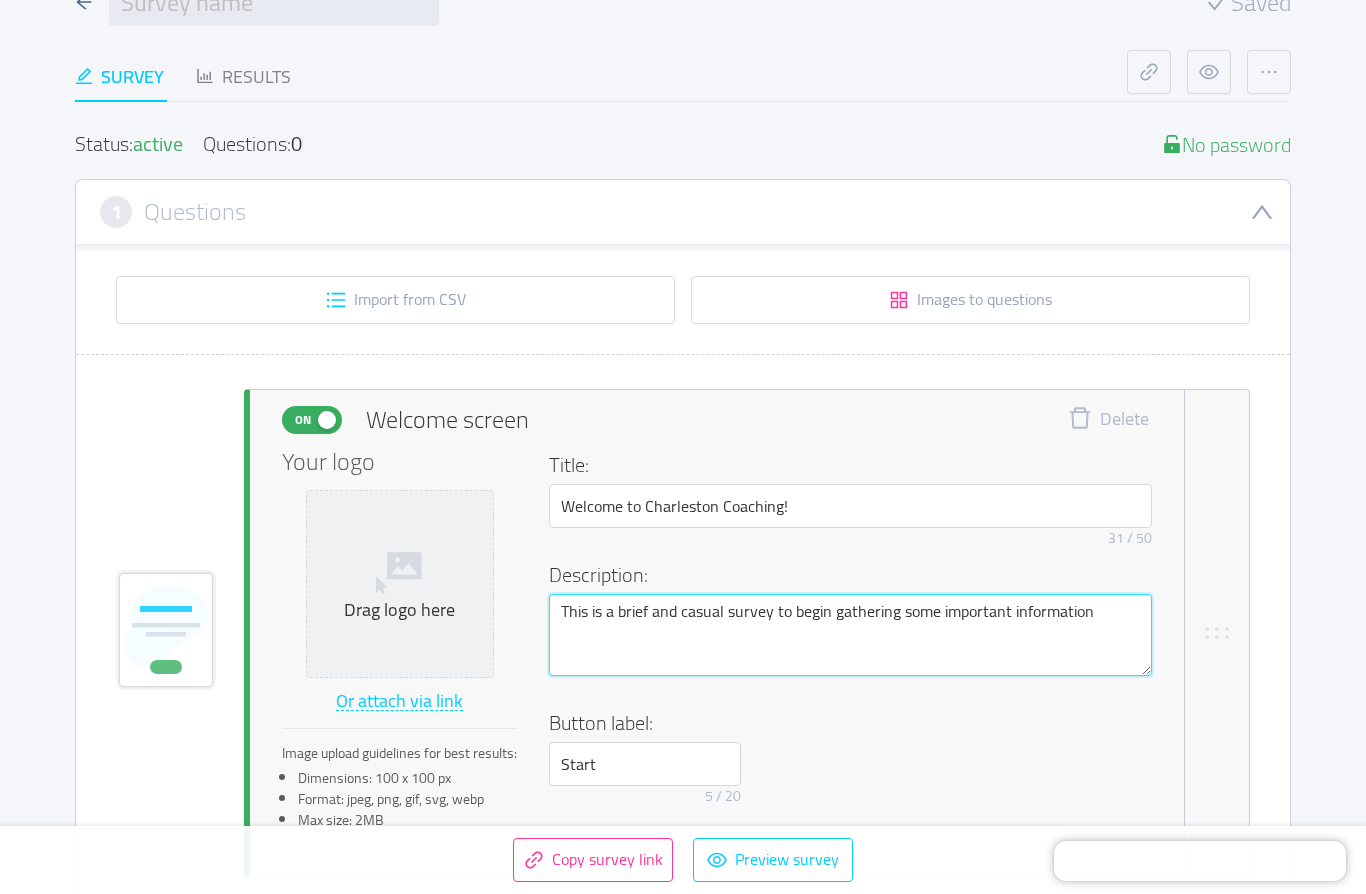 type 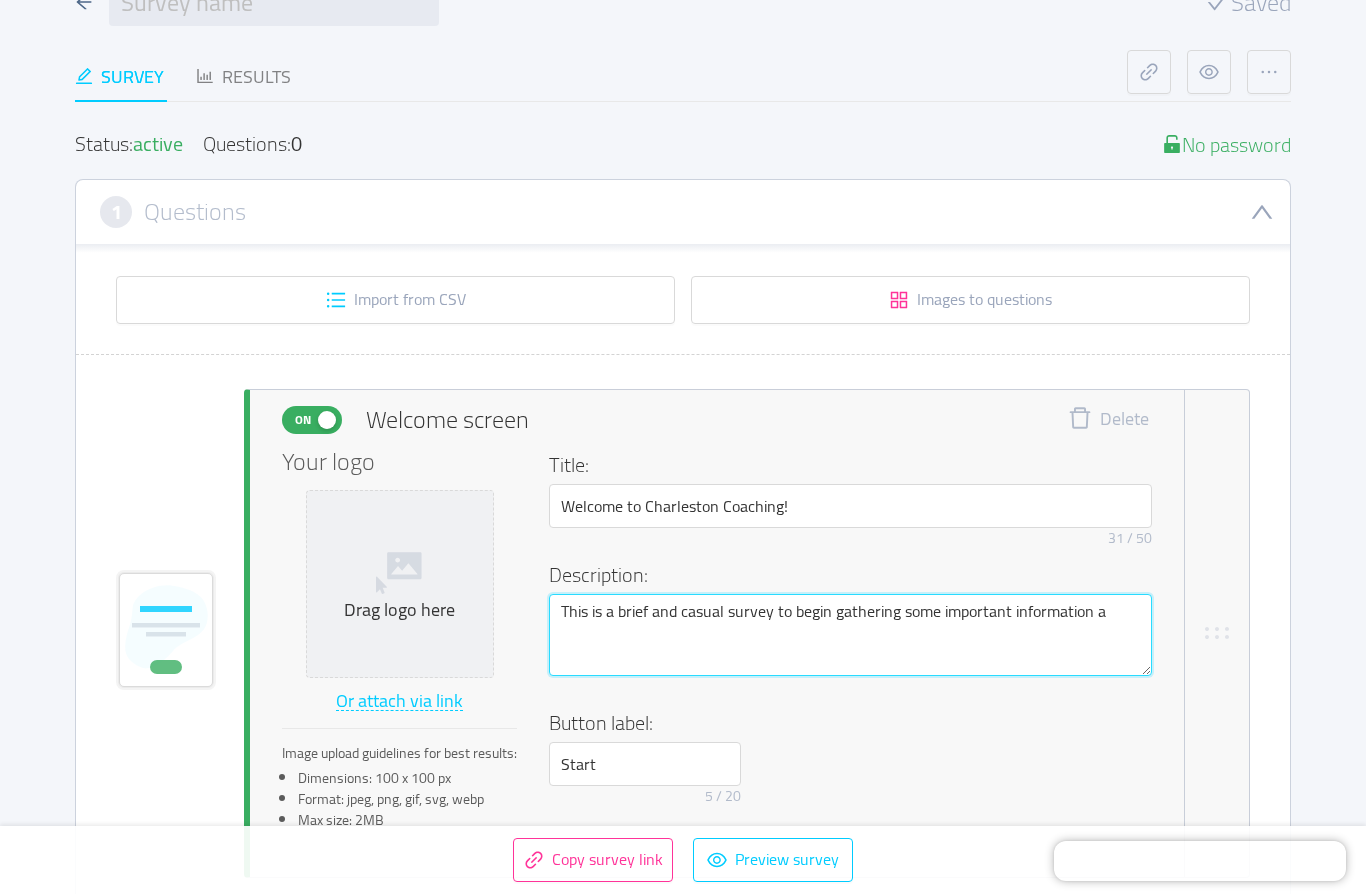 type 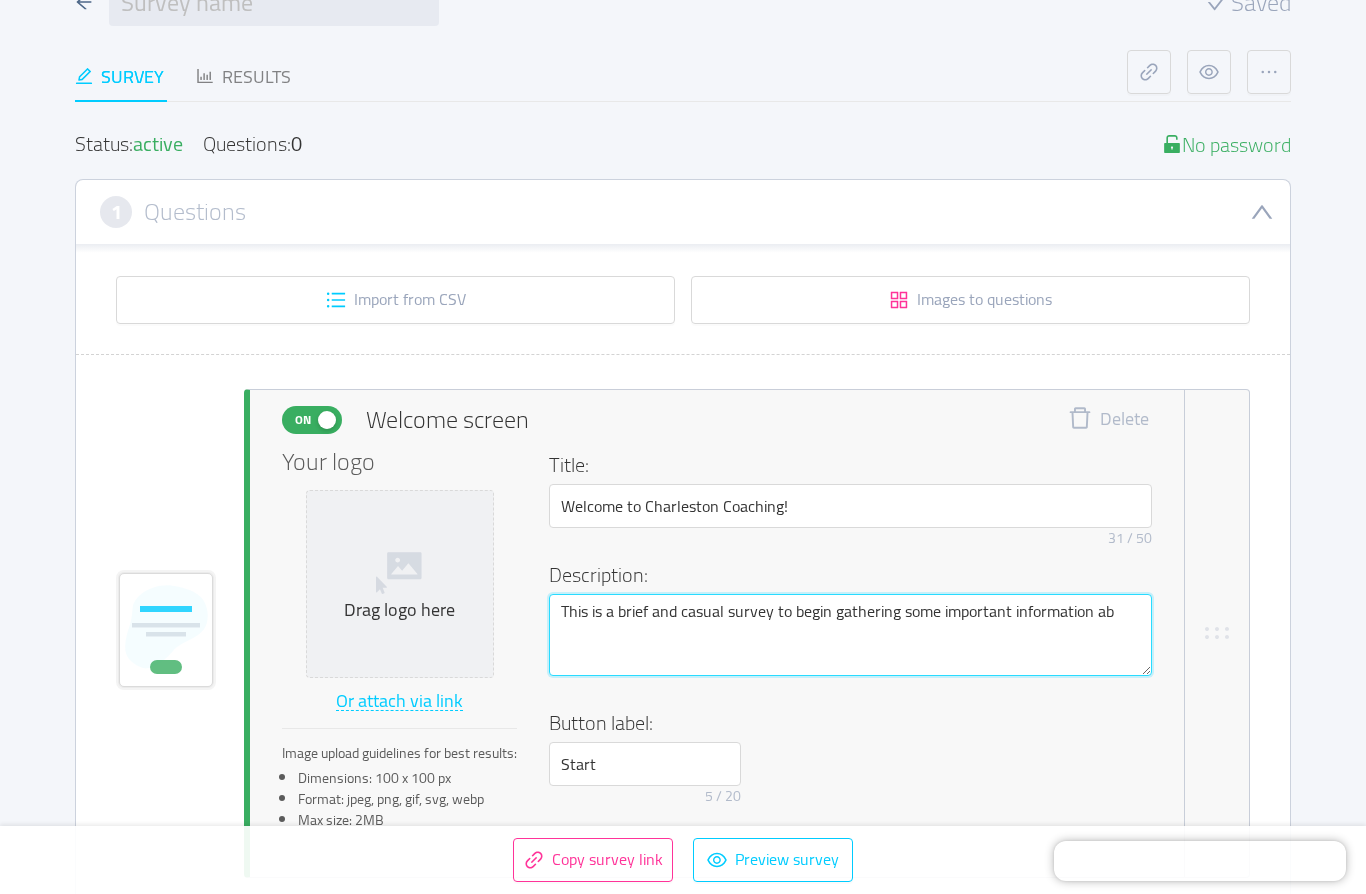 type 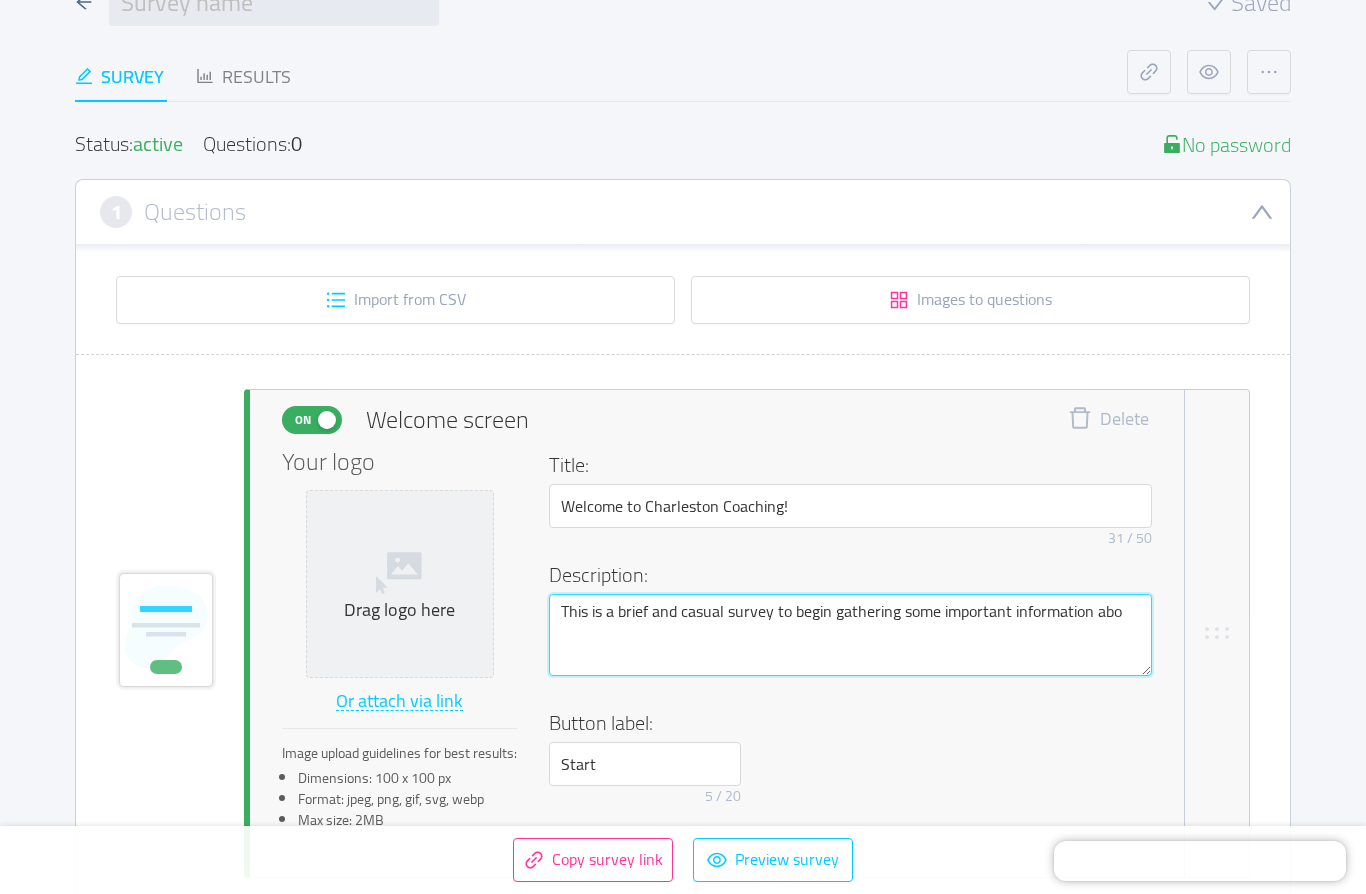 type 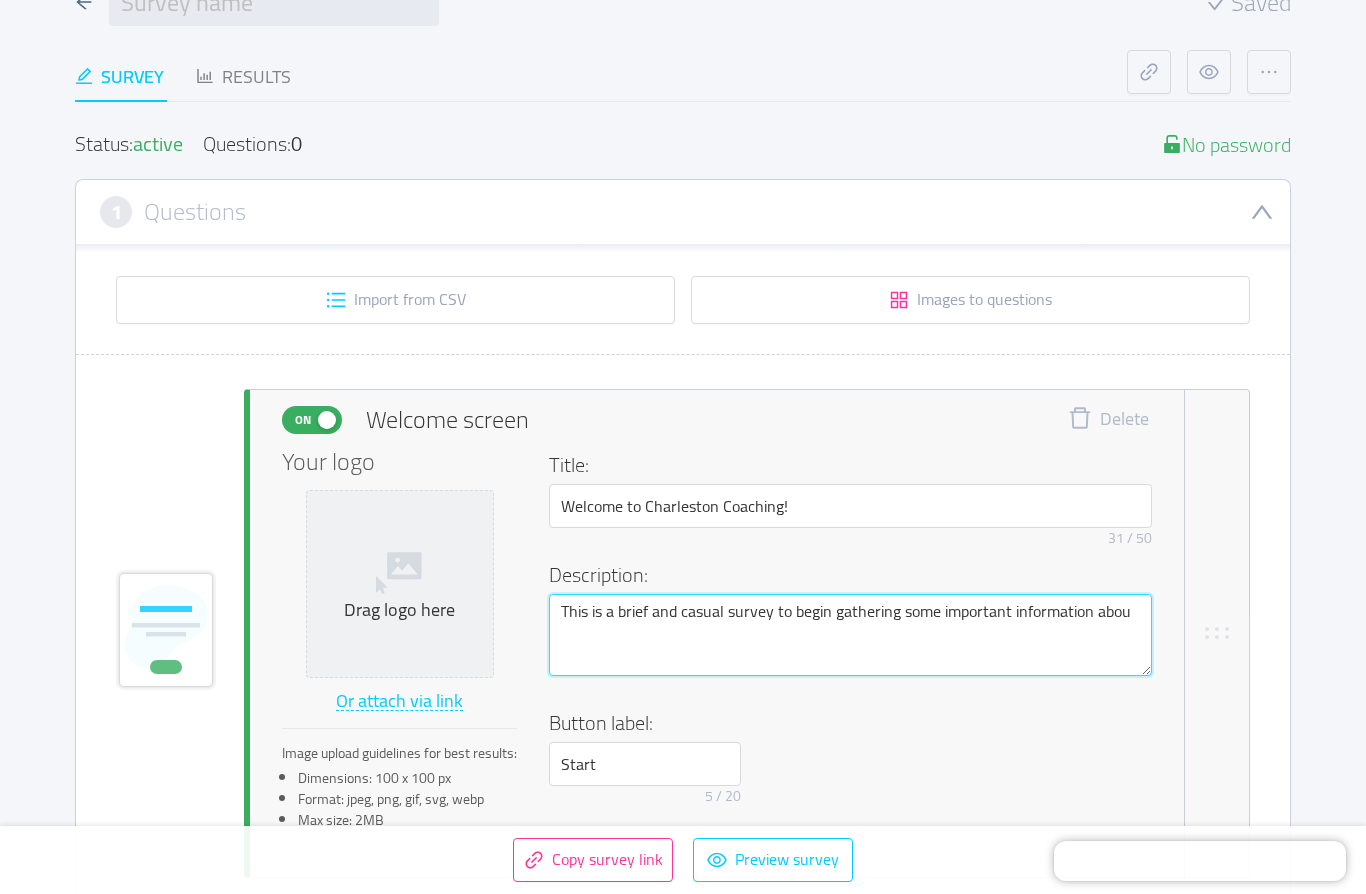 type 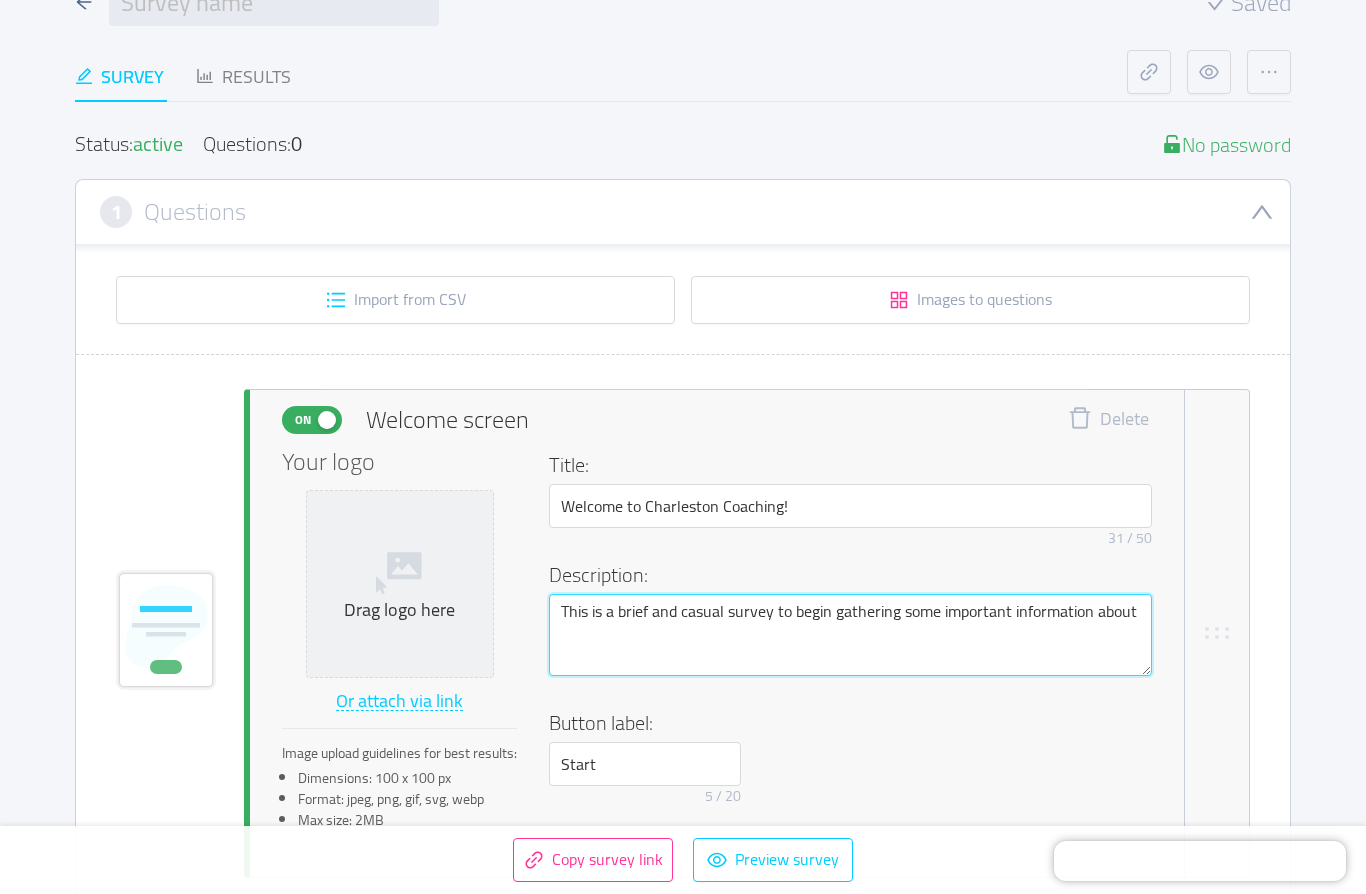 type on "This is a brief and casual survey to begin gathering some important information about" 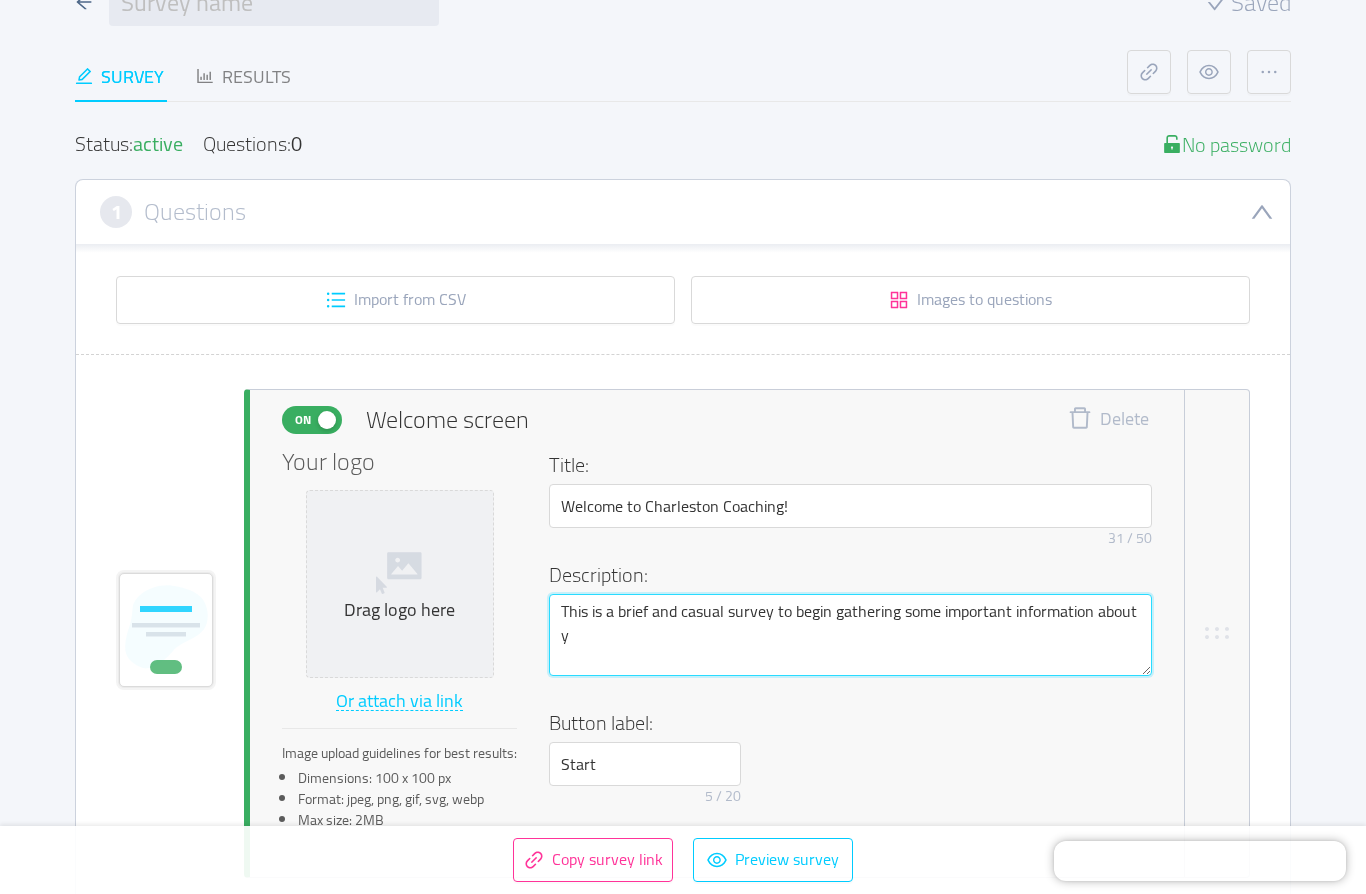 type 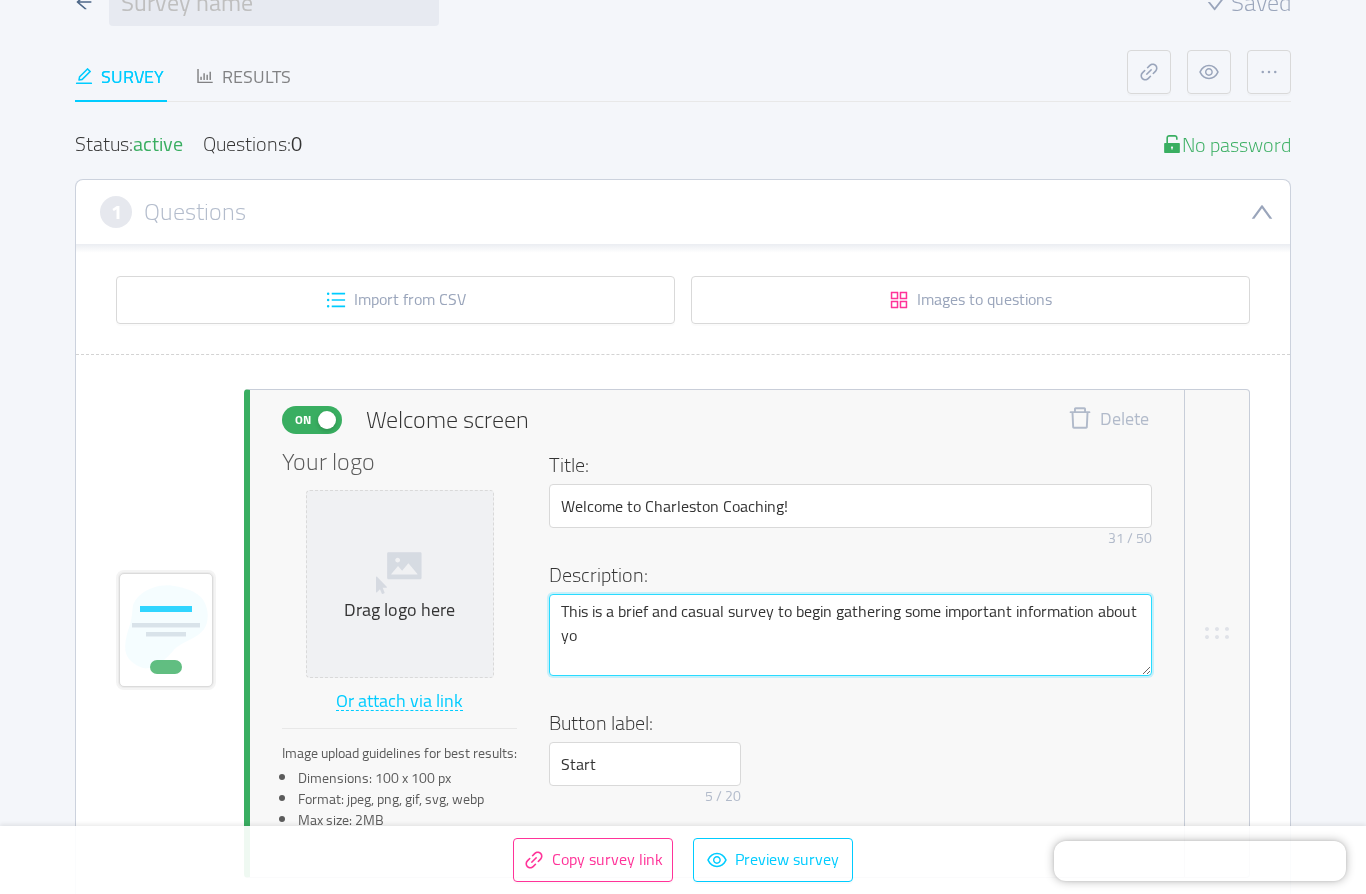 type 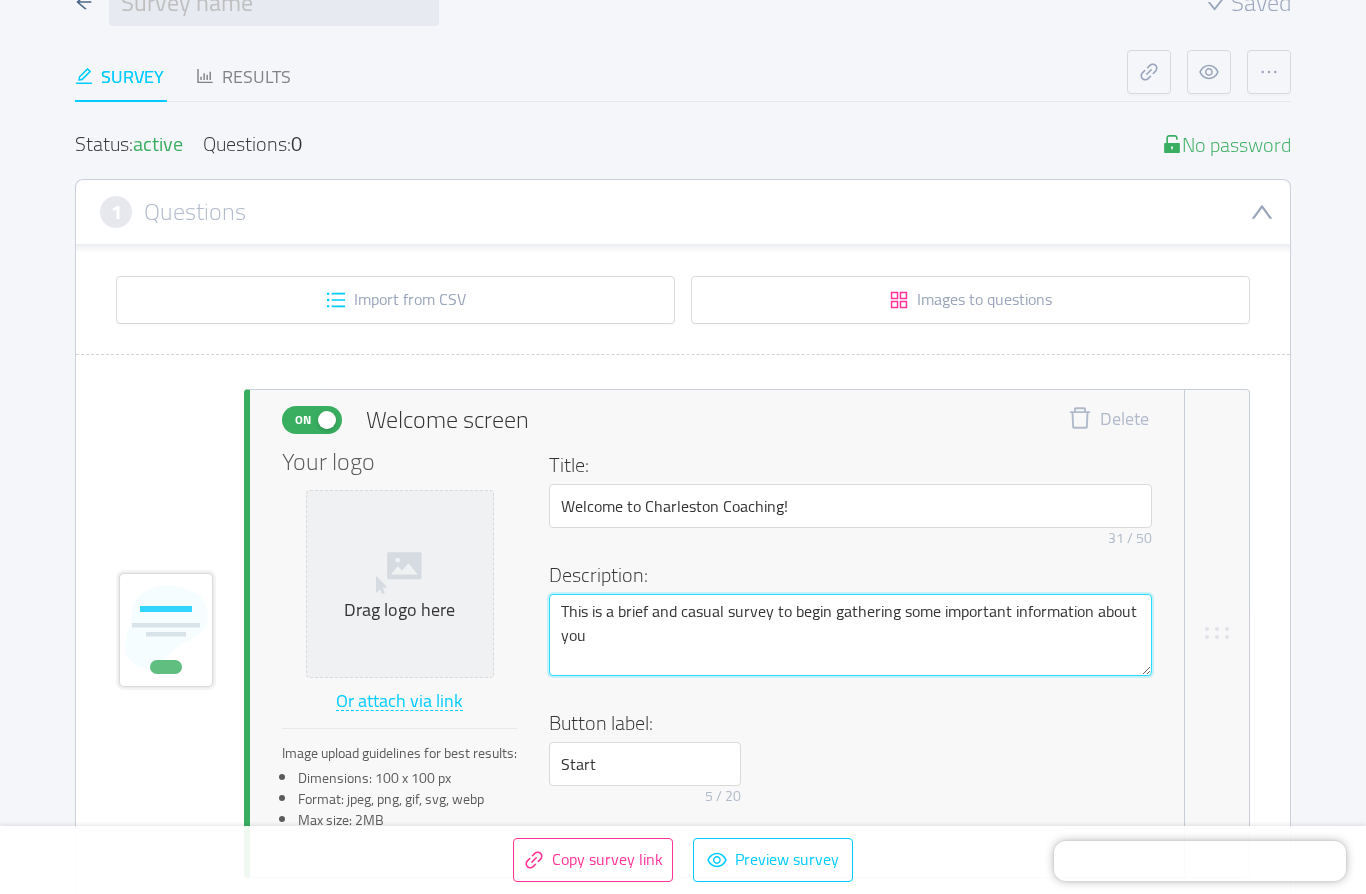 type 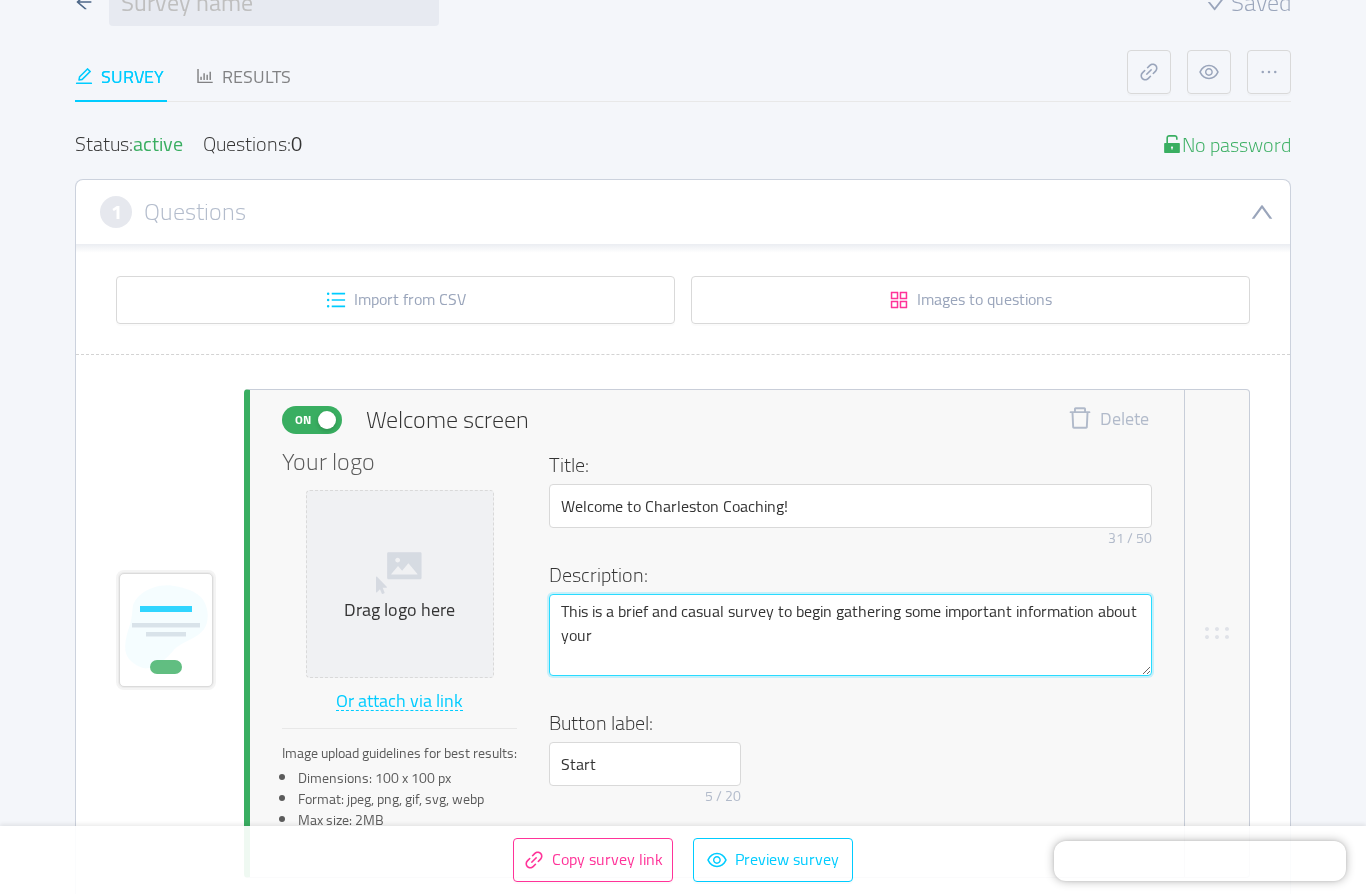 type 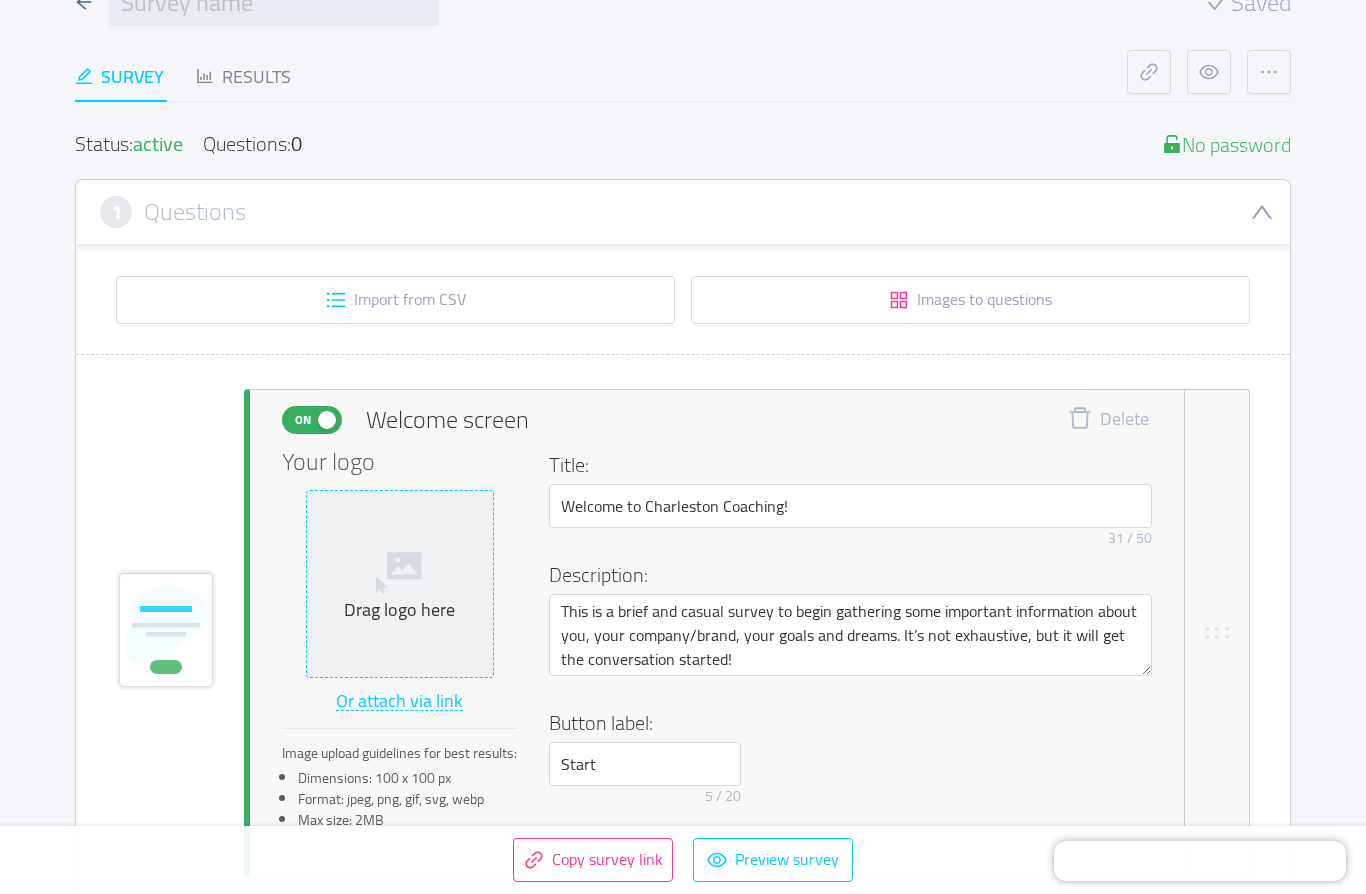 click on "Drag logo here" at bounding box center [400, 610] 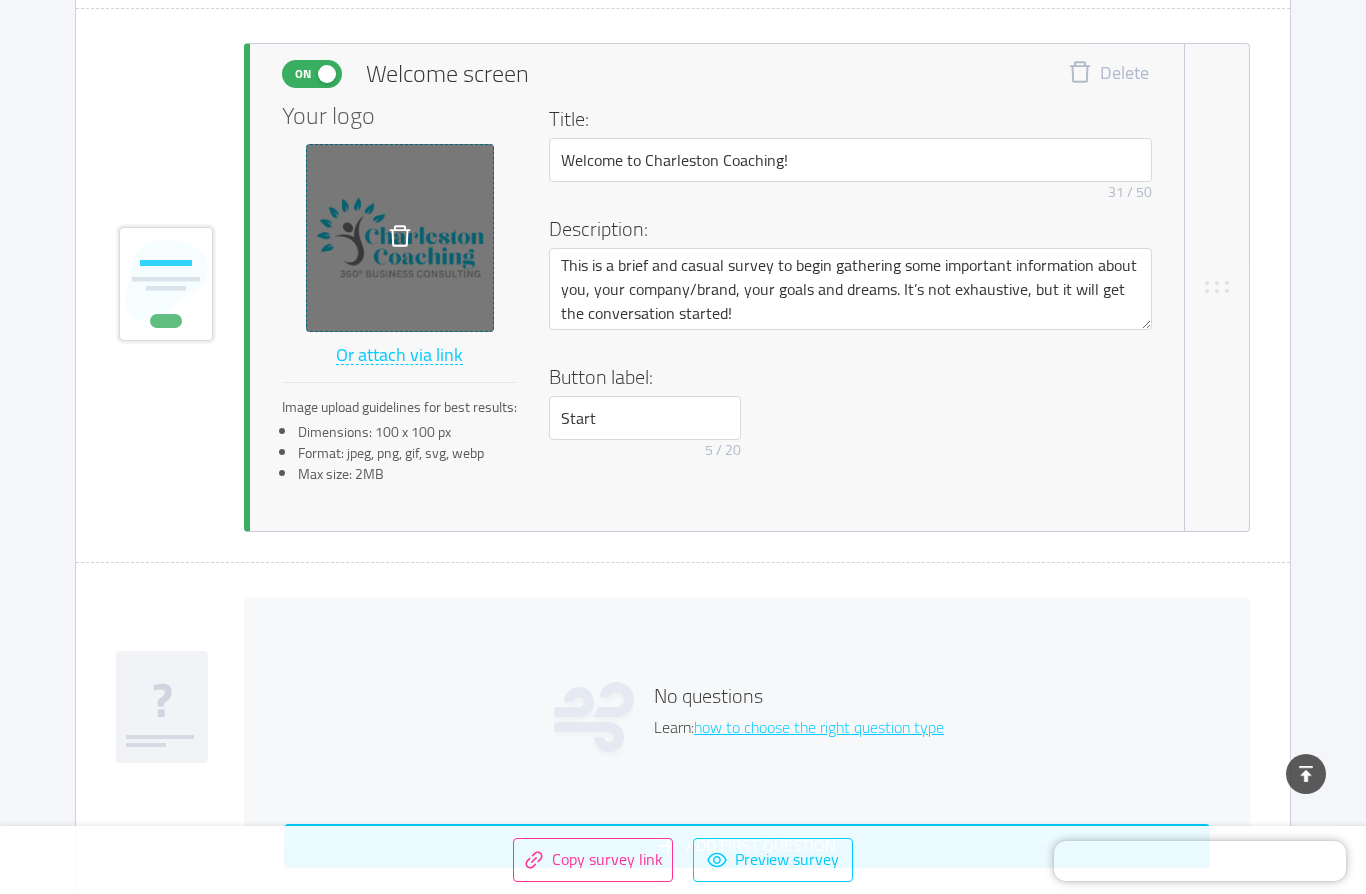 scroll, scrollTop: 489, scrollLeft: 0, axis: vertical 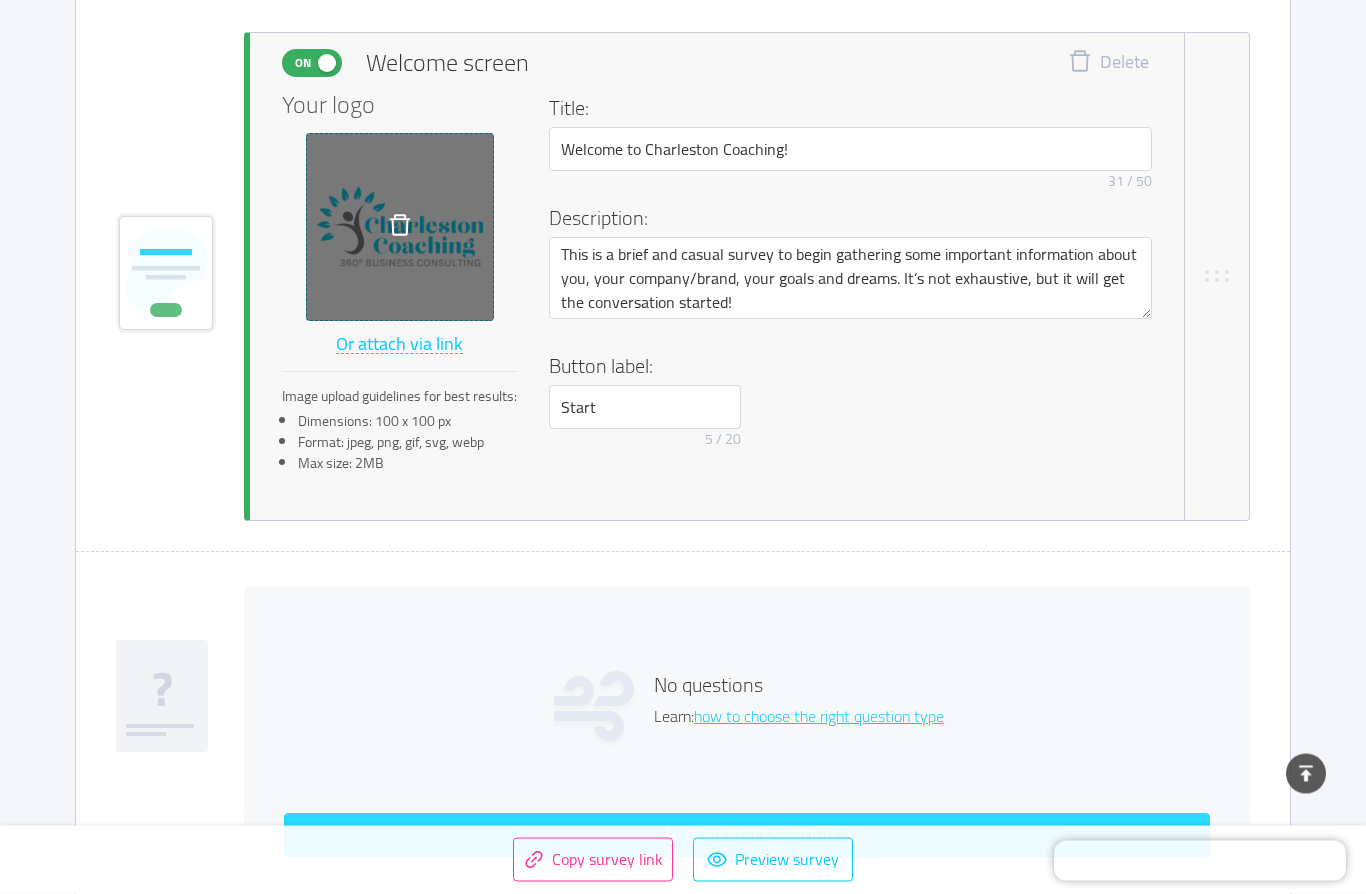click on "Add first question" at bounding box center (747, 836) 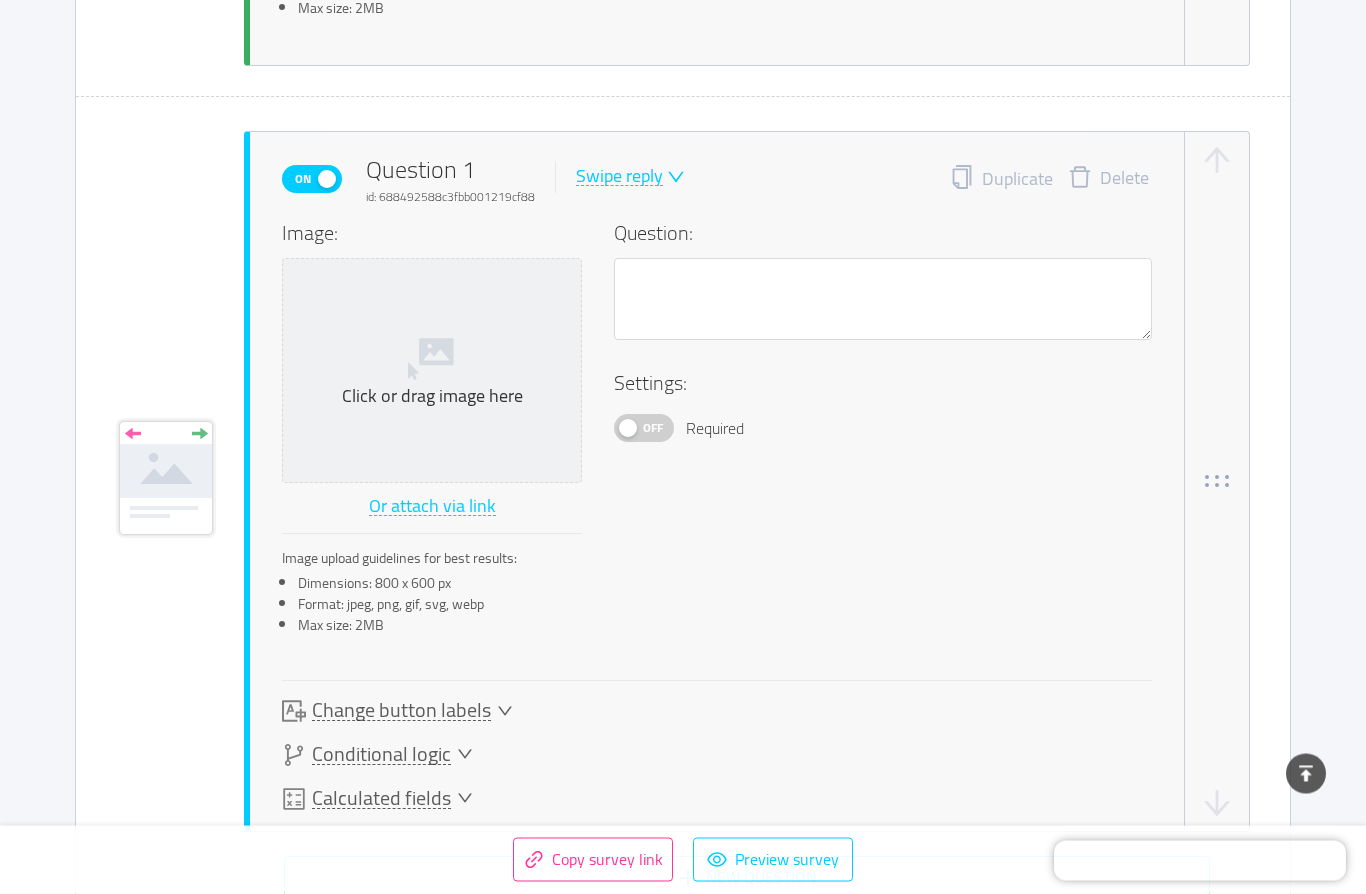 scroll, scrollTop: 943, scrollLeft: 0, axis: vertical 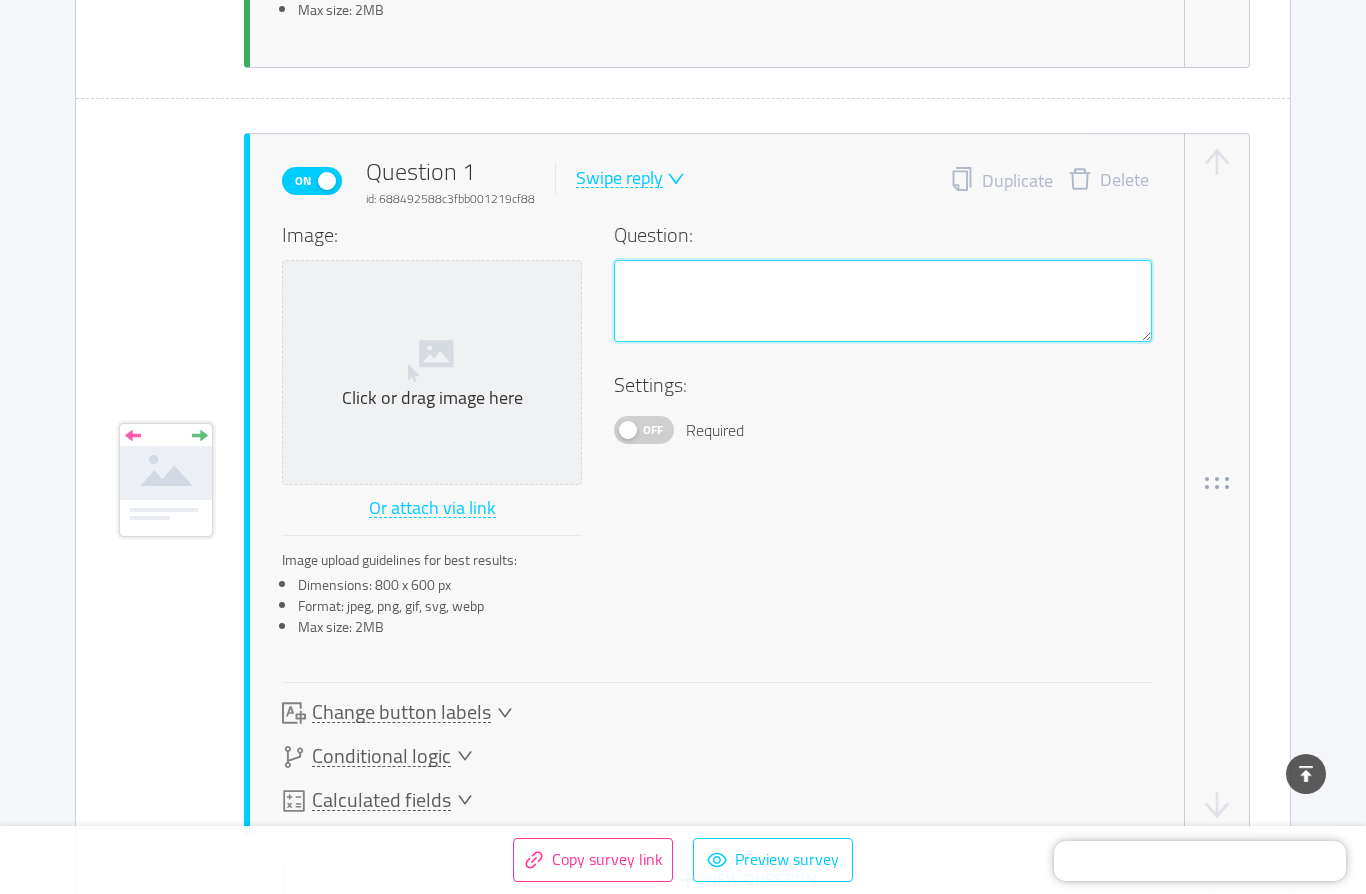 click at bounding box center [883, 301] 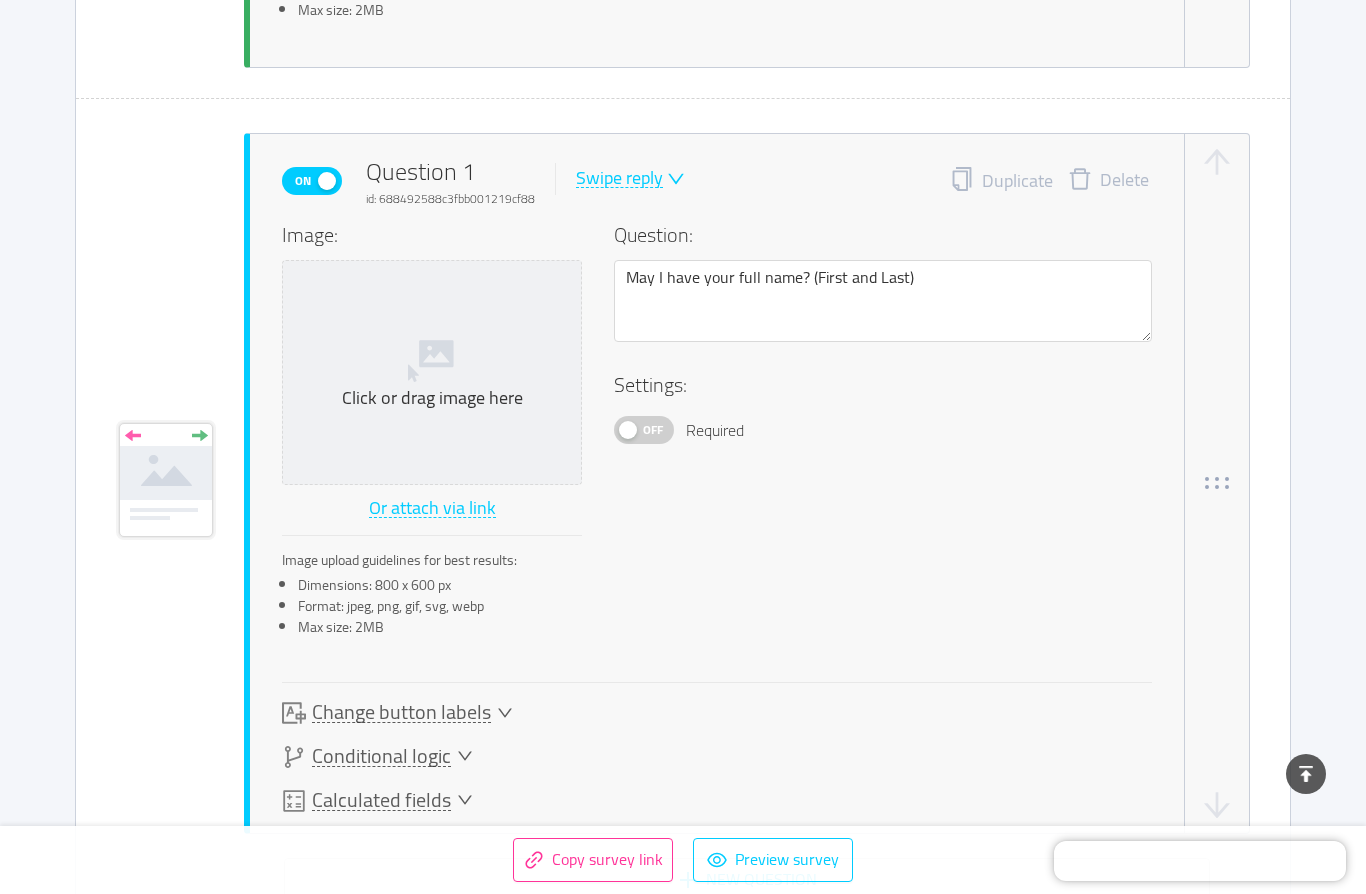 click on "Off" at bounding box center (644, 430) 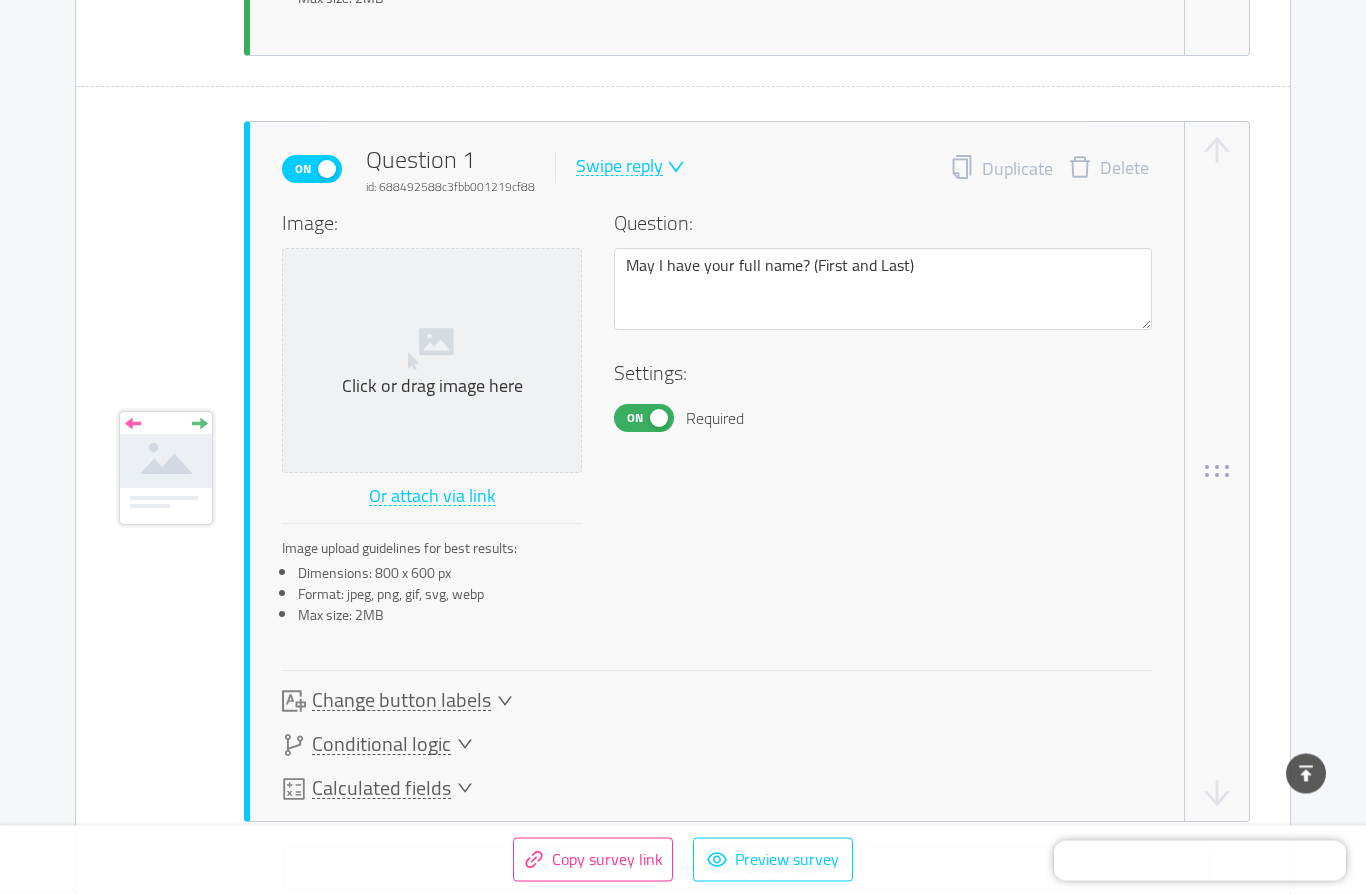 scroll, scrollTop: 948, scrollLeft: 0, axis: vertical 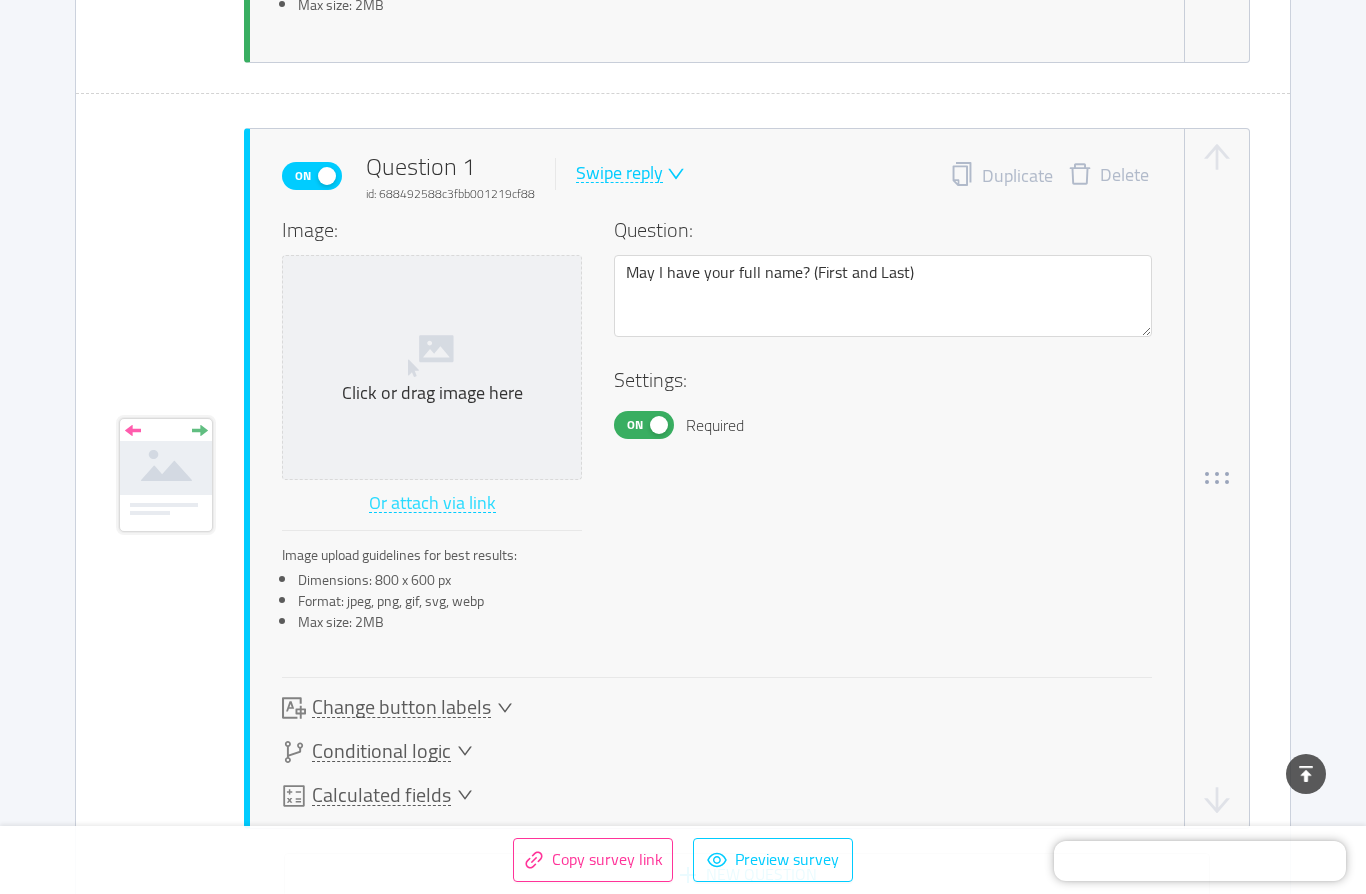 click on "Or attach via link" at bounding box center (432, 504) 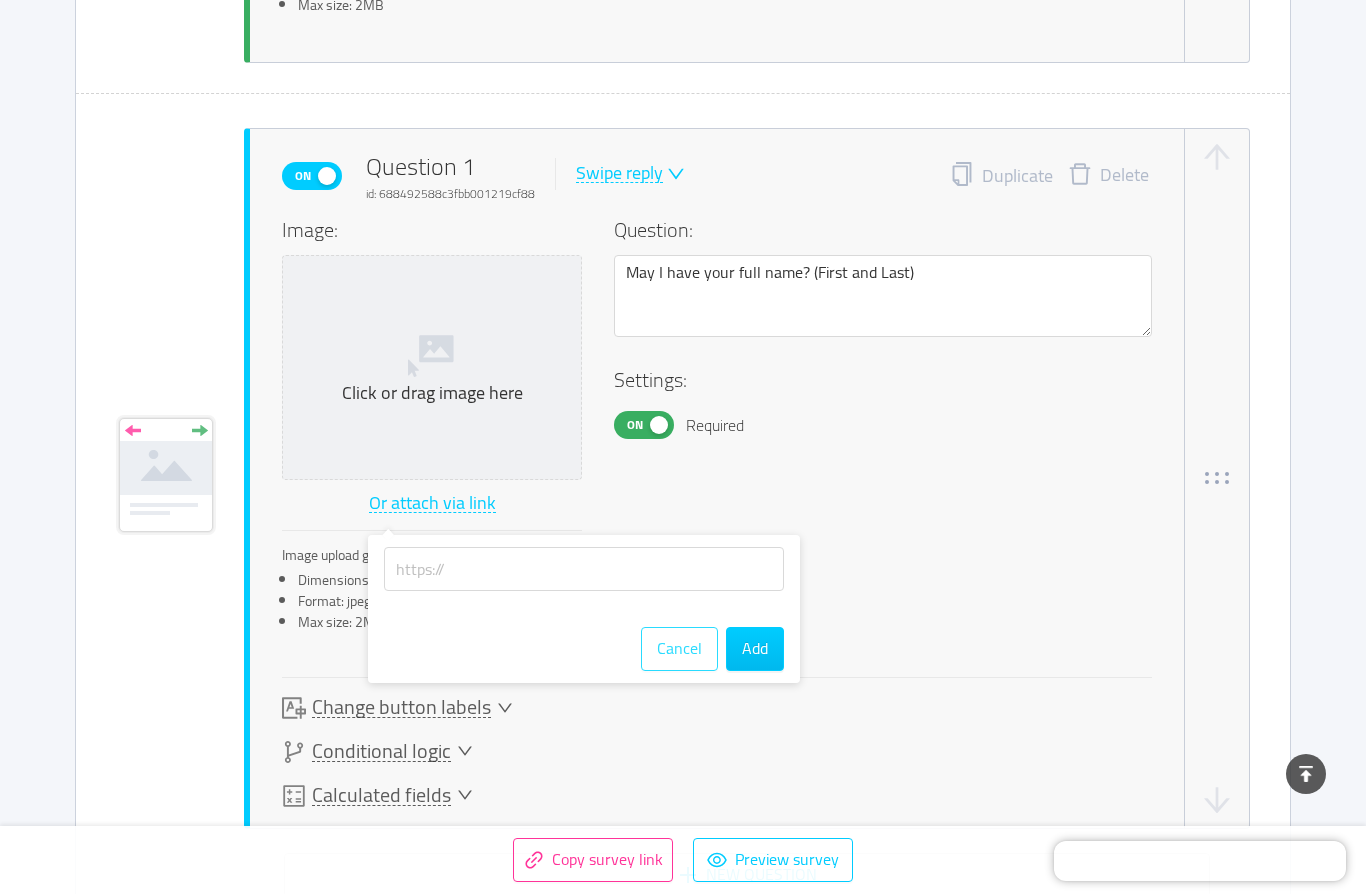 click on "Cancel" at bounding box center [679, 649] 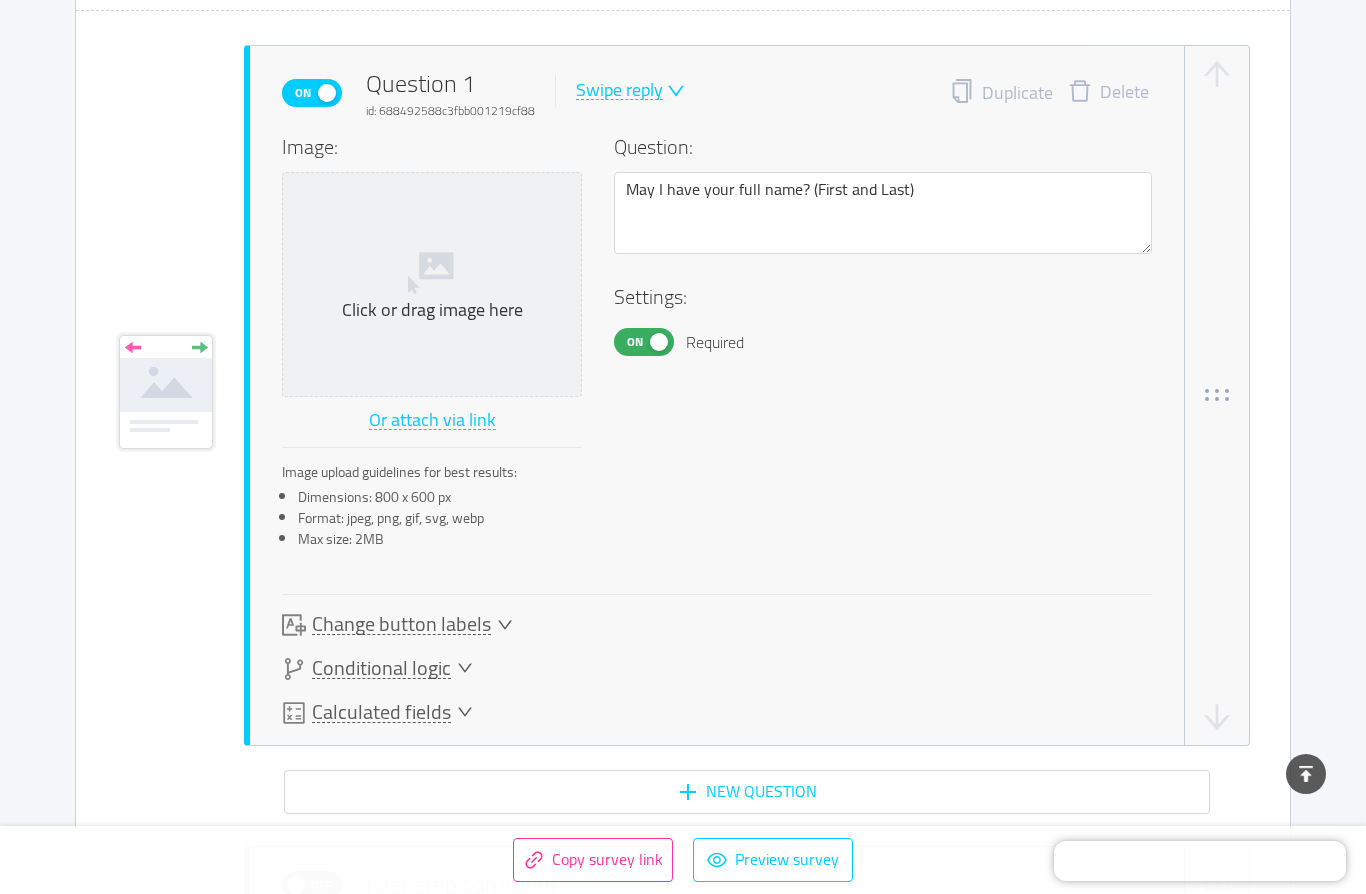scroll, scrollTop: 1030, scrollLeft: 0, axis: vertical 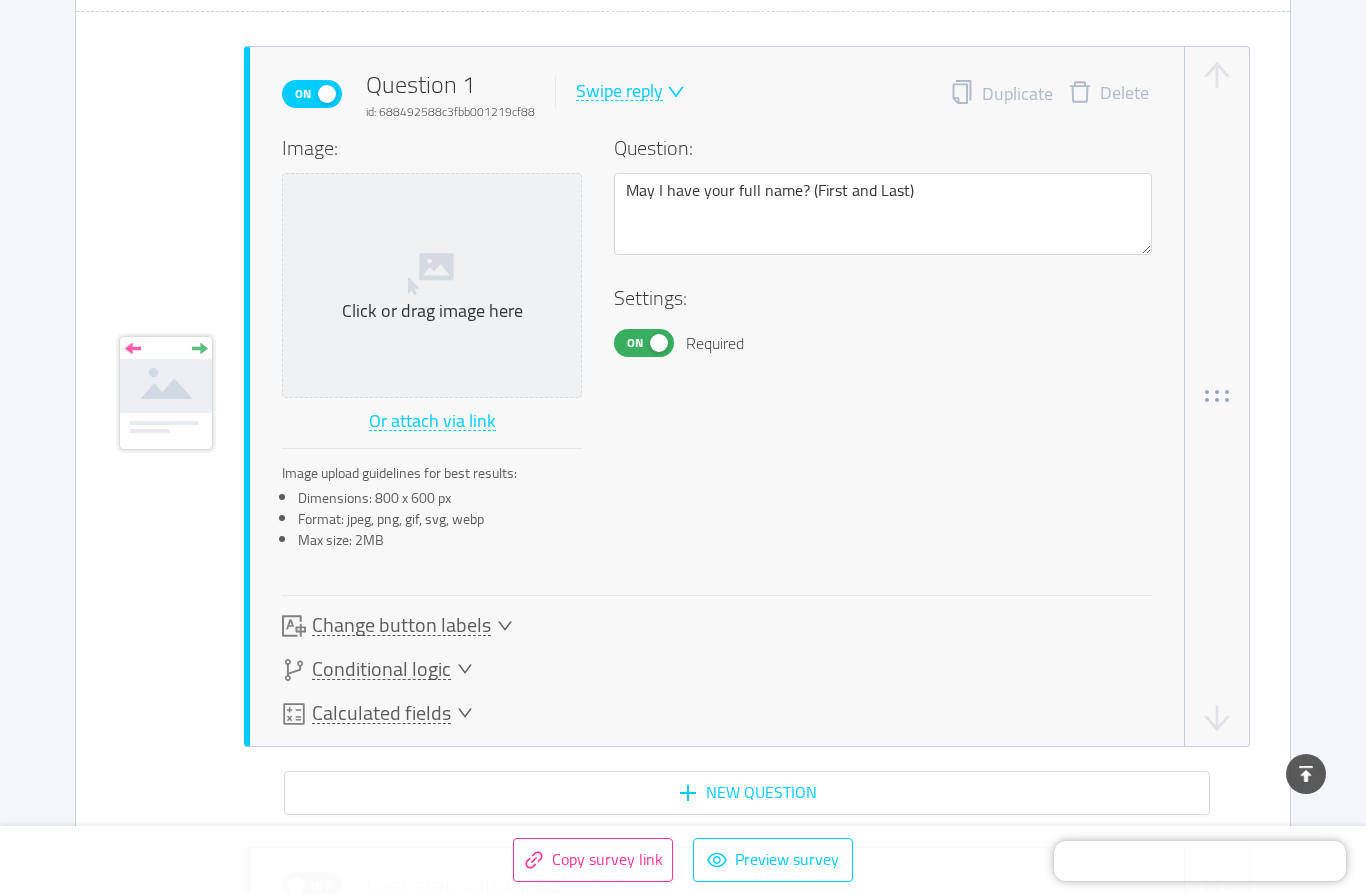 click 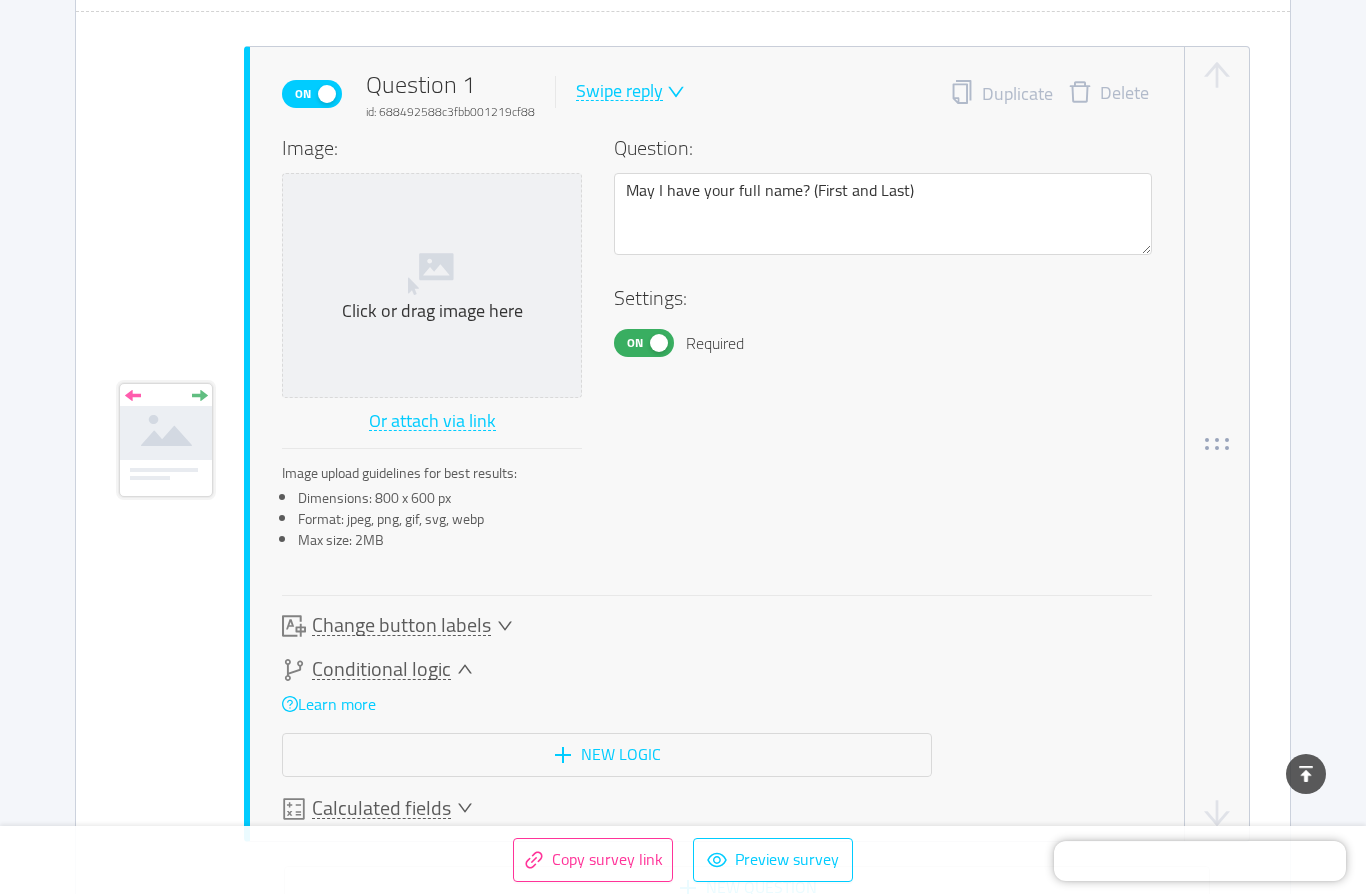click on "Change button labels" at bounding box center (401, 625) 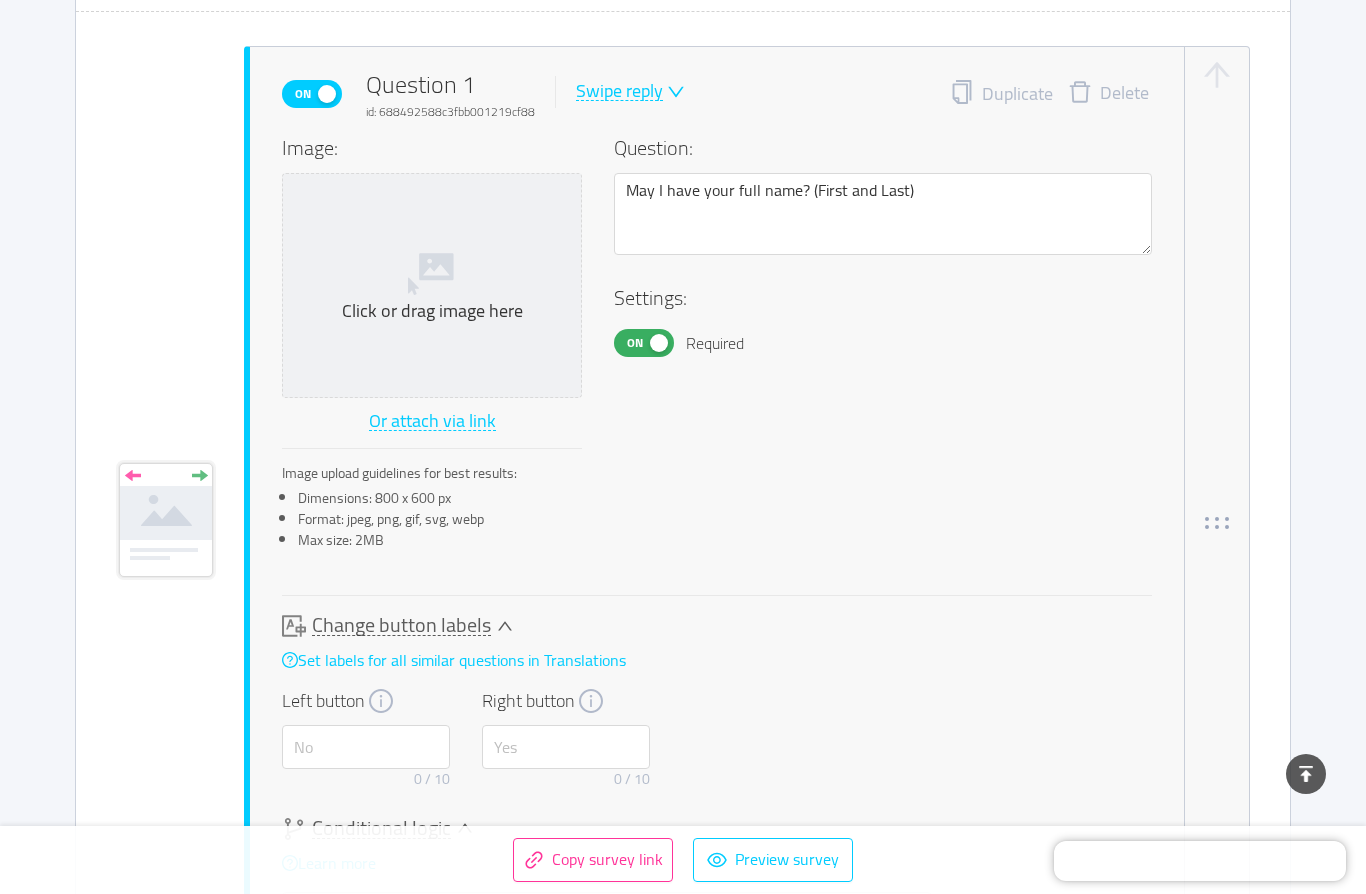 click 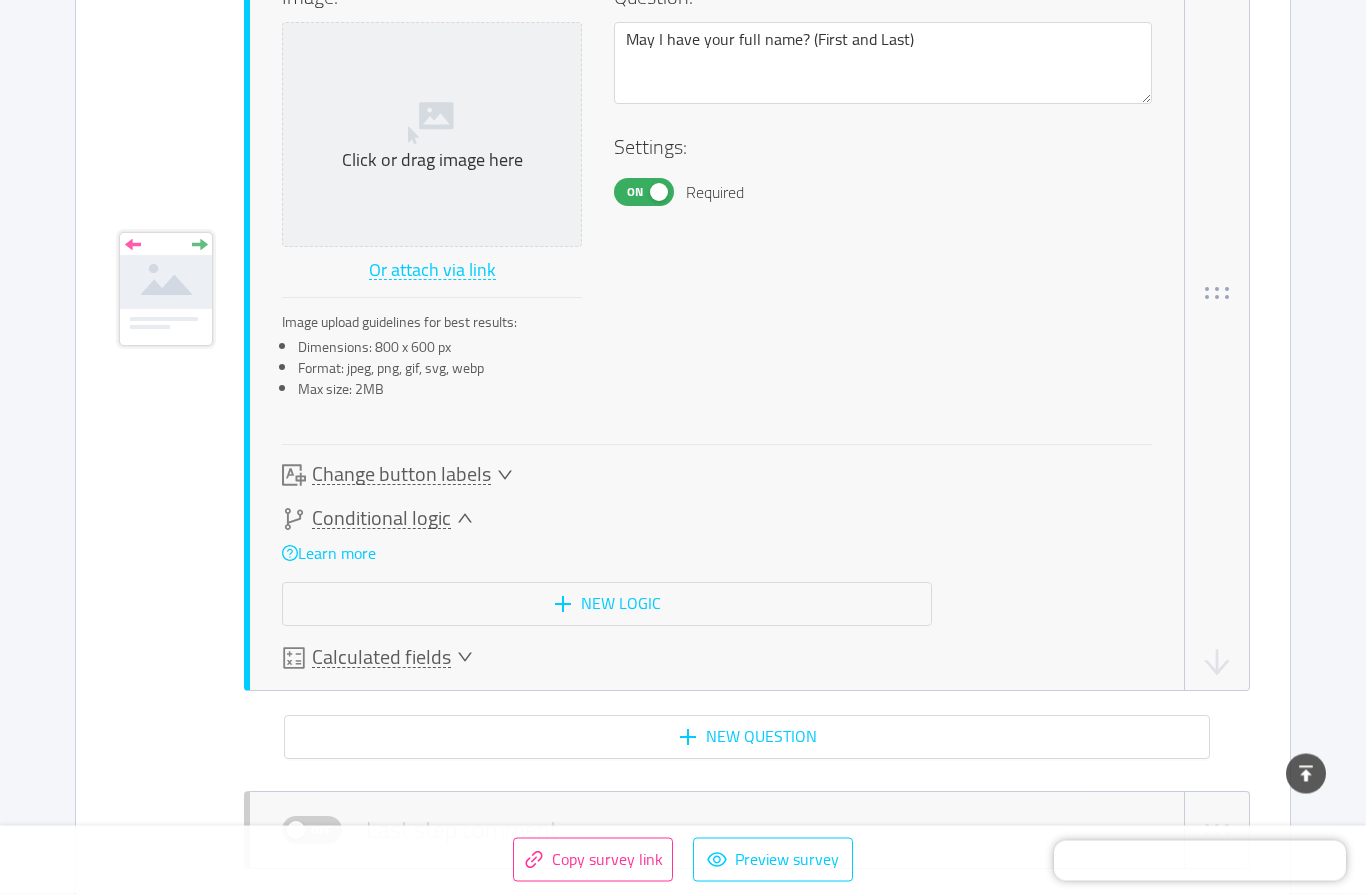 click at bounding box center [465, 659] 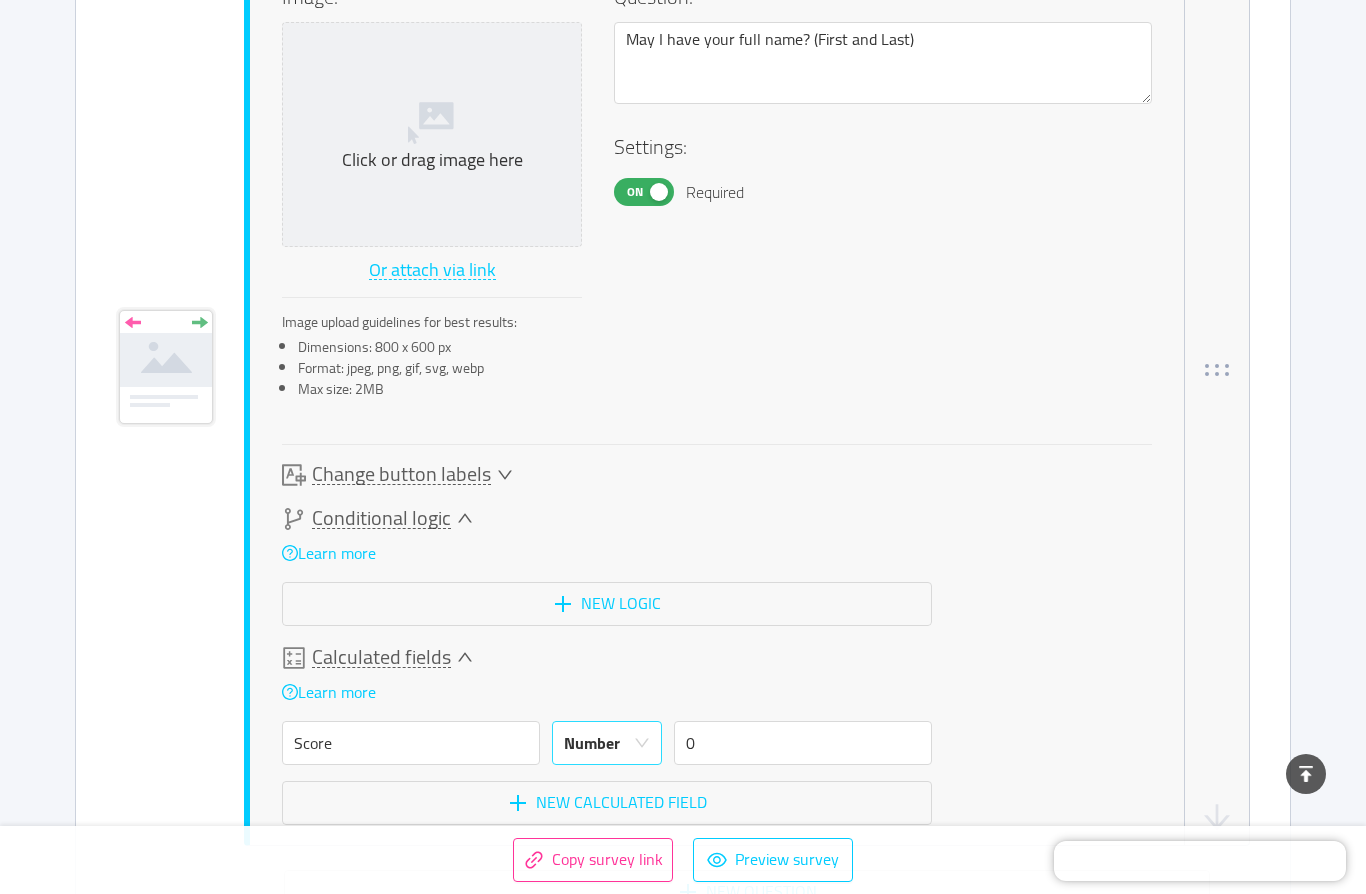 click at bounding box center [642, 744] 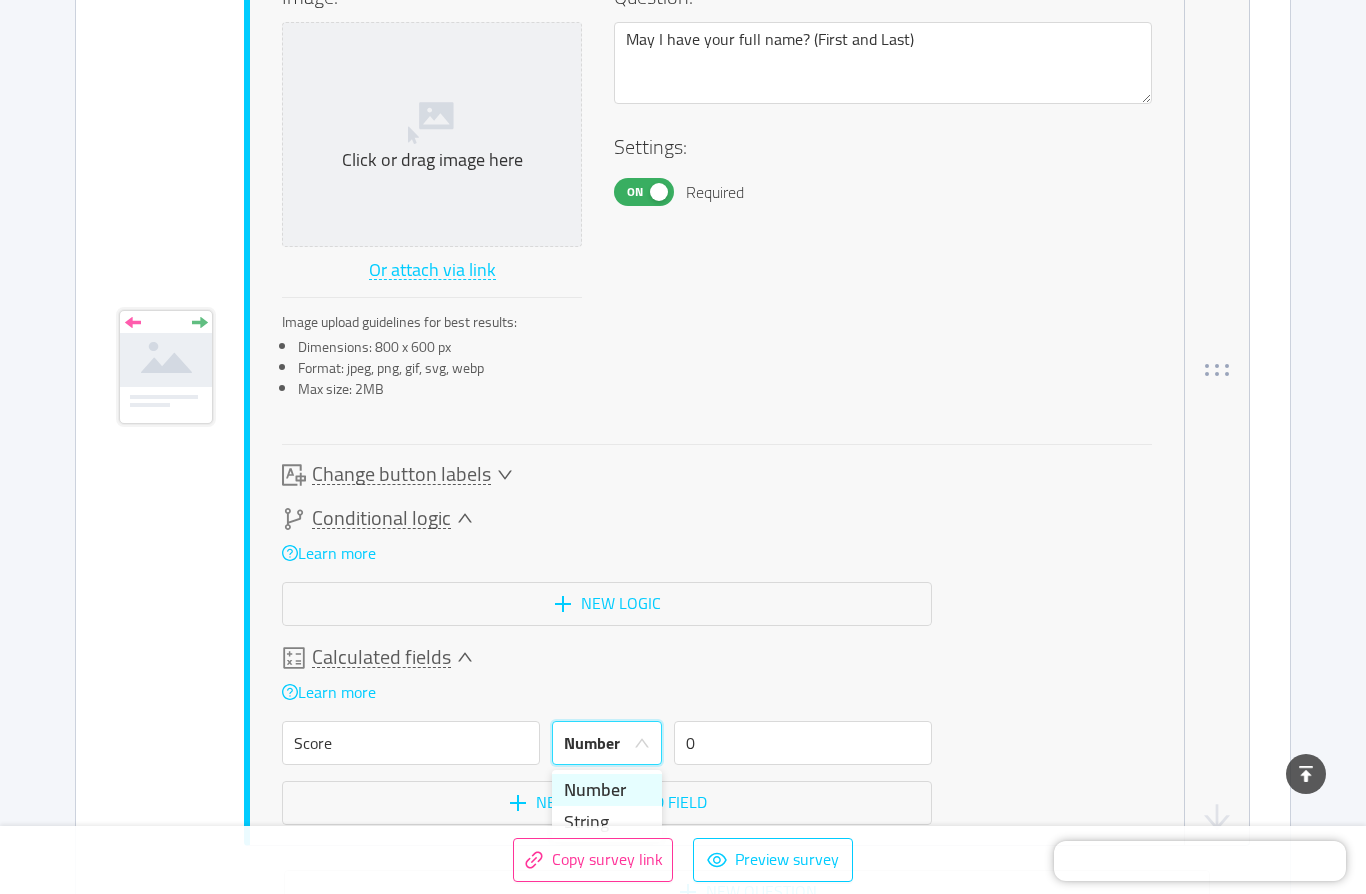 click on "Number" at bounding box center [600, 743] 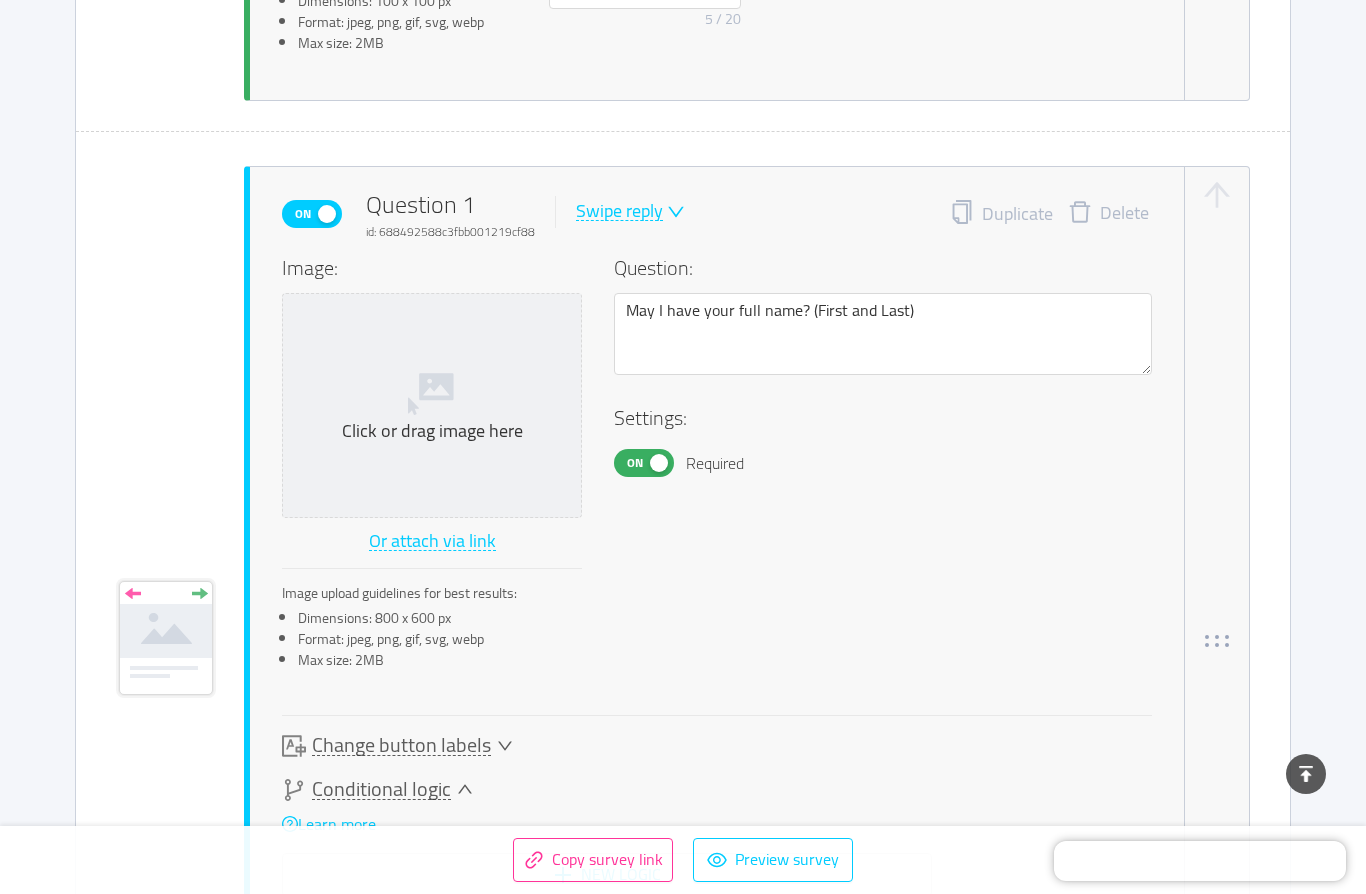 scroll, scrollTop: 909, scrollLeft: 0, axis: vertical 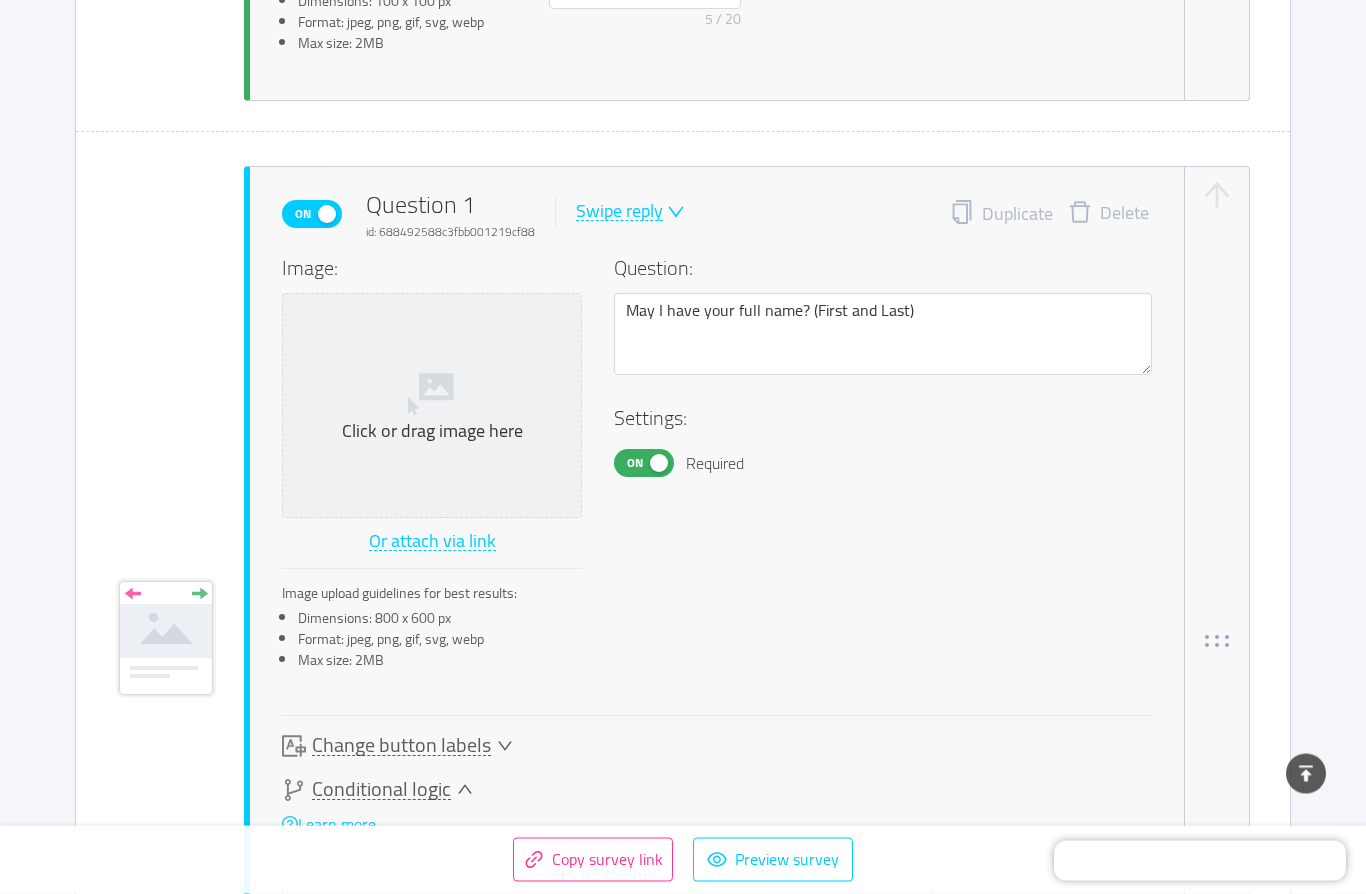 click 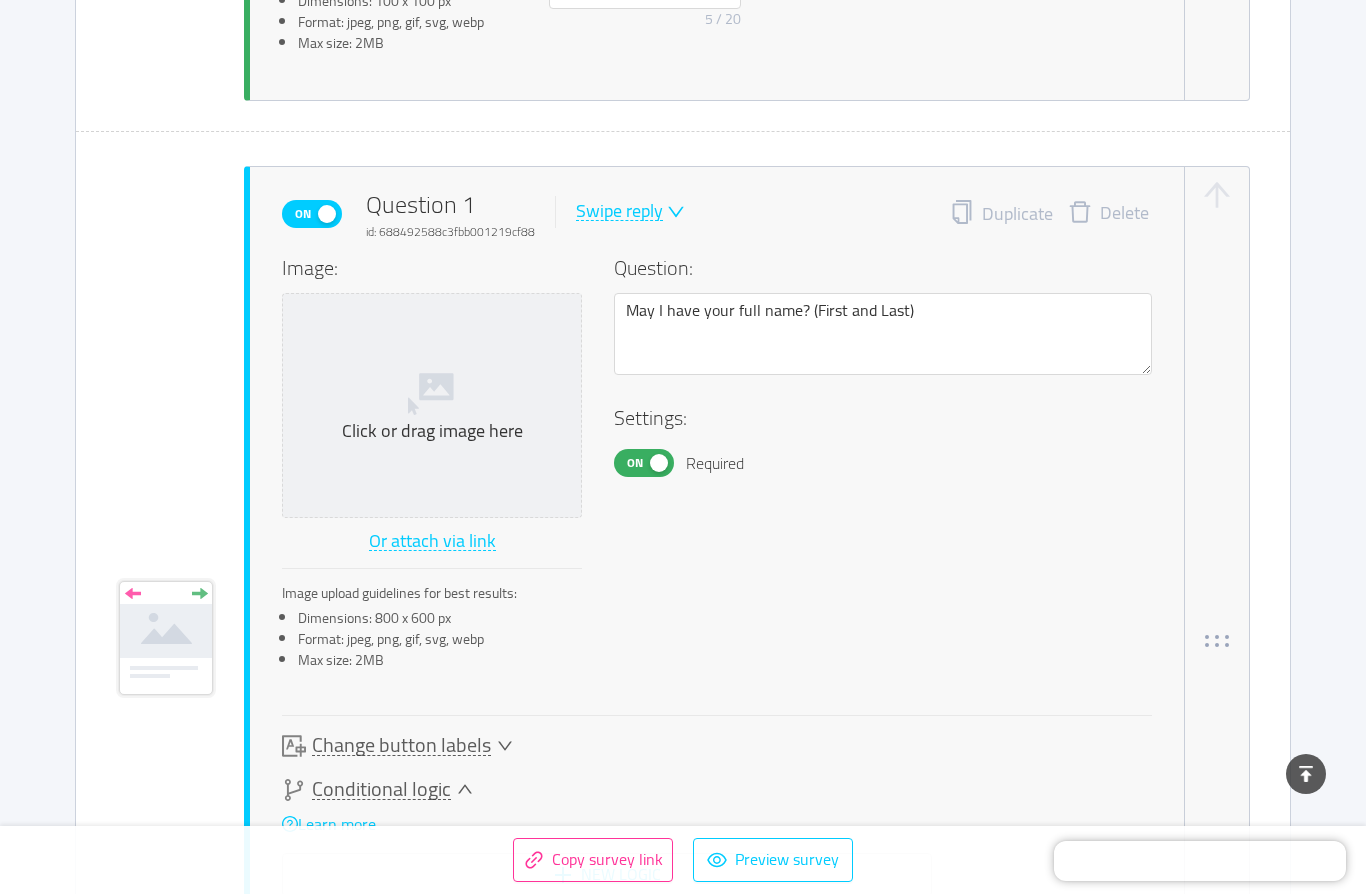 click on "Image:    Click or drag image here  Or attach via link Image upload guidelines for best results: Dimensions: 800 x 600 px Format: jpeg, png, gif, svg, webp Max size: 2MB Question: May I have your full name? (First and Last) Settings: On Required" at bounding box center [717, 469] 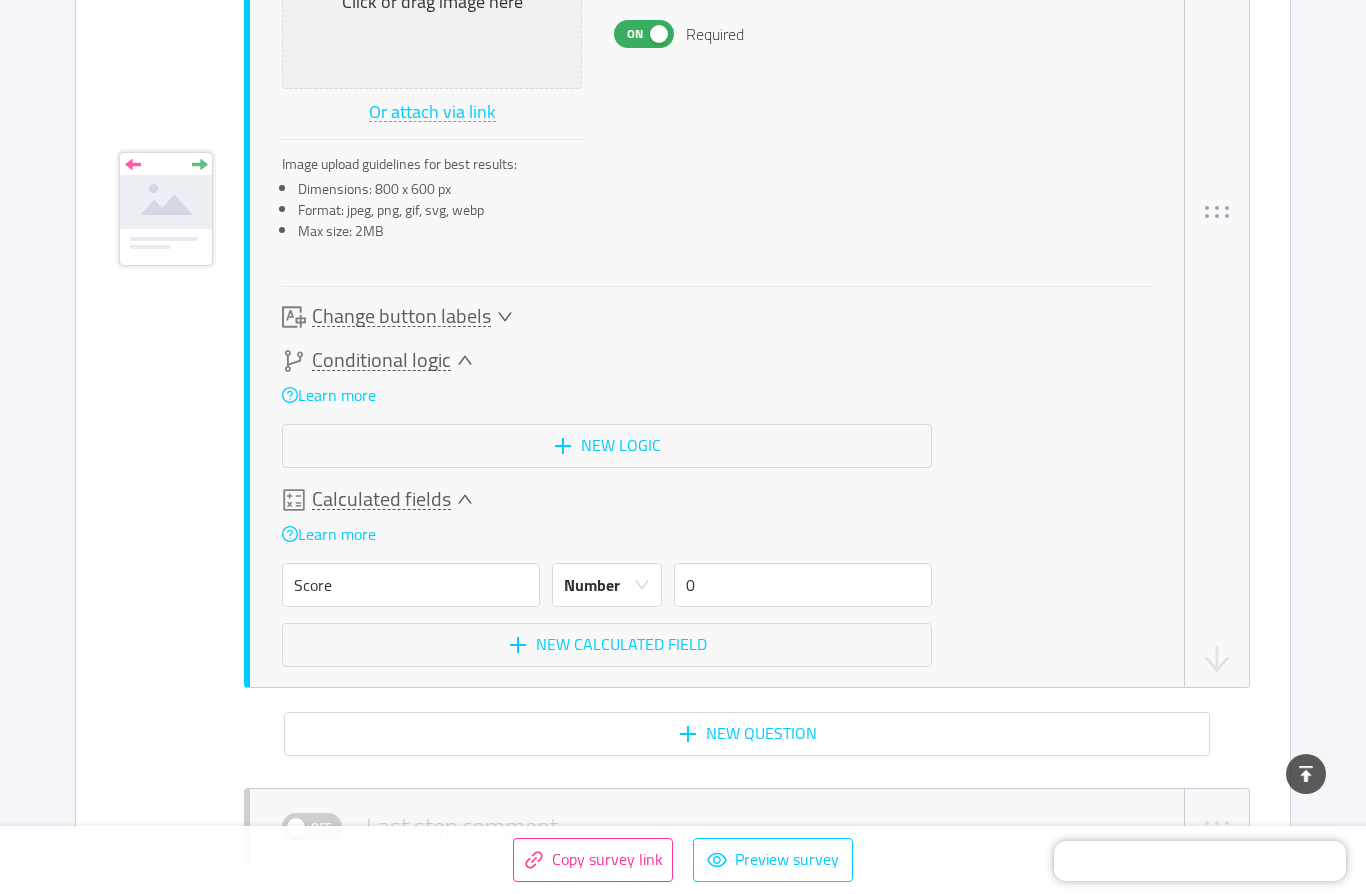 scroll, scrollTop: 1337, scrollLeft: 0, axis: vertical 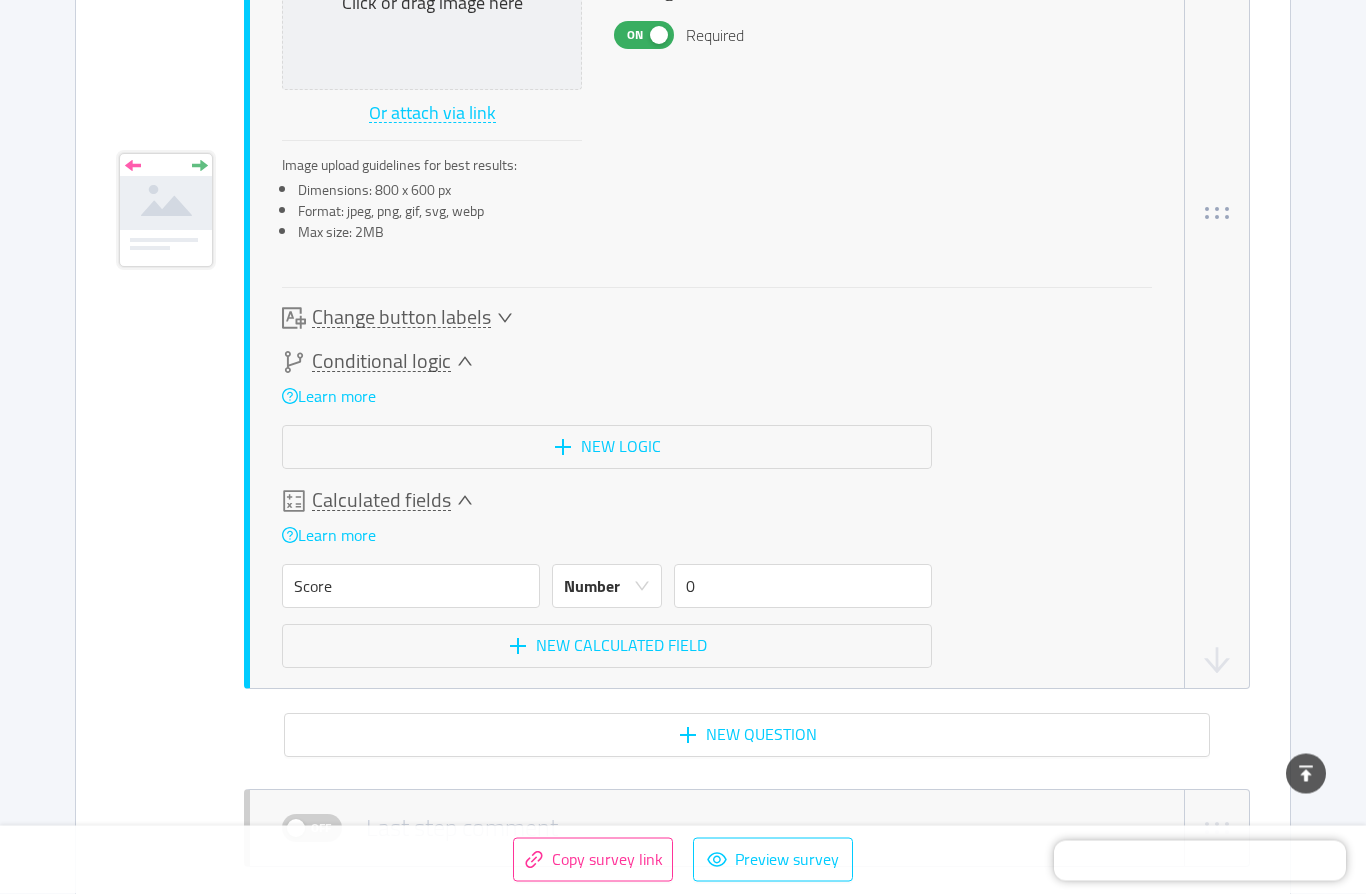 click 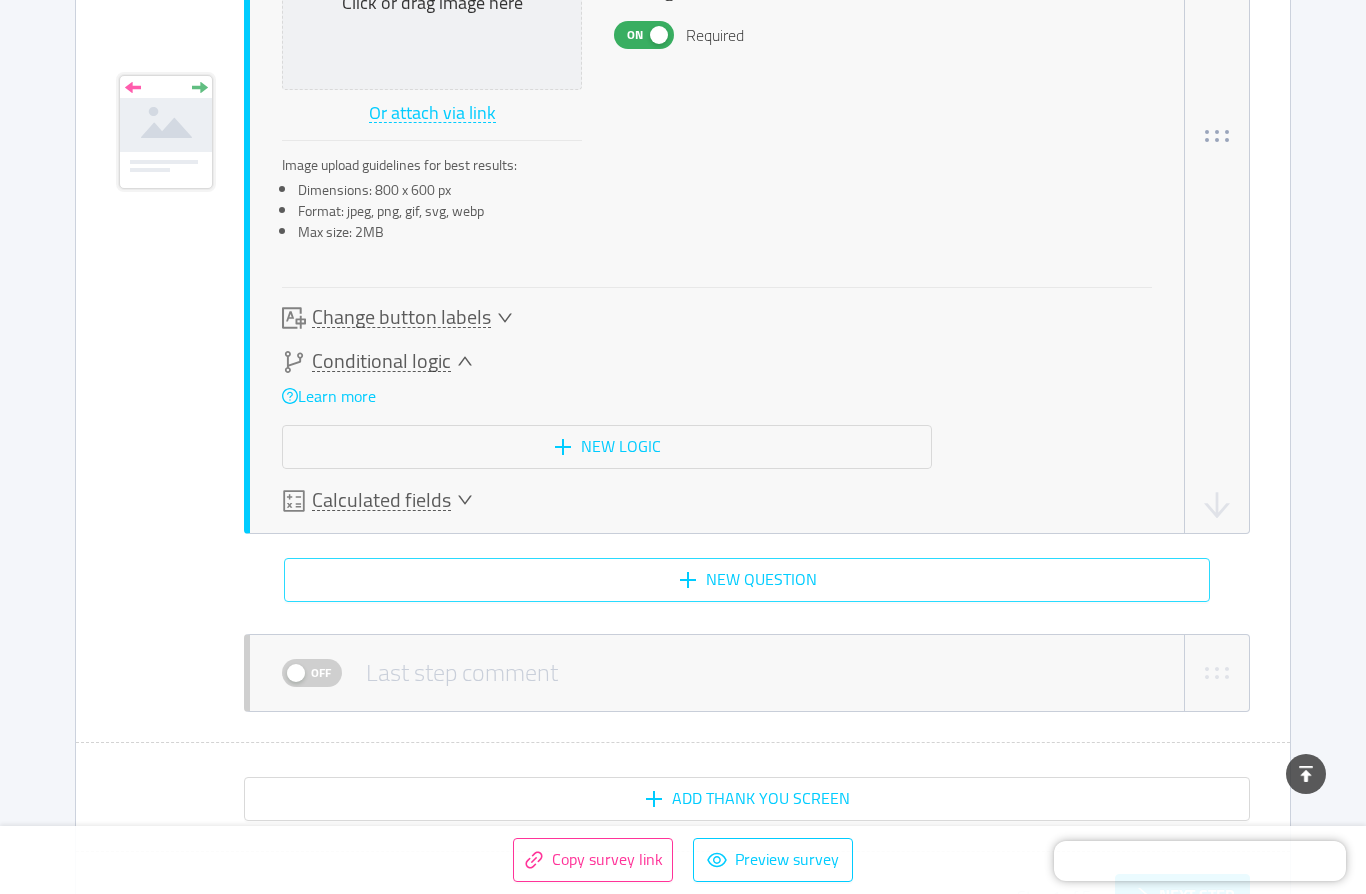 click on "New question" at bounding box center (747, 580) 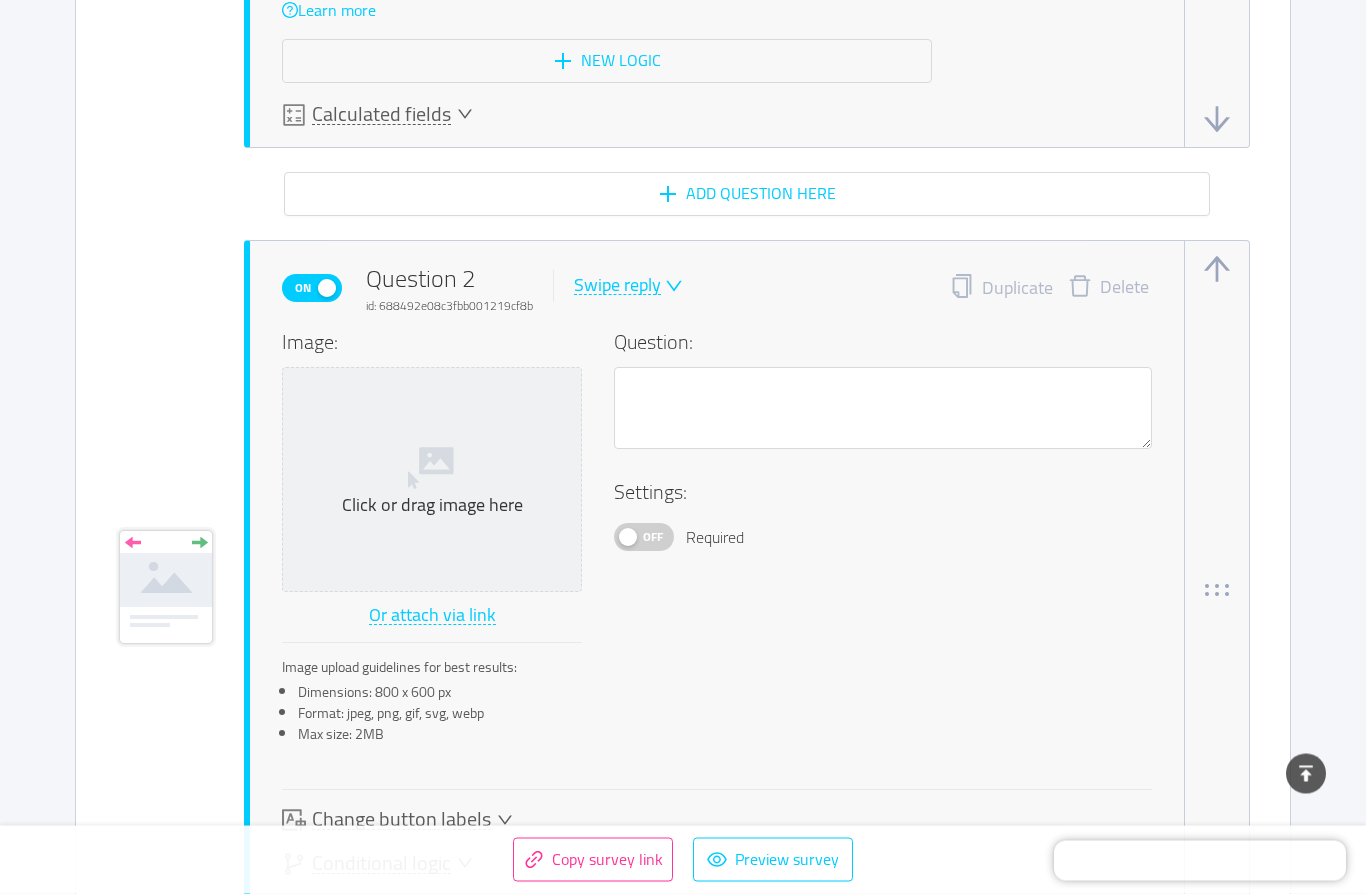 scroll, scrollTop: 1825, scrollLeft: 0, axis: vertical 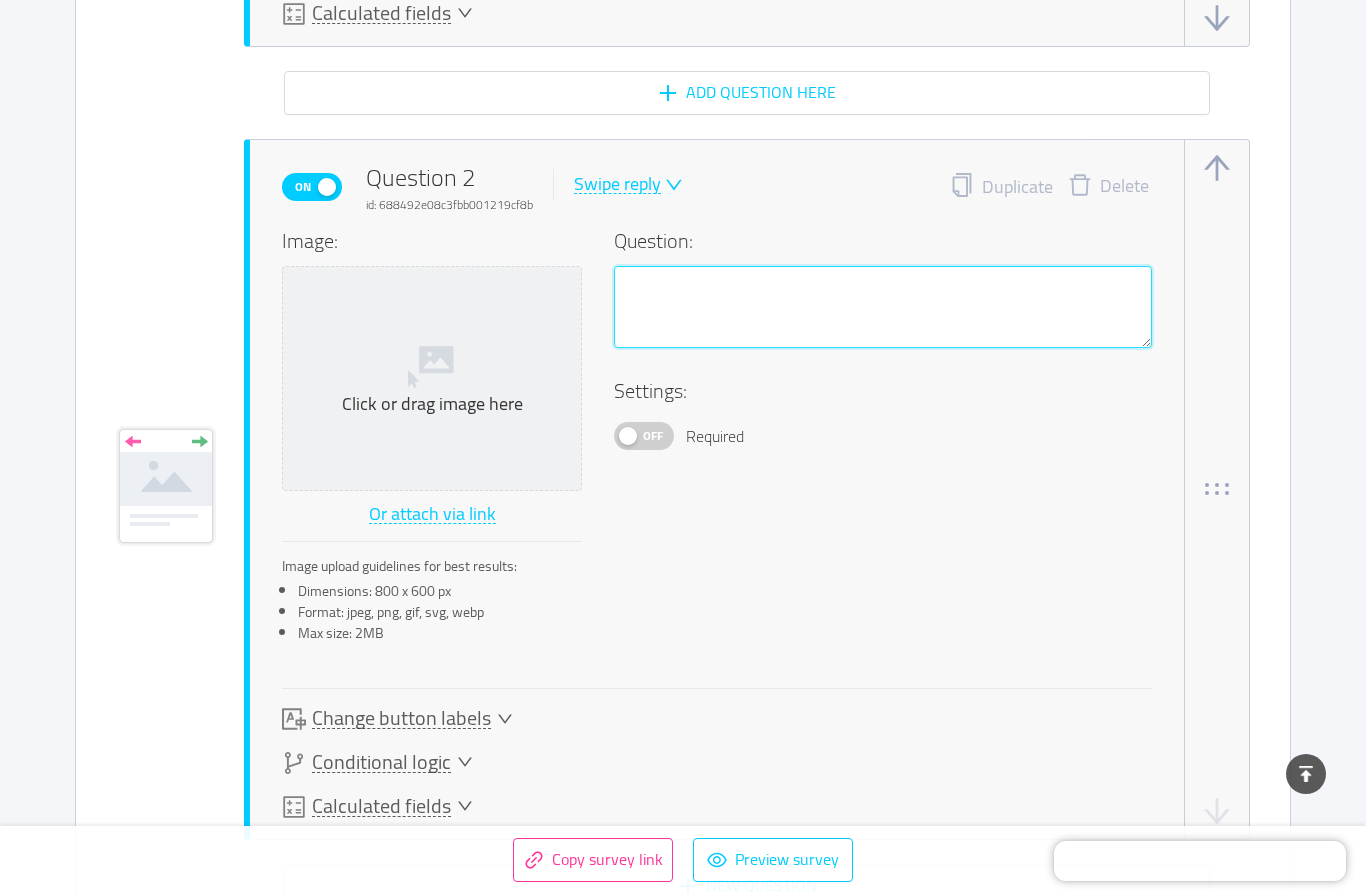 click at bounding box center [883, 307] 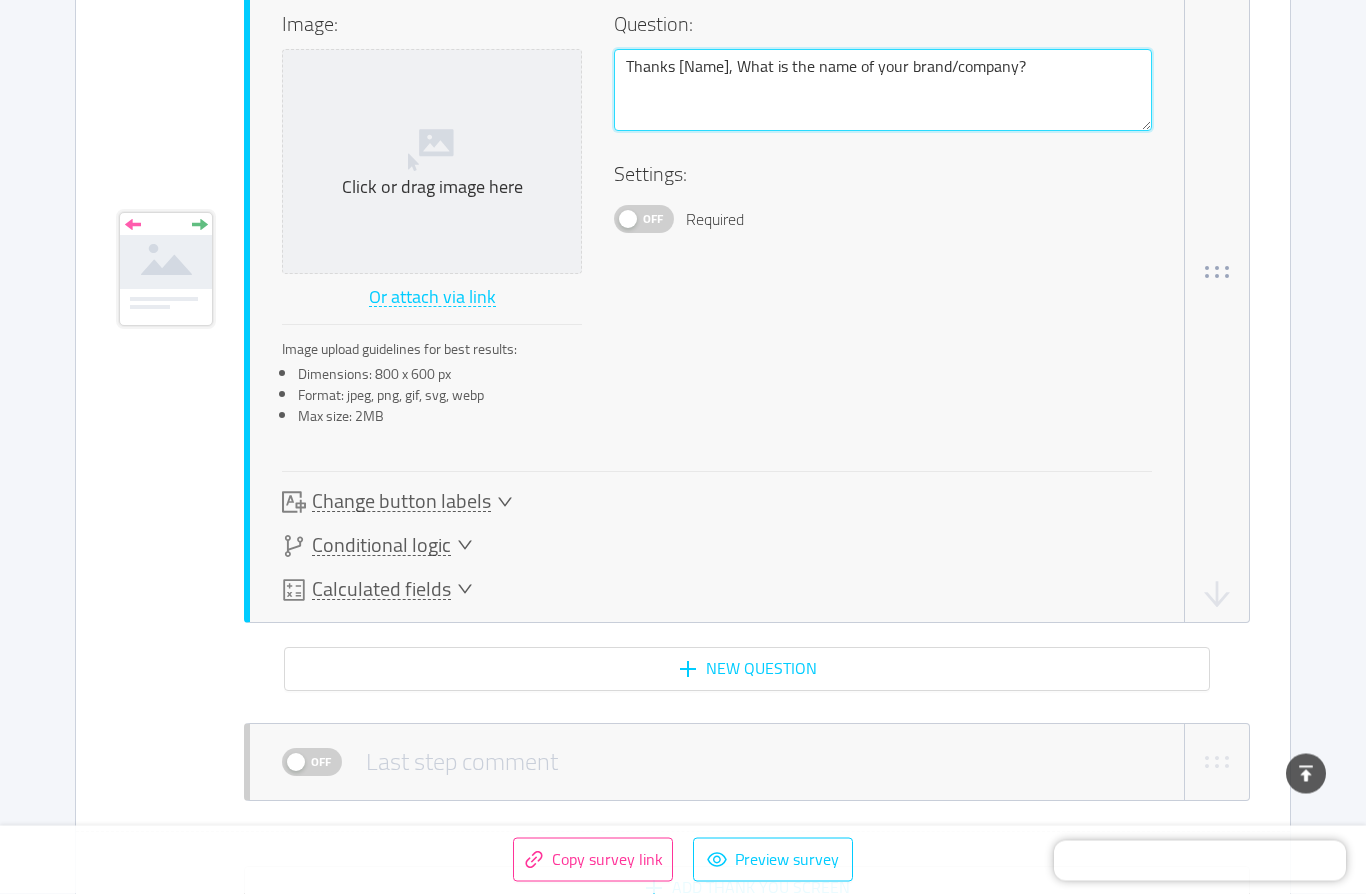 scroll, scrollTop: 2042, scrollLeft: 0, axis: vertical 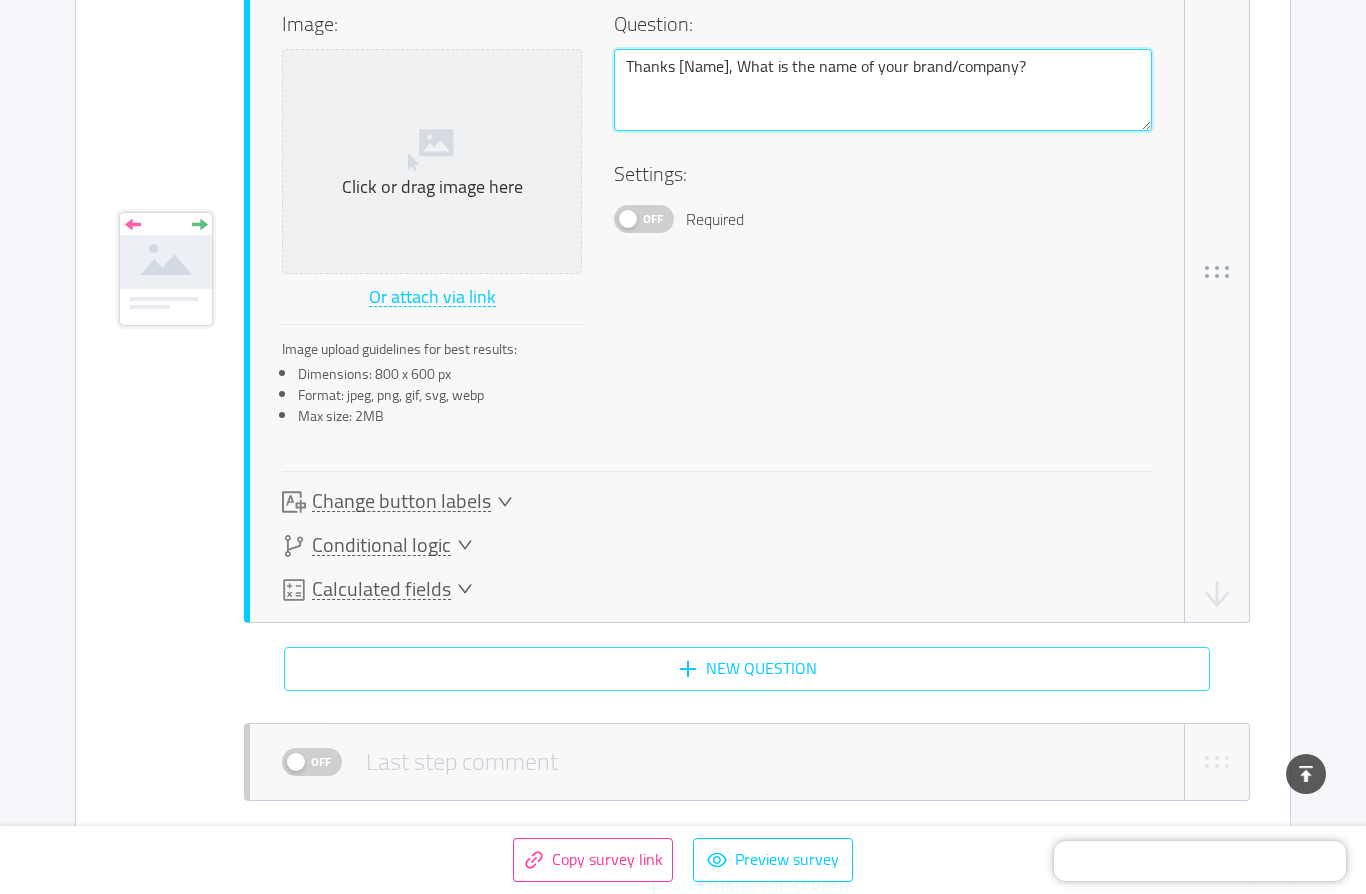 click on "New question" at bounding box center (747, 669) 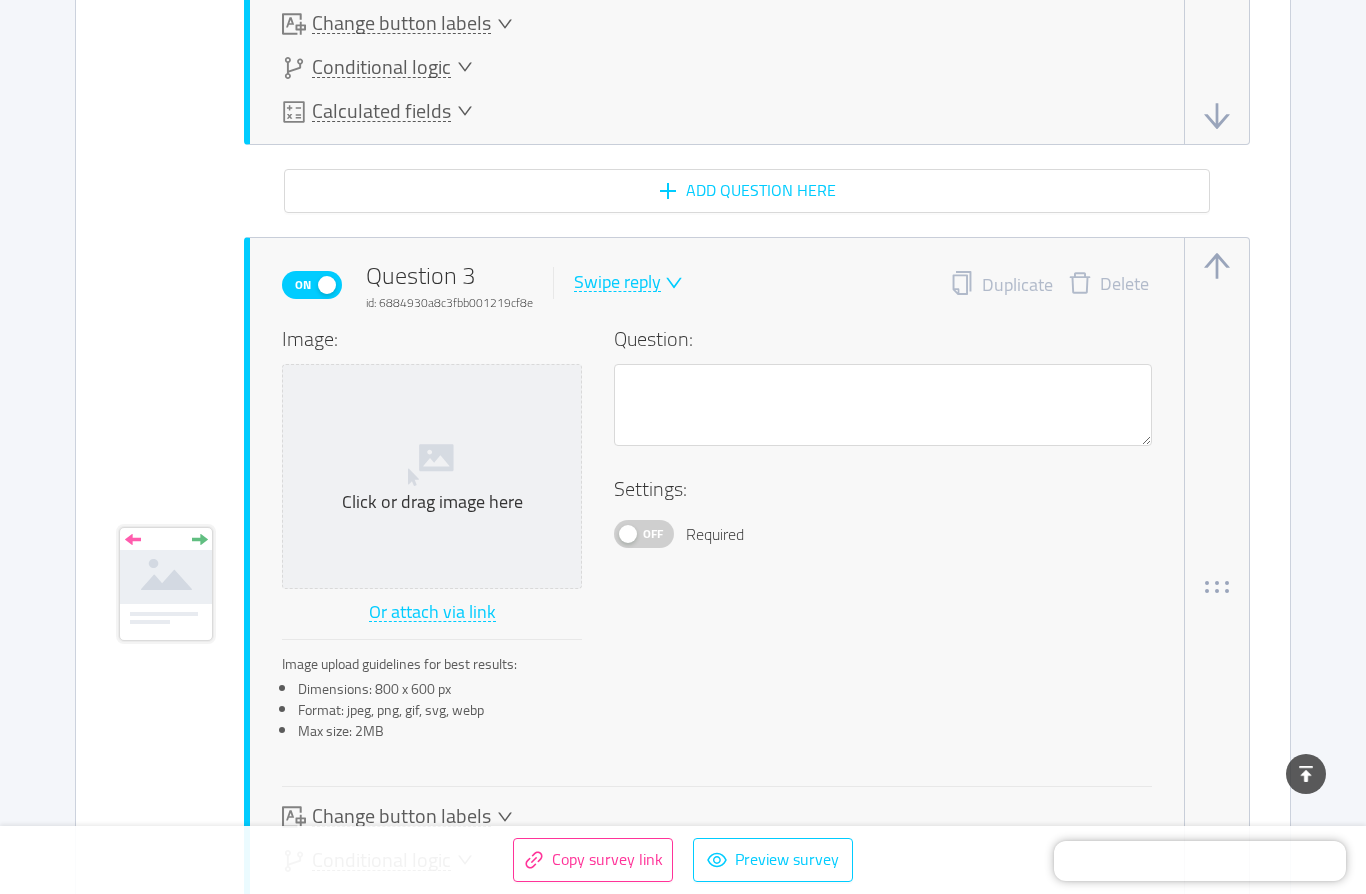 scroll, scrollTop: 2618, scrollLeft: 0, axis: vertical 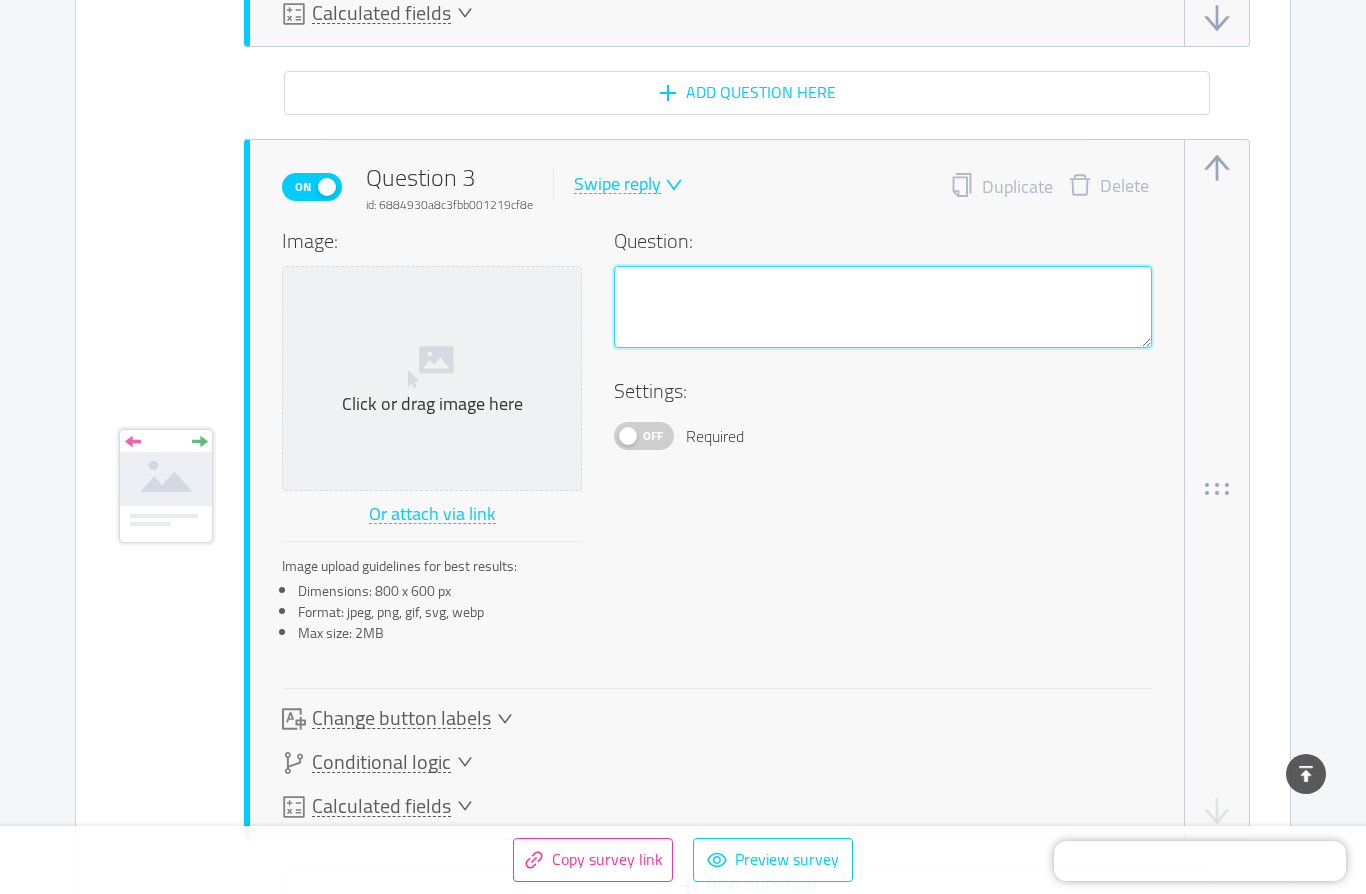 click at bounding box center (883, 307) 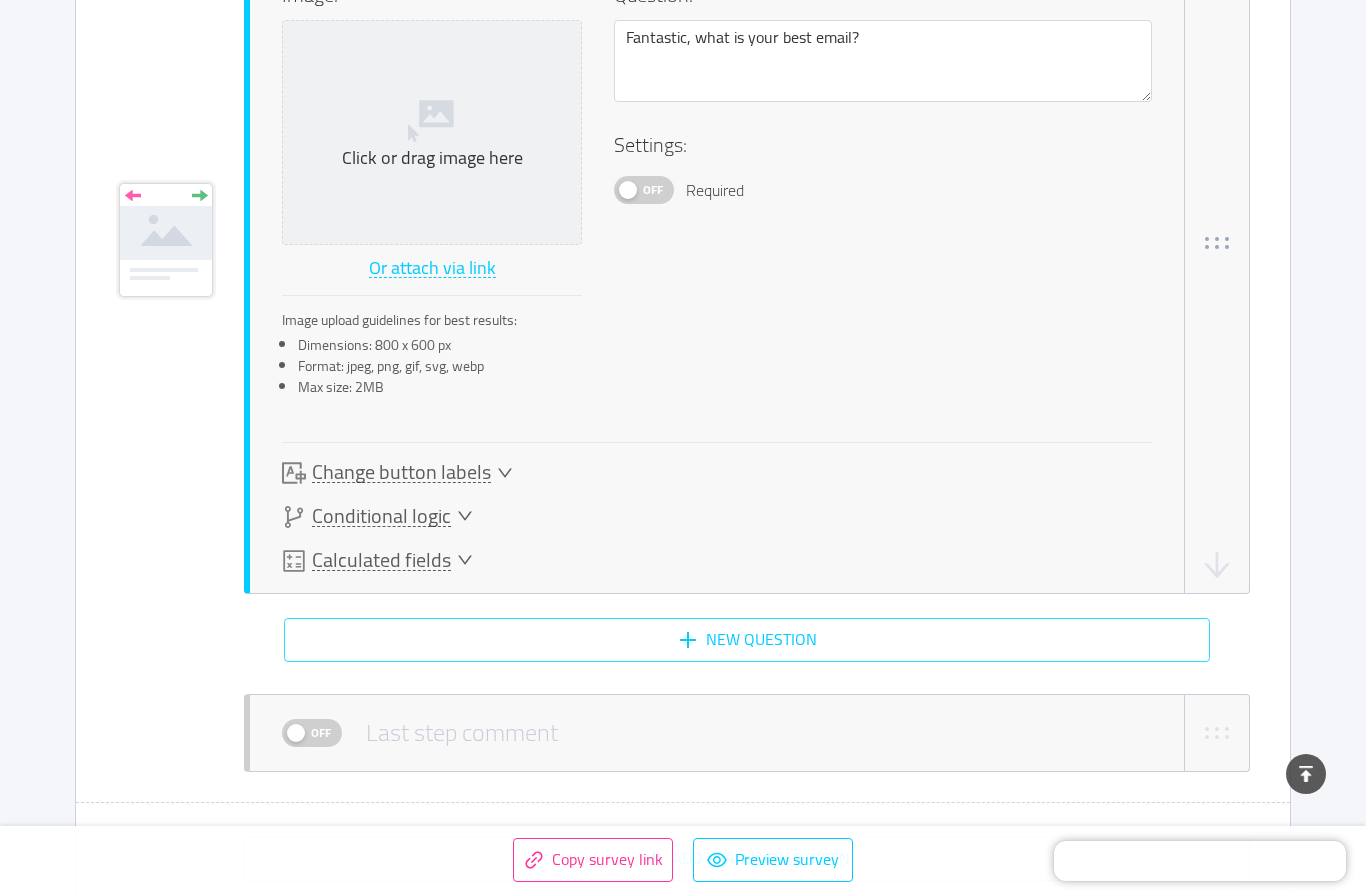 click on "New question" at bounding box center (747, 640) 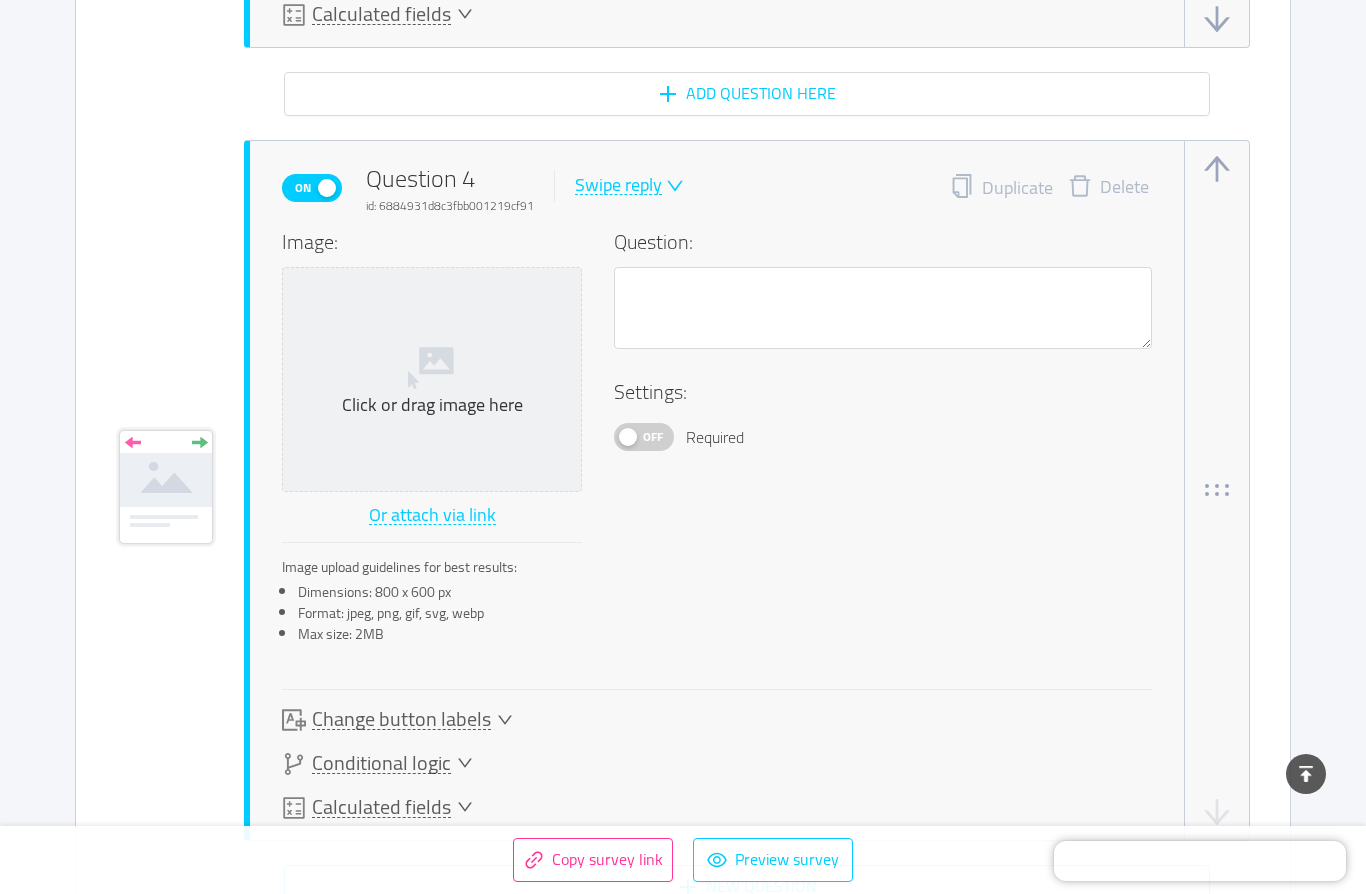 scroll, scrollTop: 3411, scrollLeft: 0, axis: vertical 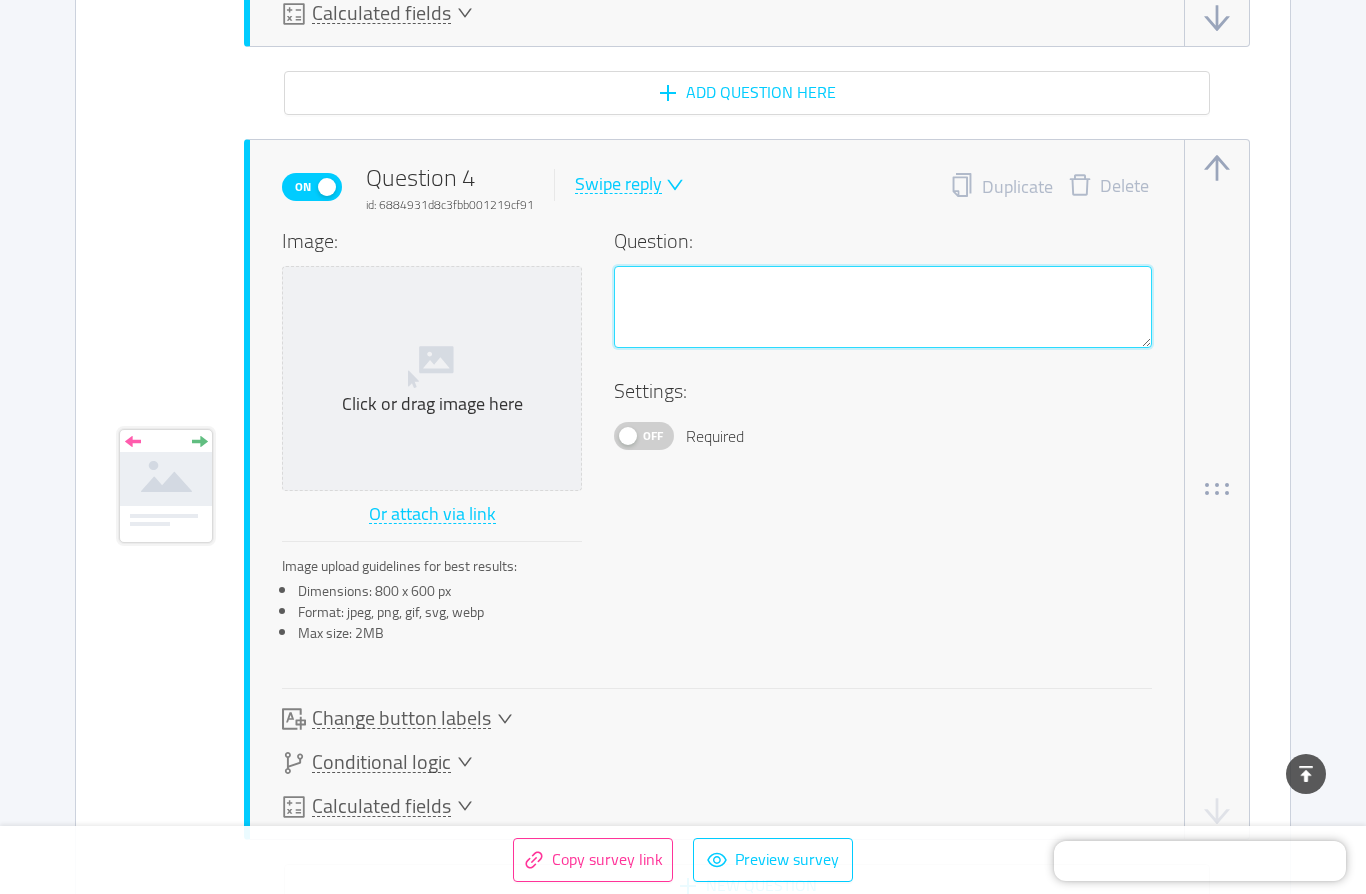 click at bounding box center [883, 307] 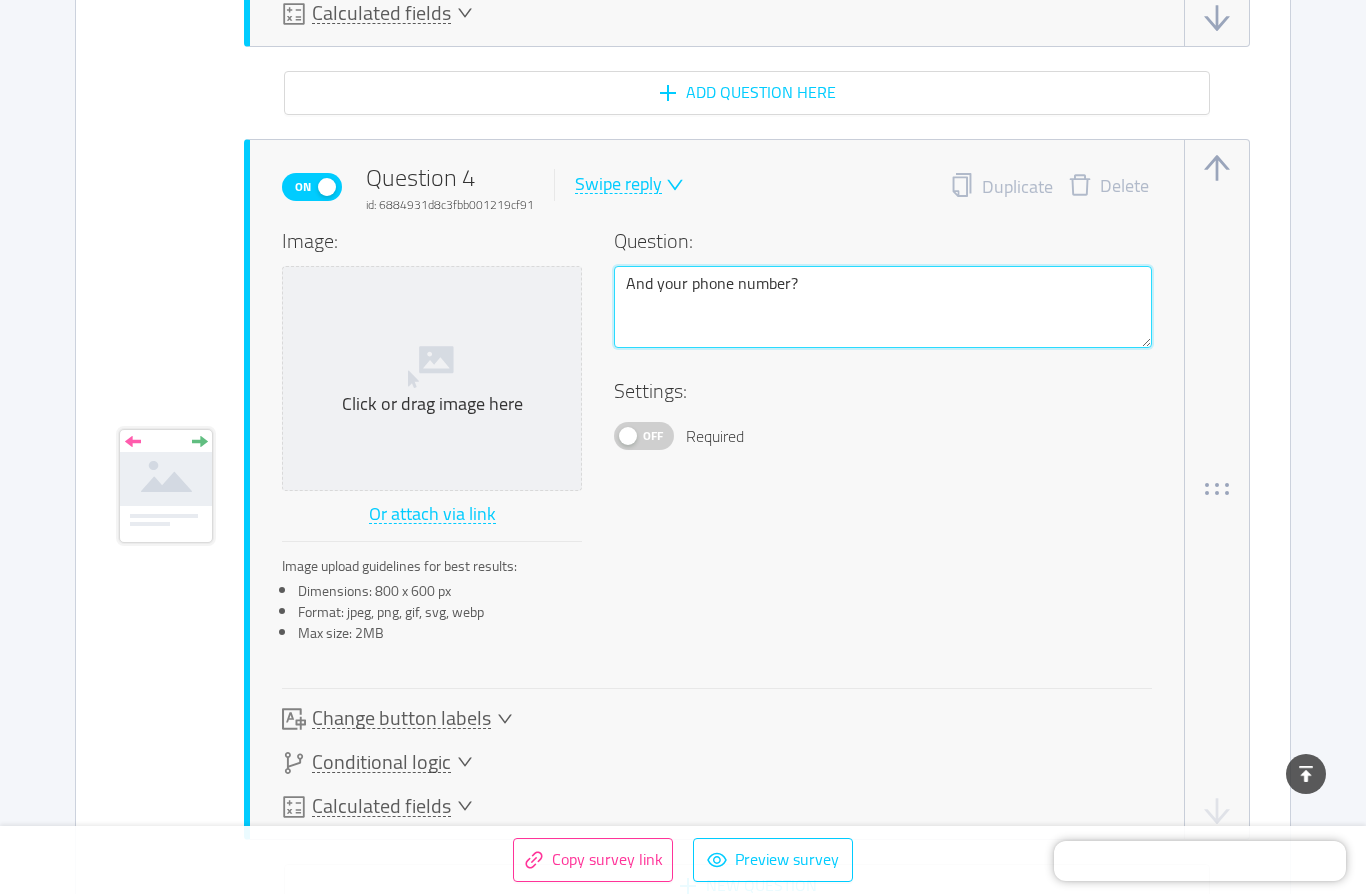 click on "Off" at bounding box center [644, 436] 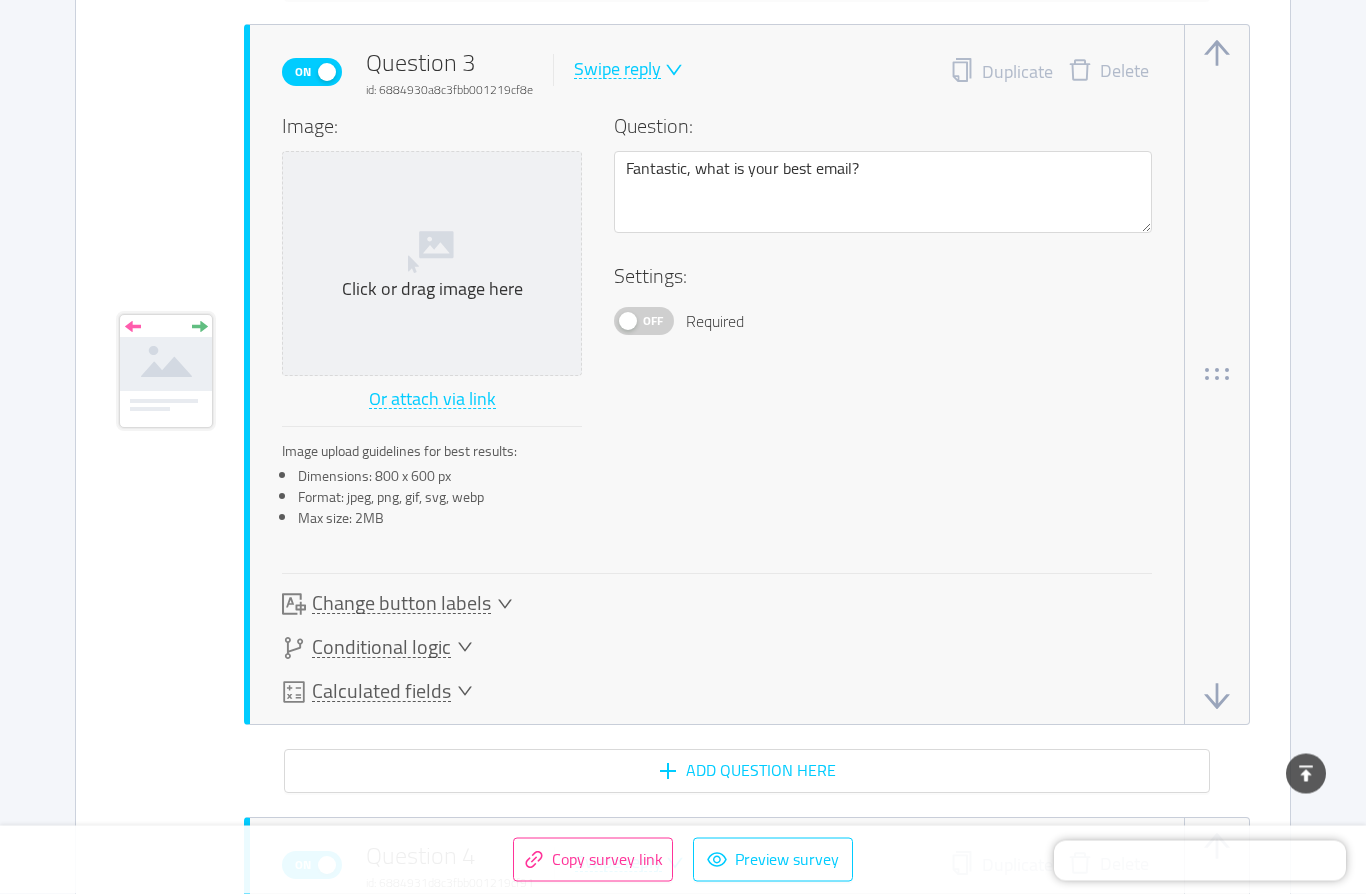 scroll, scrollTop: 2604, scrollLeft: 0, axis: vertical 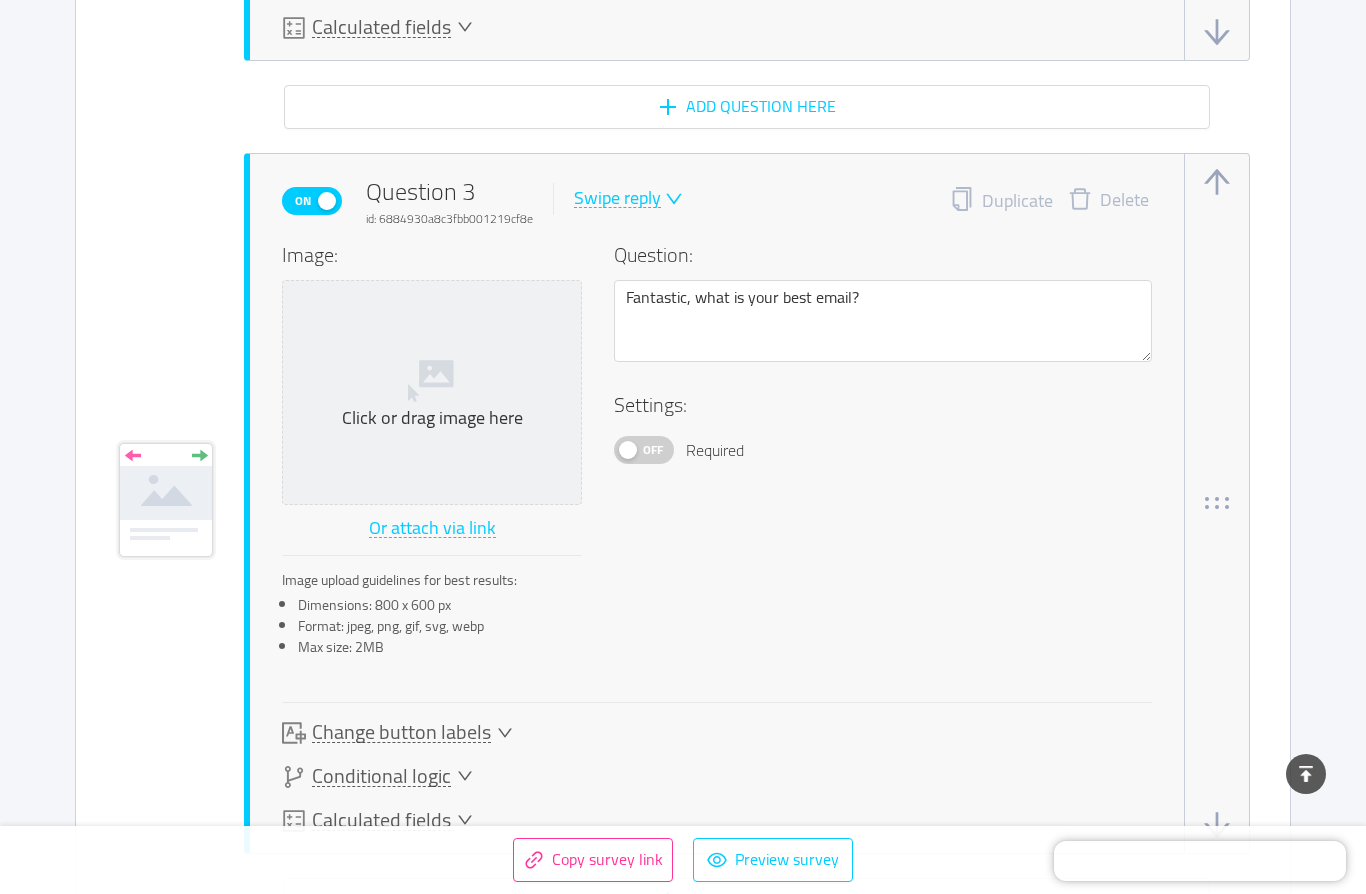 click on "Off" at bounding box center (644, 450) 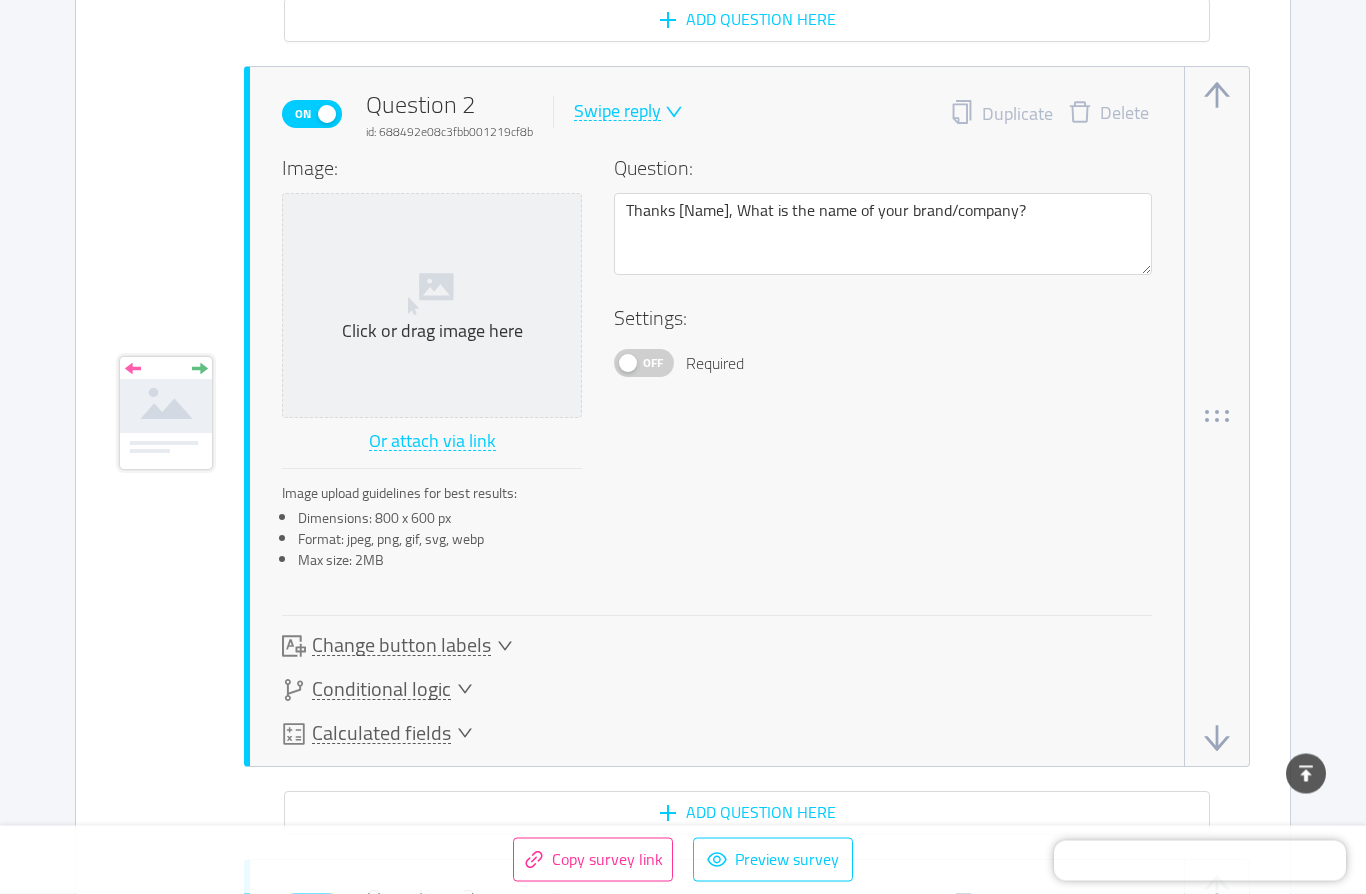 scroll, scrollTop: 1892, scrollLeft: 0, axis: vertical 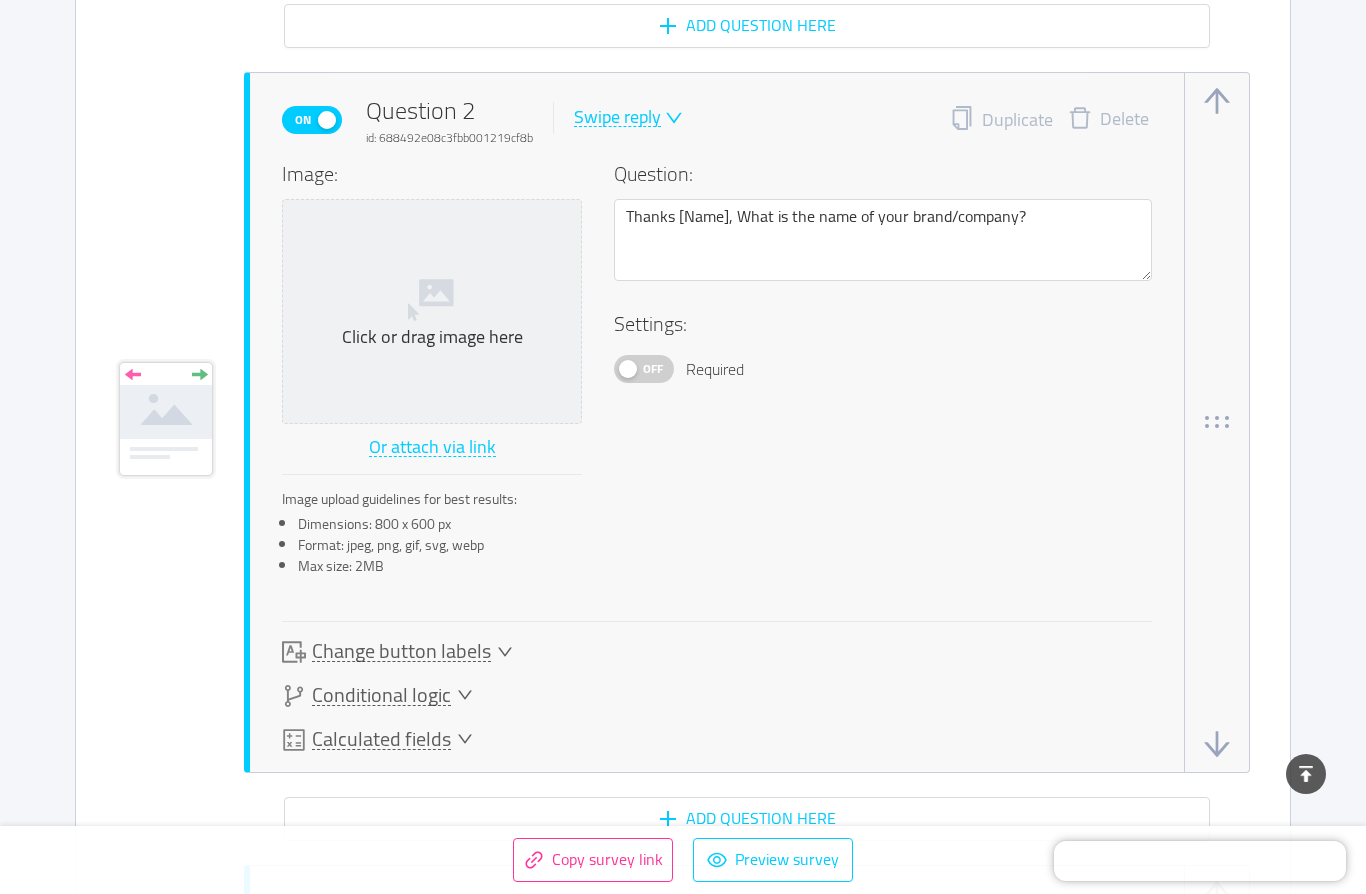 click on "Off" at bounding box center [644, 369] 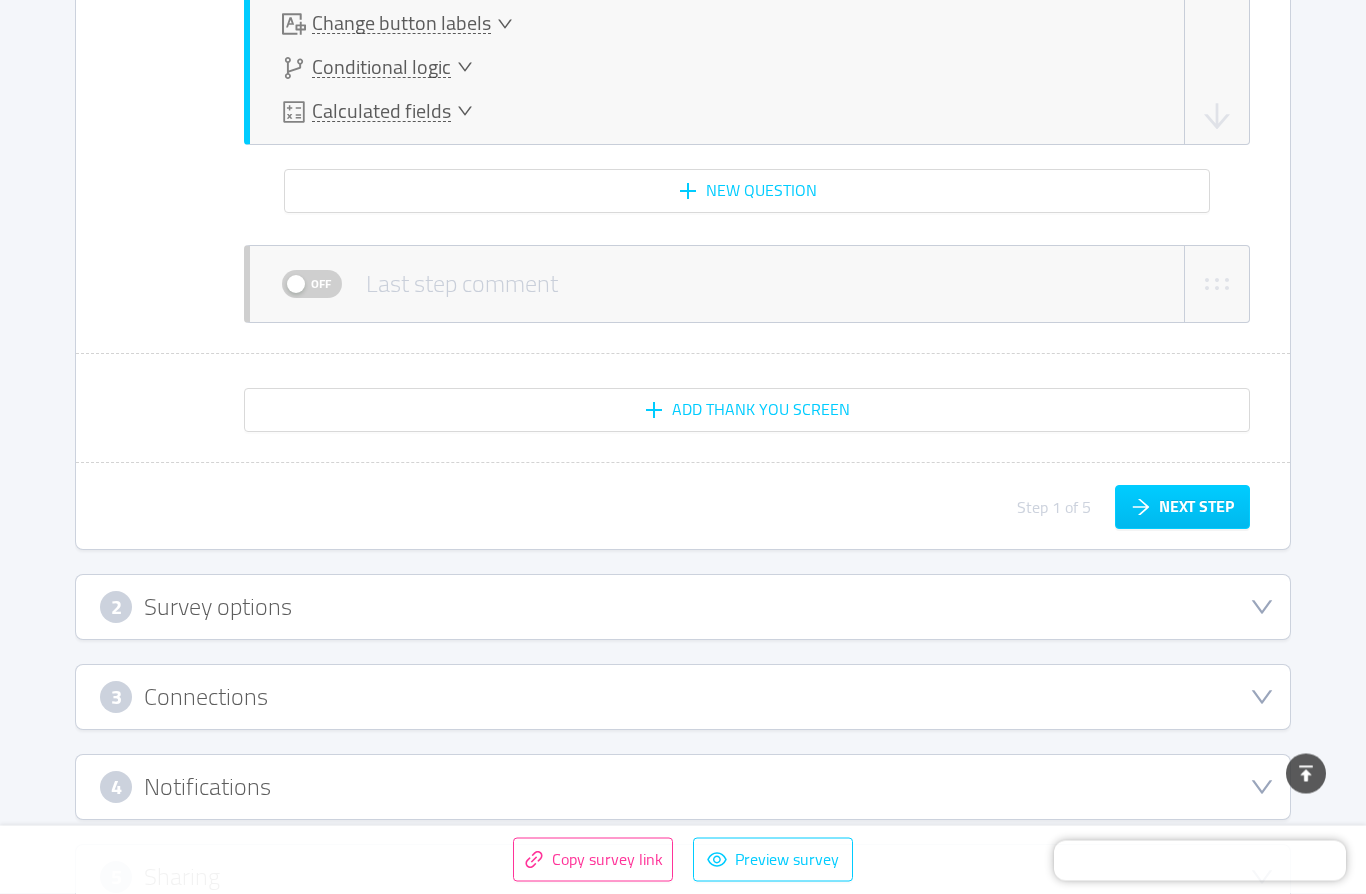 scroll, scrollTop: 4132, scrollLeft: 0, axis: vertical 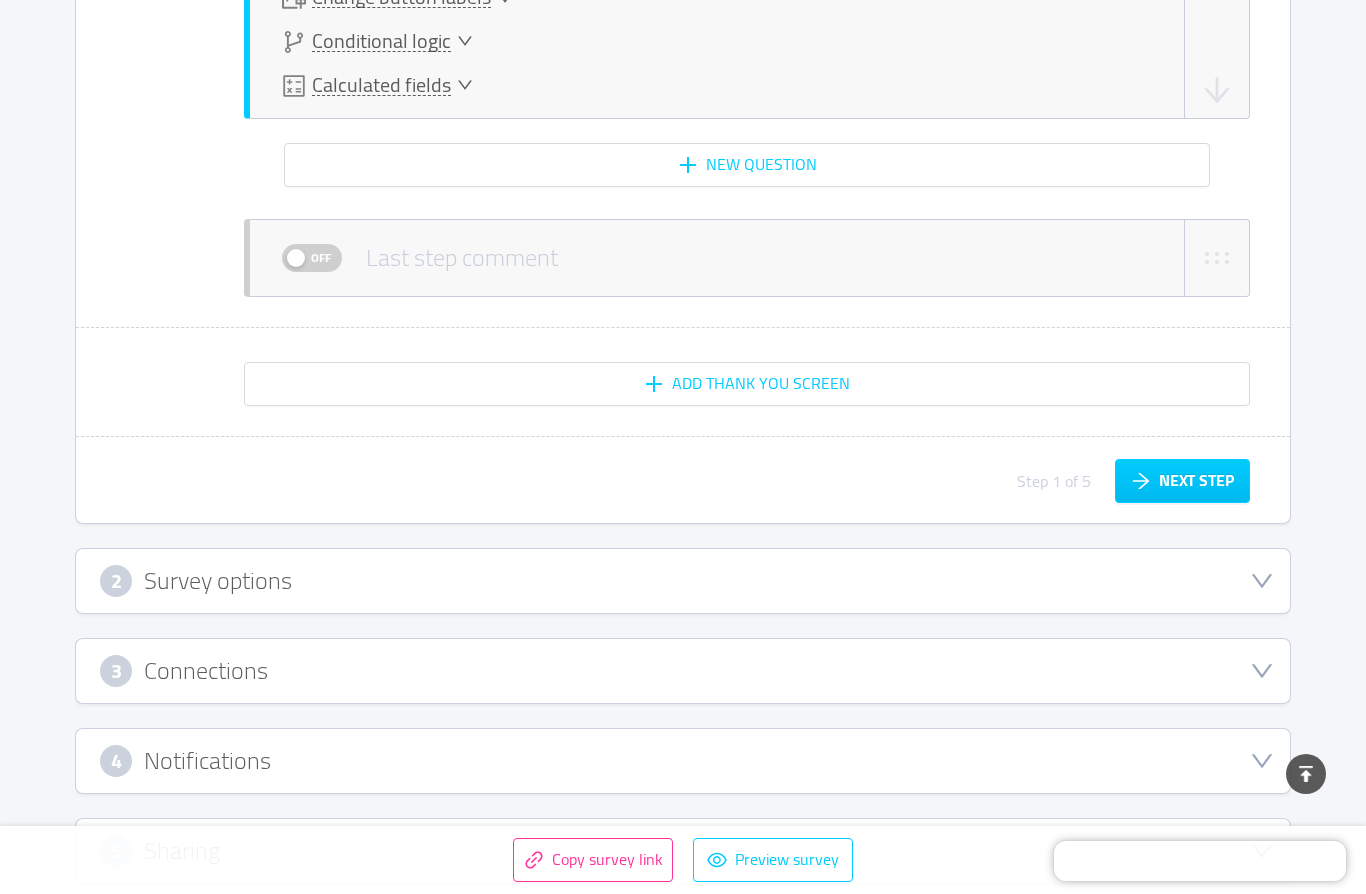 click on "Saved  Survey   Results   Status:   active   Questions:   4   No password   1  Questions Import from CSV Images to questions On  Welcome screen  Delete Your logo Or attach via link Image upload guidelines for best results: Dimensions: 100 x 100 px Format: jpeg, png, gif, svg, webp Max size: 2MB Title: Welcome to Charleston Coaching!  31 / 50  Description: This is a brief and casual survey to begin gathering some important information about you, your company/brand, your goals and dreams. It’s not exhaustive, but it will get the conversation started! Button label: Start  5 / 20    On  Question 1  id: 688492588c3fbb001219cf88  Swipe reply  Duplicate Delete Image:    Click or drag image here  Or attach via link Image upload guidelines for best results: Dimensions: 800 x 600 px Format: jpeg, png, gif, svg, webp Max size: 2MB Question: May I have your full name? (First and Last) Settings: On Required  Change button labels   Set labels for all similar questions in Translations  Left button  0 / 10  Right button 0" at bounding box center [683, -1536] 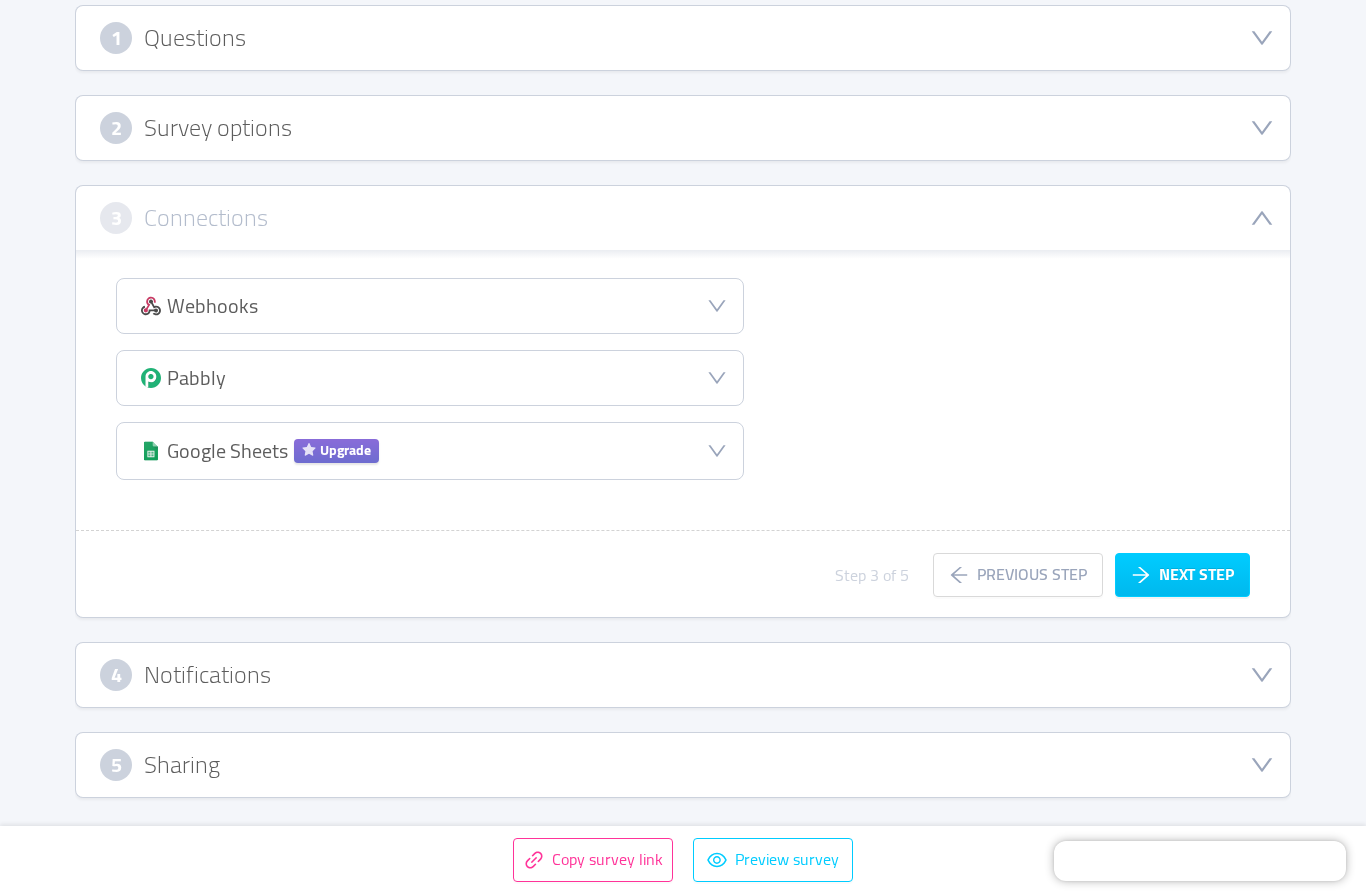 scroll, scrollTop: 221, scrollLeft: 0, axis: vertical 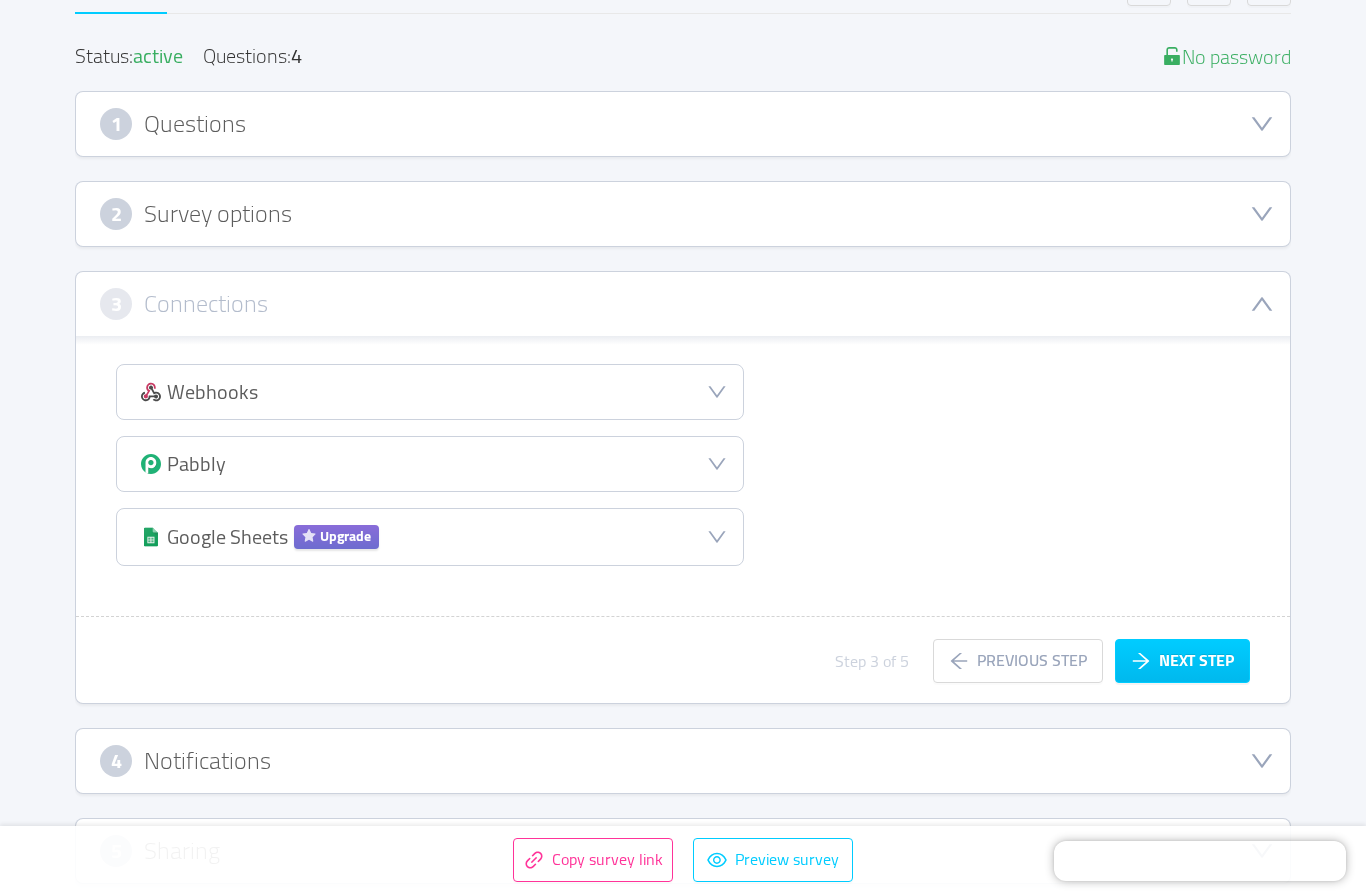 click 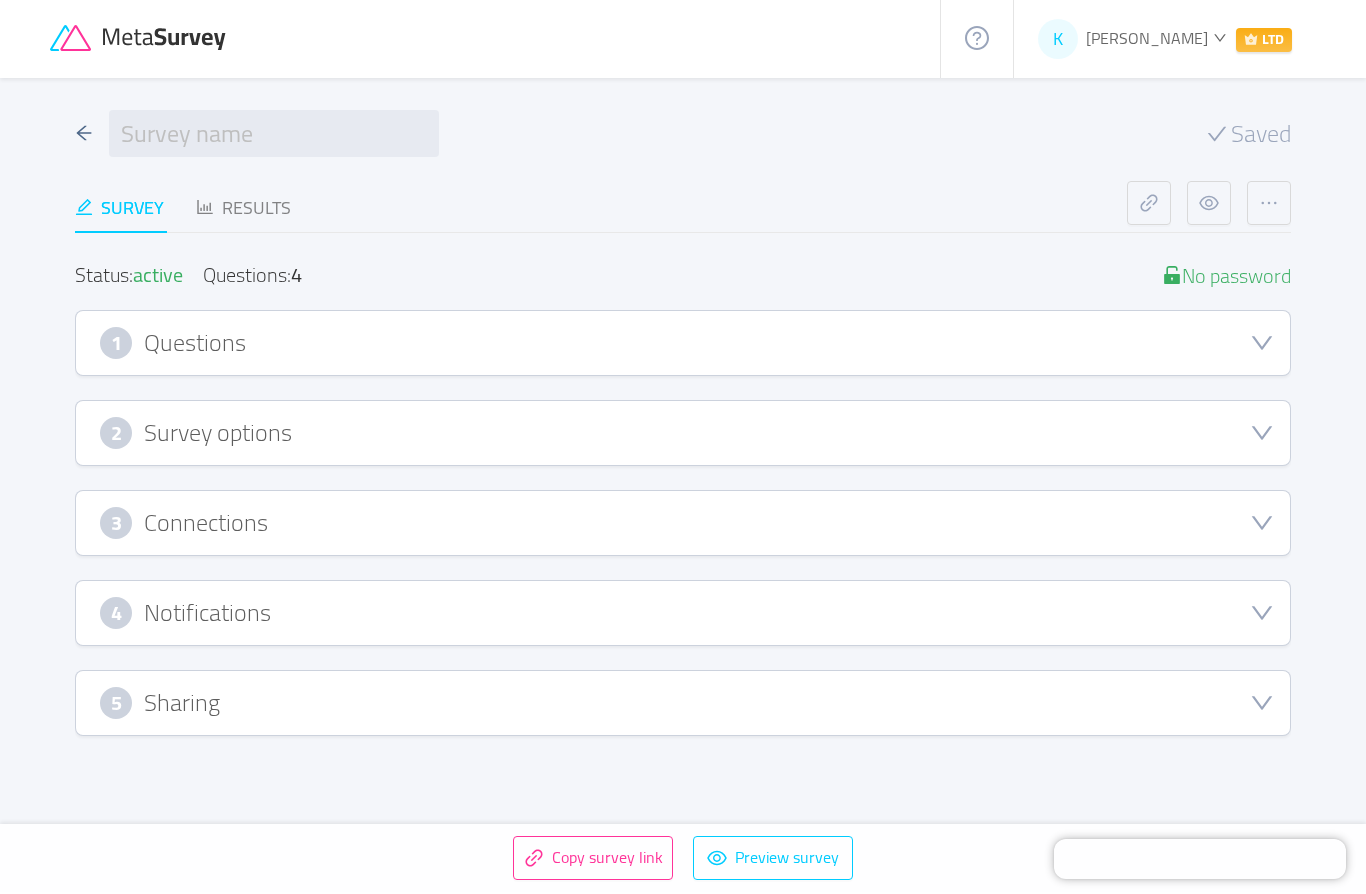 scroll, scrollTop: 0, scrollLeft: 0, axis: both 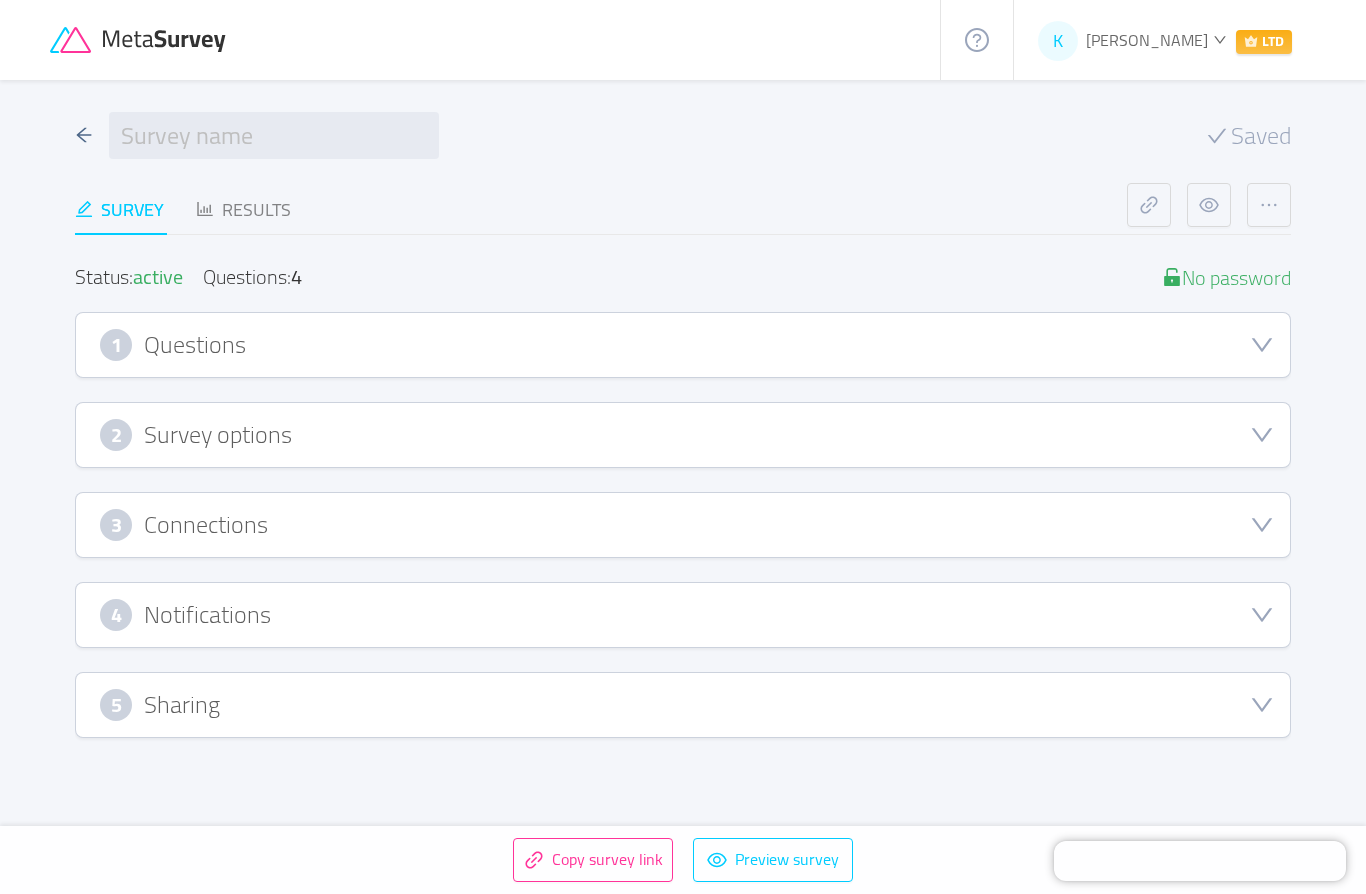 click 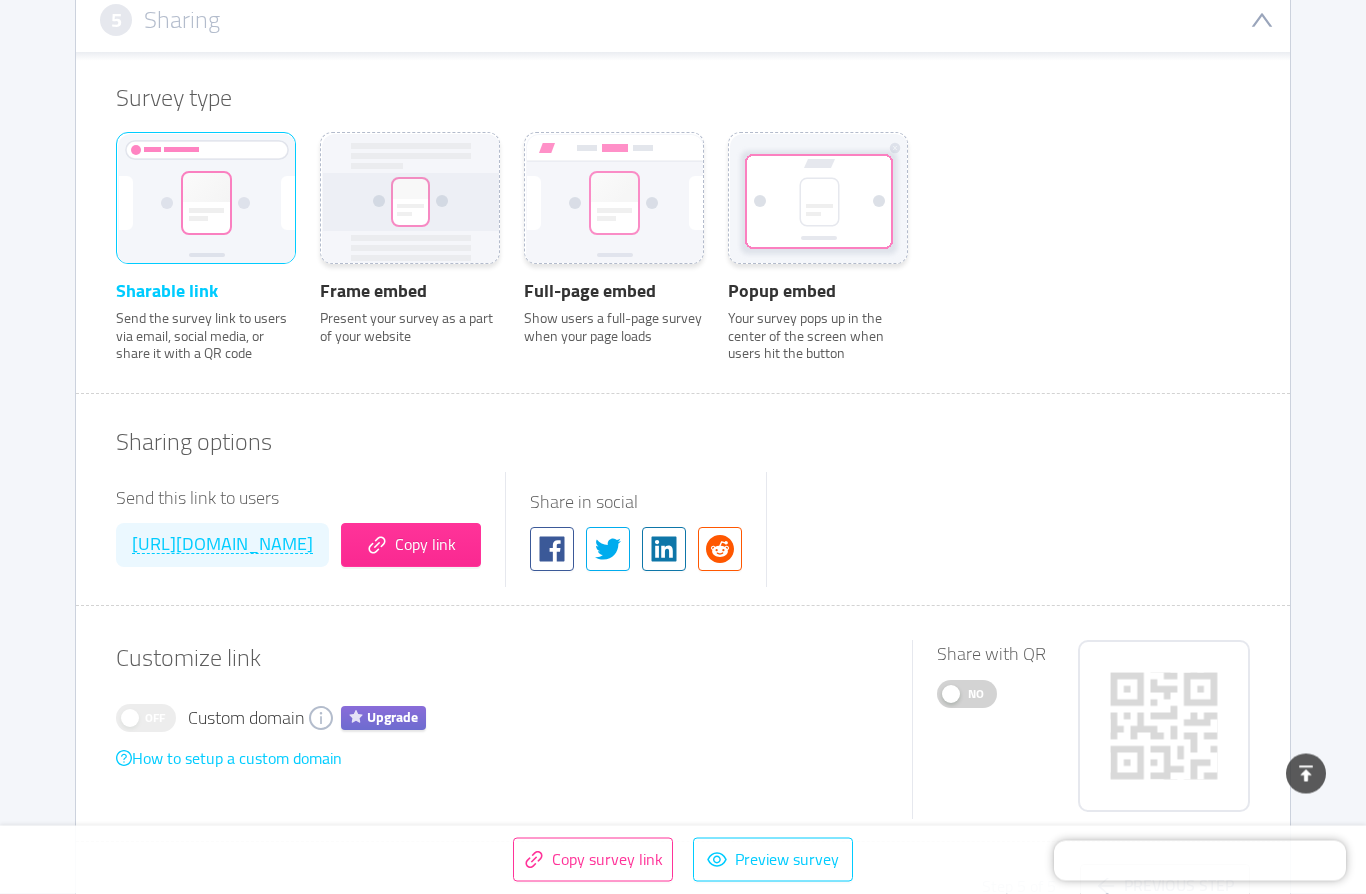 scroll, scrollTop: 696, scrollLeft: 0, axis: vertical 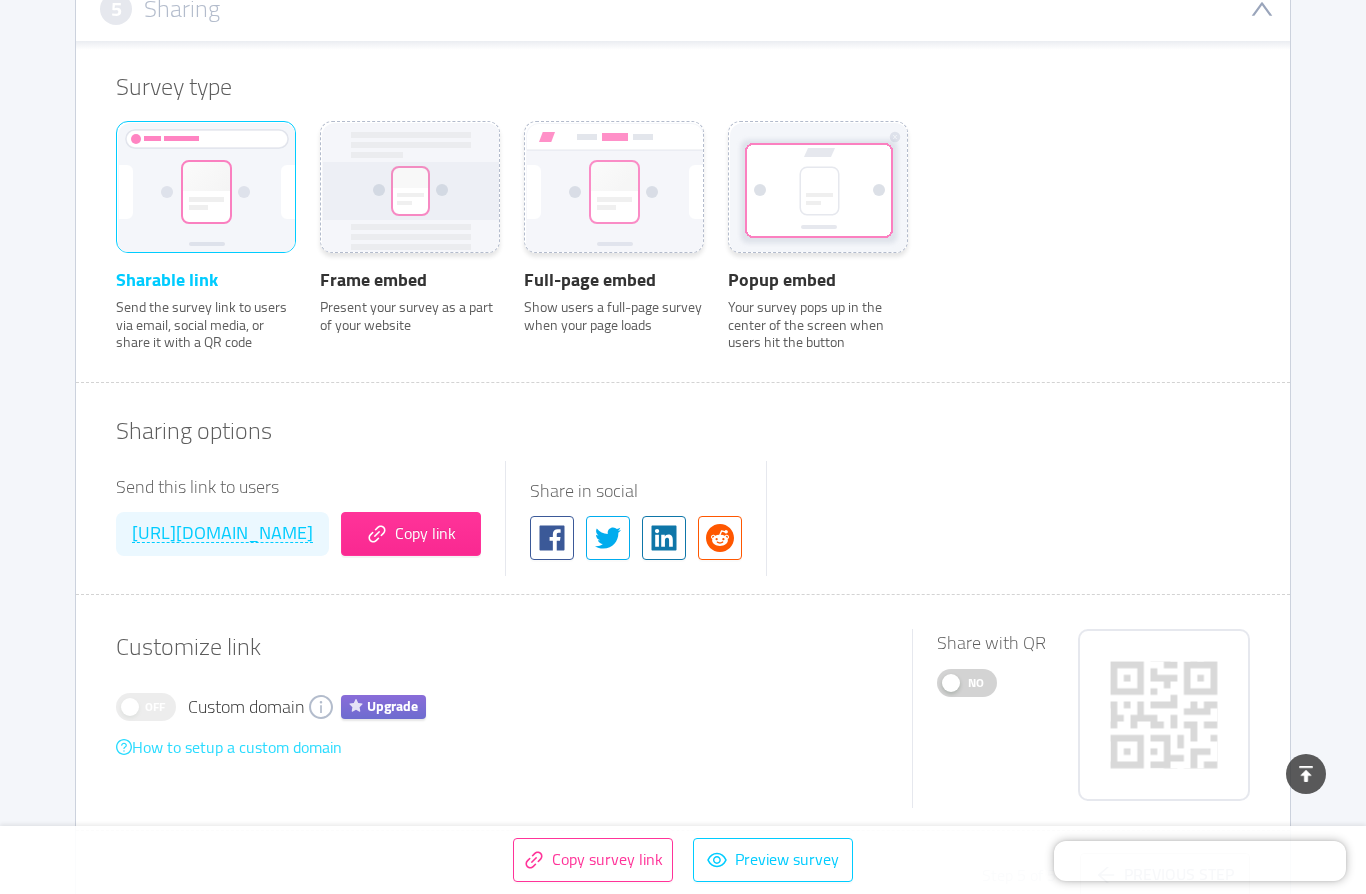 click on "How to setup a custom domain" at bounding box center (229, 747) 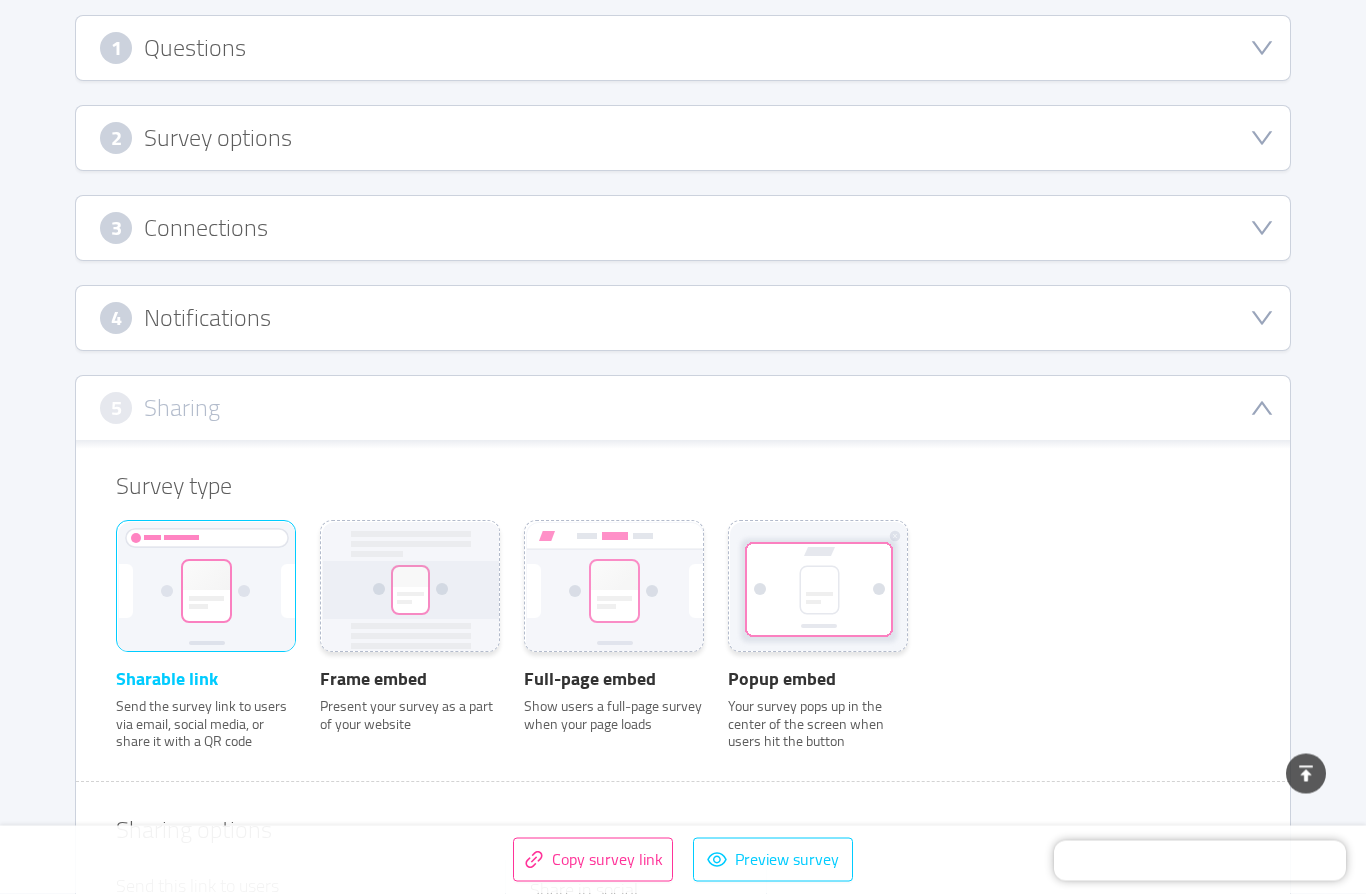 scroll, scrollTop: 0, scrollLeft: 0, axis: both 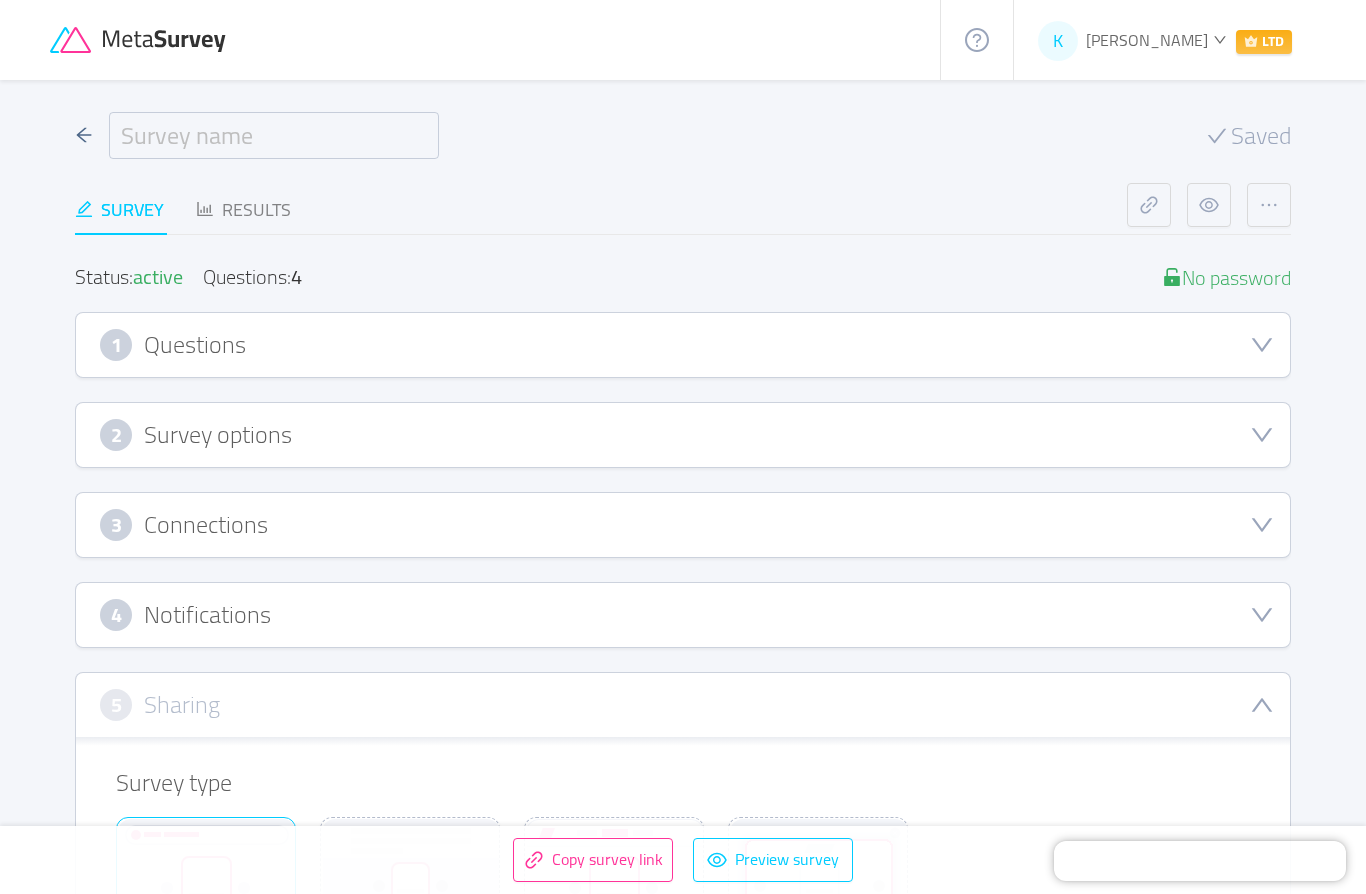 click at bounding box center (274, 135) 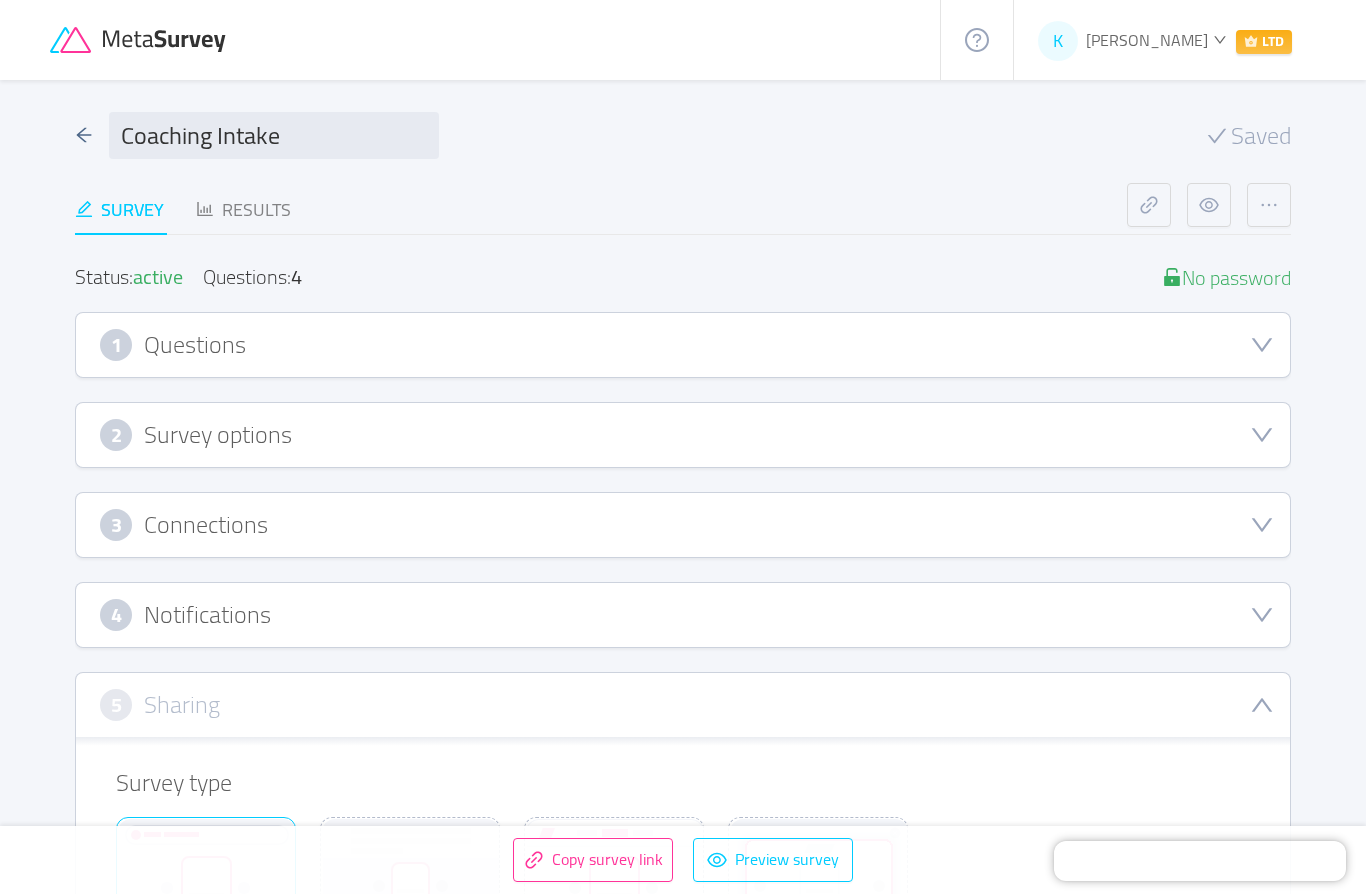 click on "Saved" at bounding box center [1261, 136] 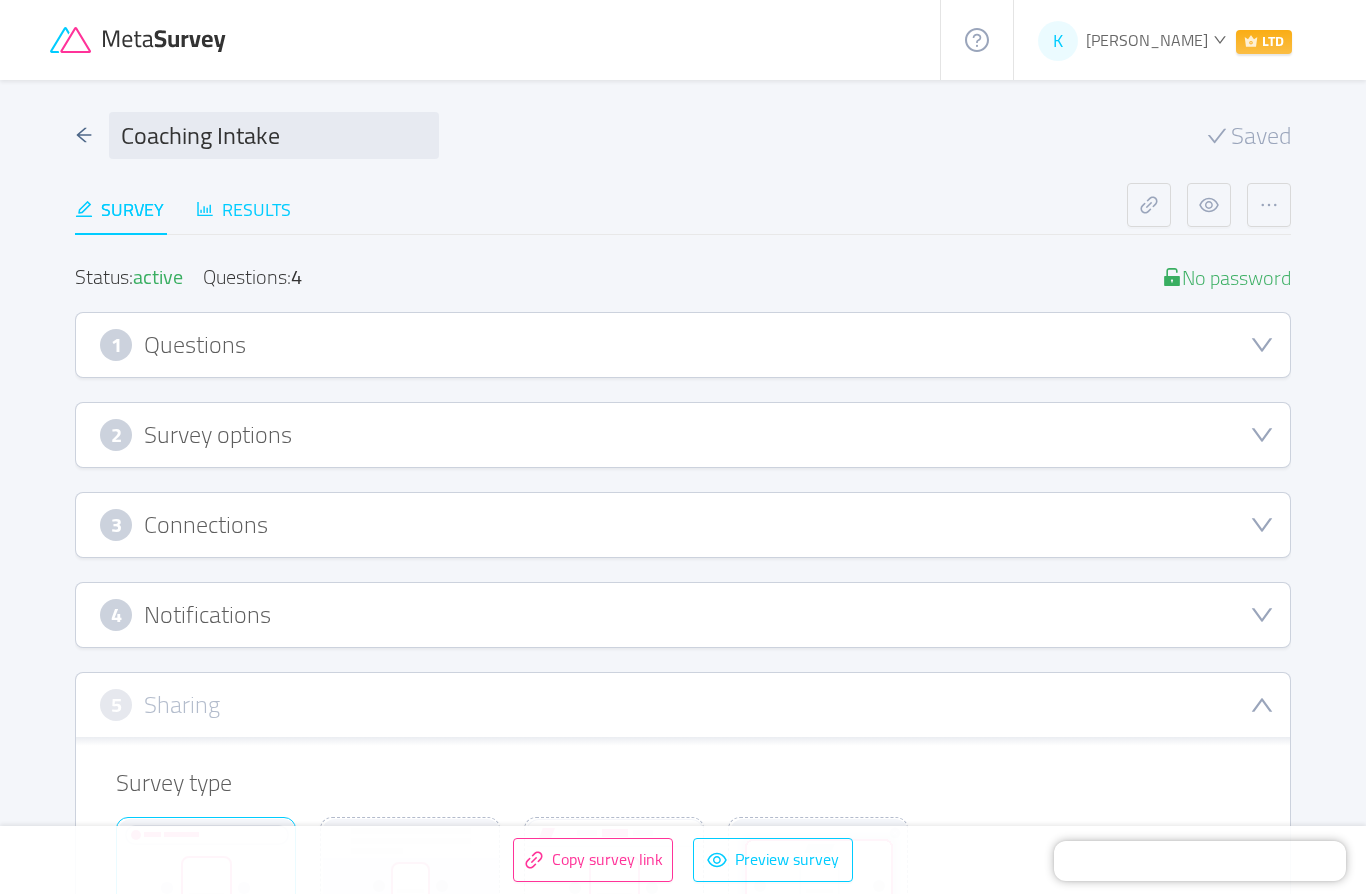 click on "Results" at bounding box center (243, 209) 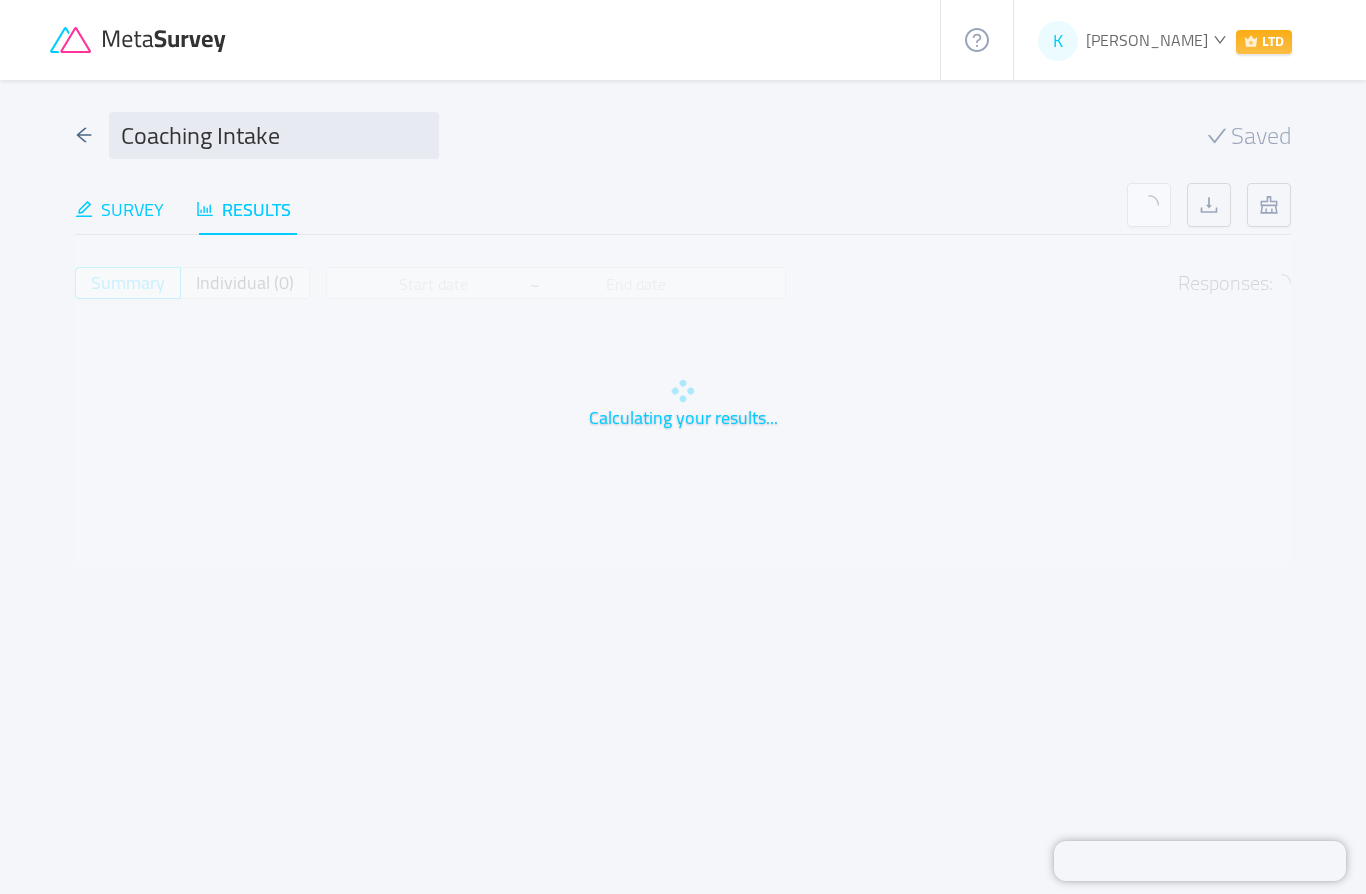 click on "Survey" at bounding box center [119, 209] 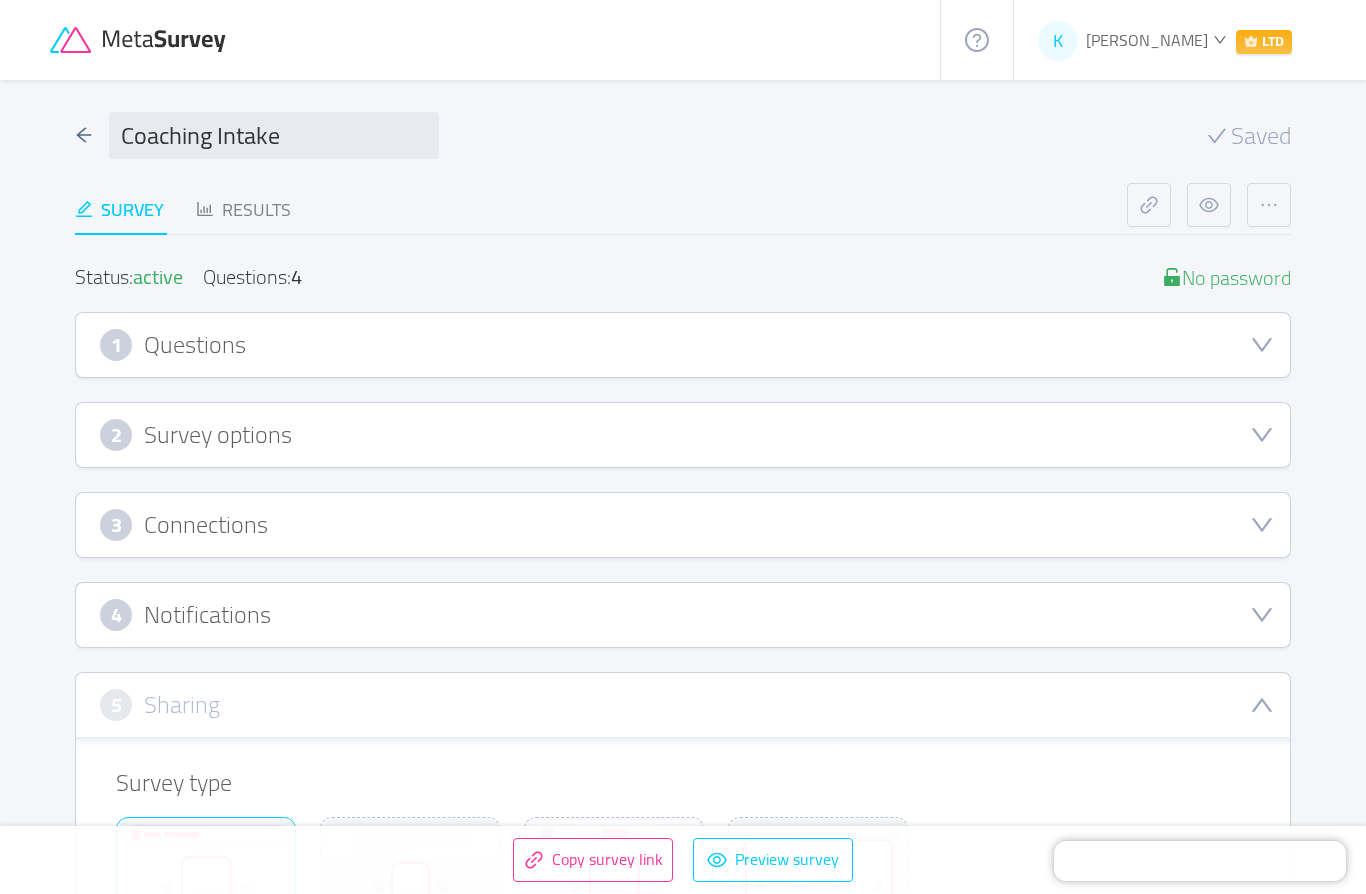click on "1  Questions" at bounding box center [683, 345] 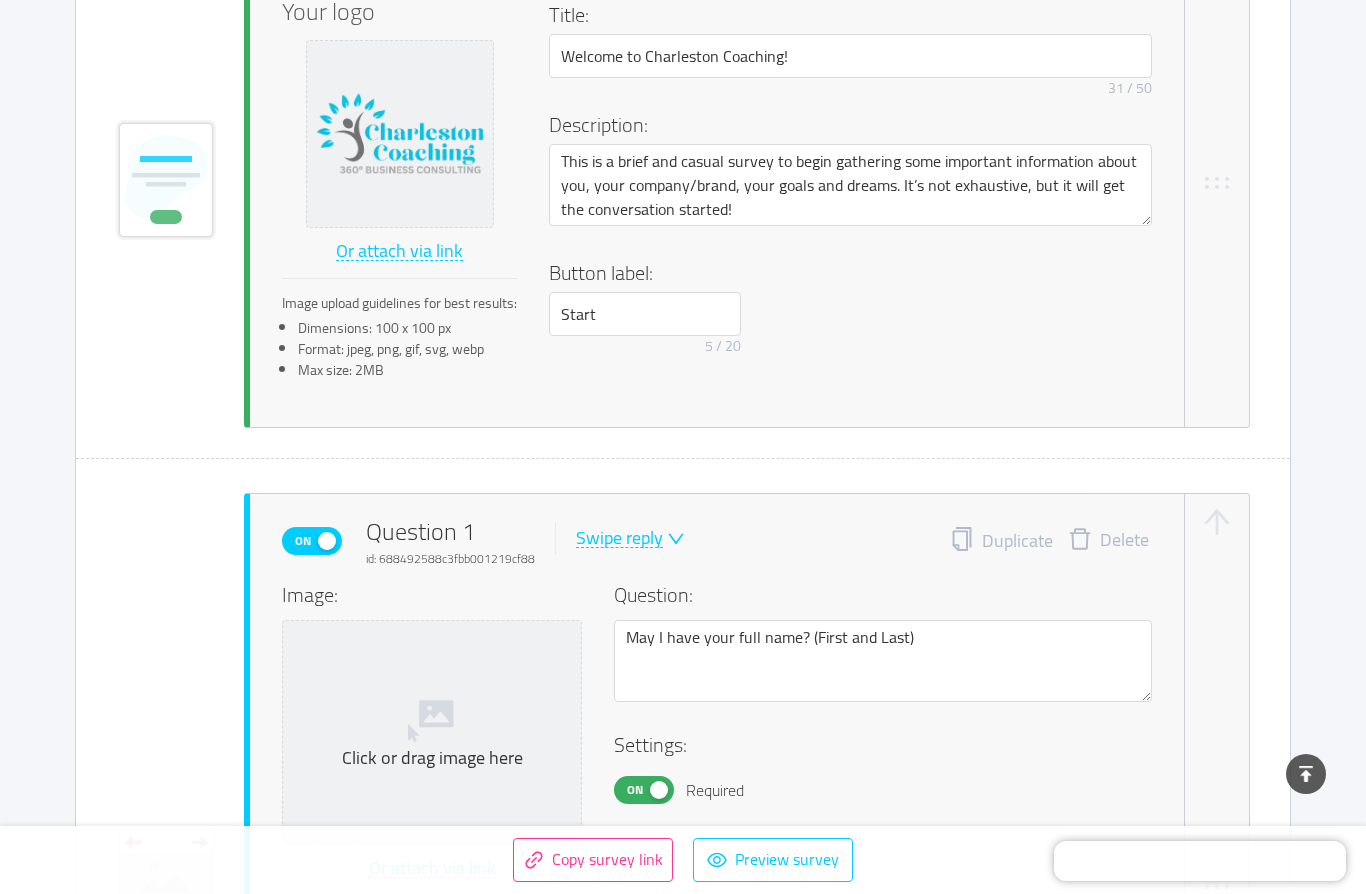 scroll, scrollTop: 0, scrollLeft: 0, axis: both 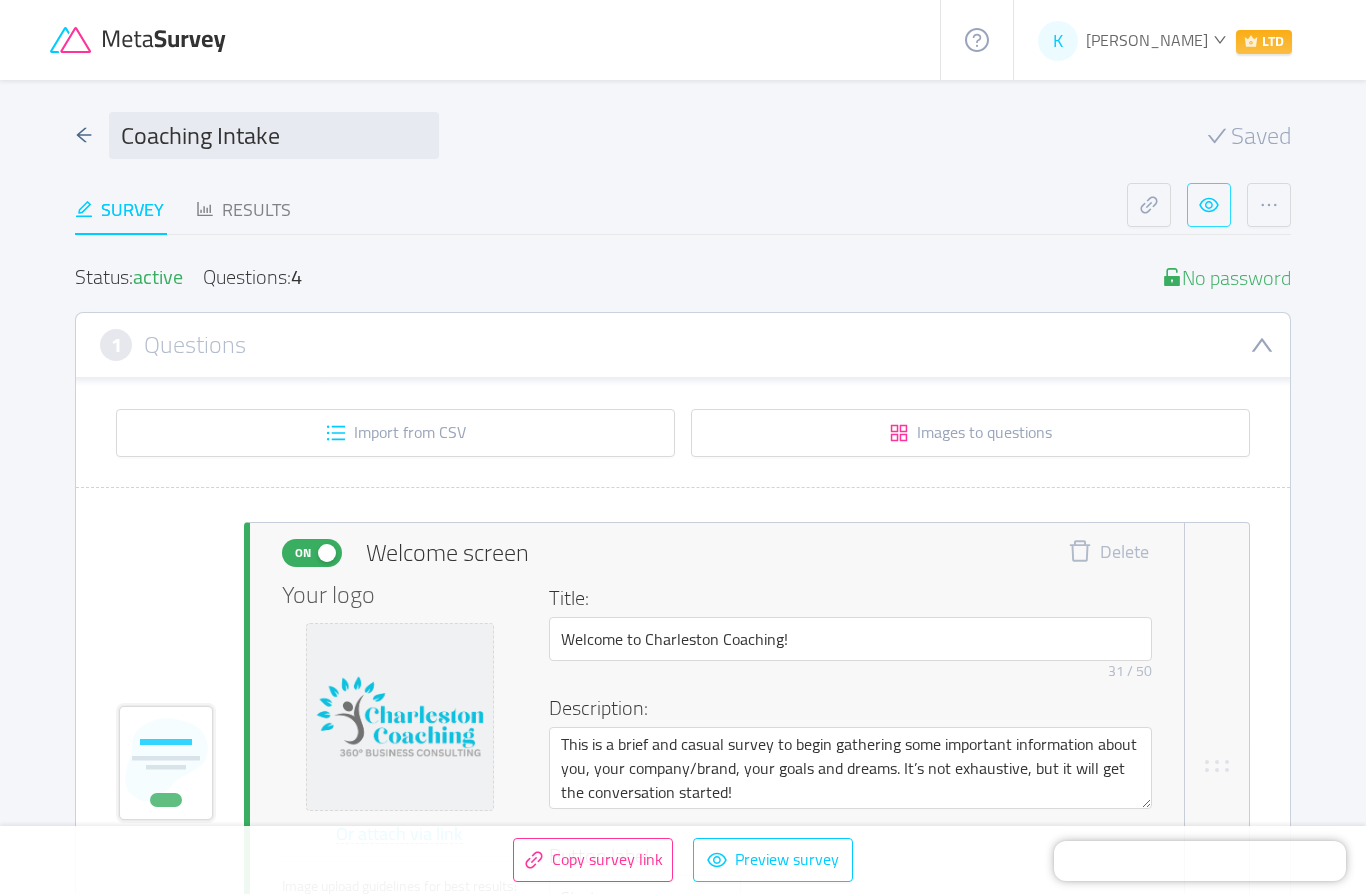 click at bounding box center [1209, 205] 